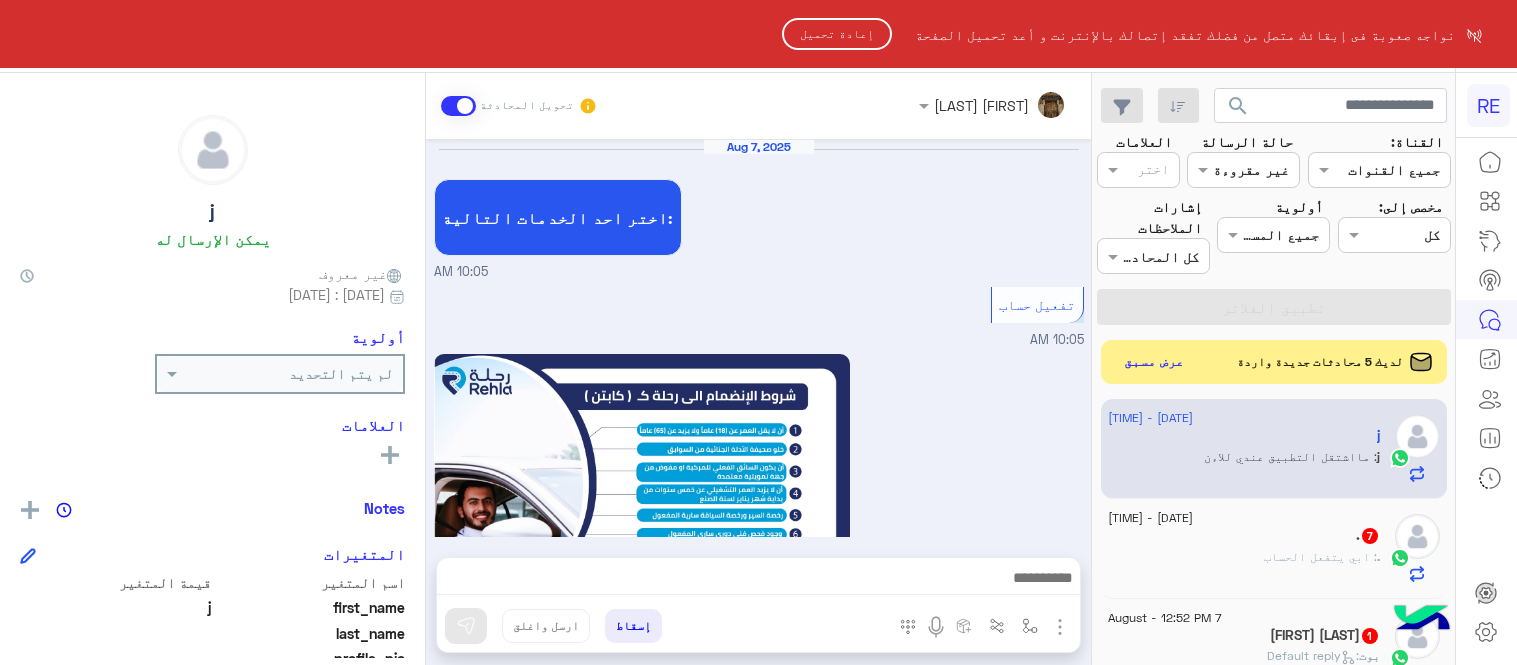scroll, scrollTop: 0, scrollLeft: 0, axis: both 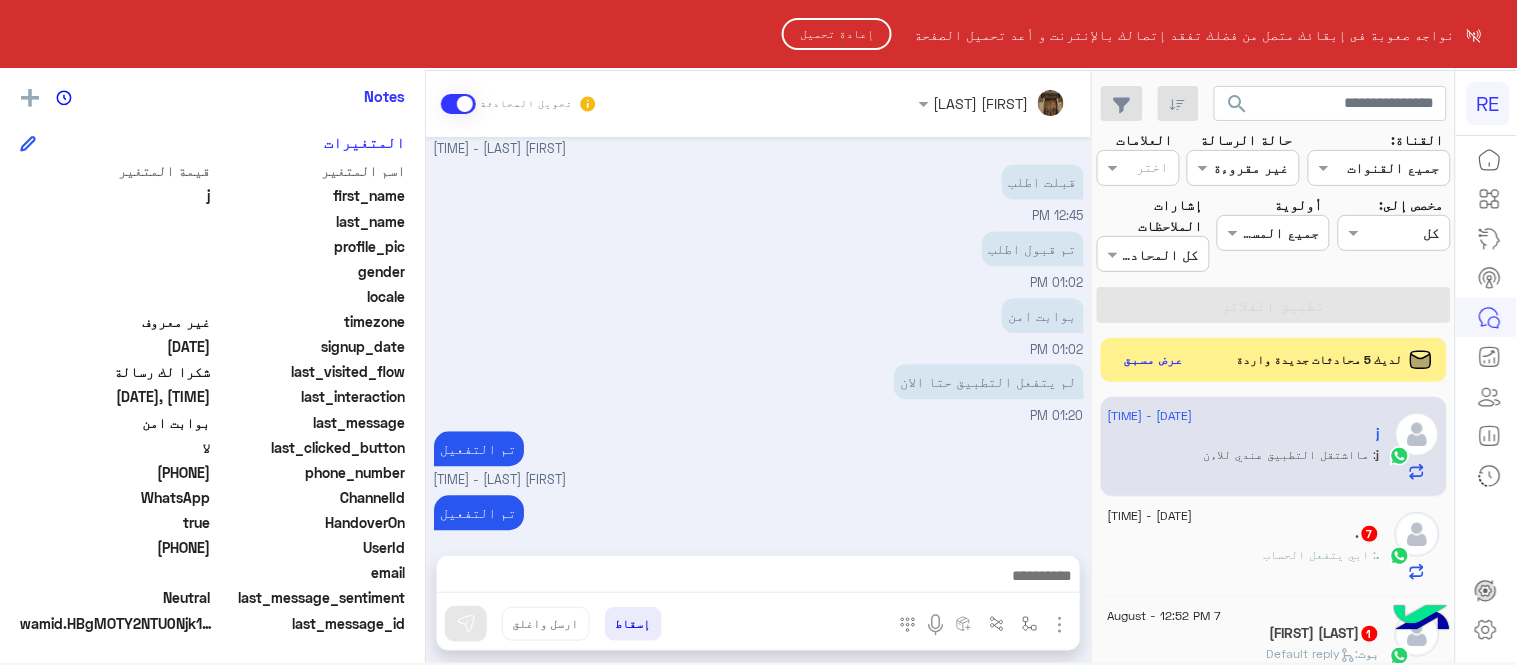 click on "إعادة تحميل" 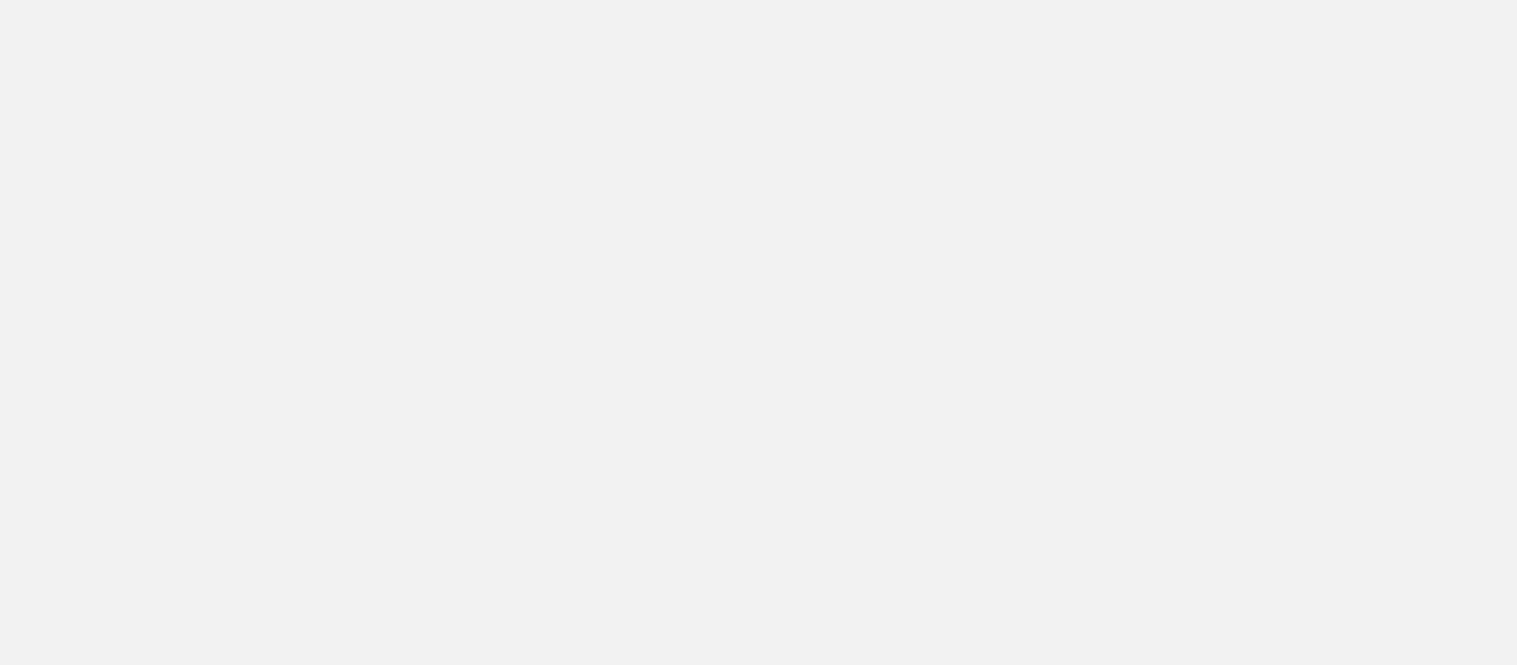 scroll, scrollTop: 0, scrollLeft: 0, axis: both 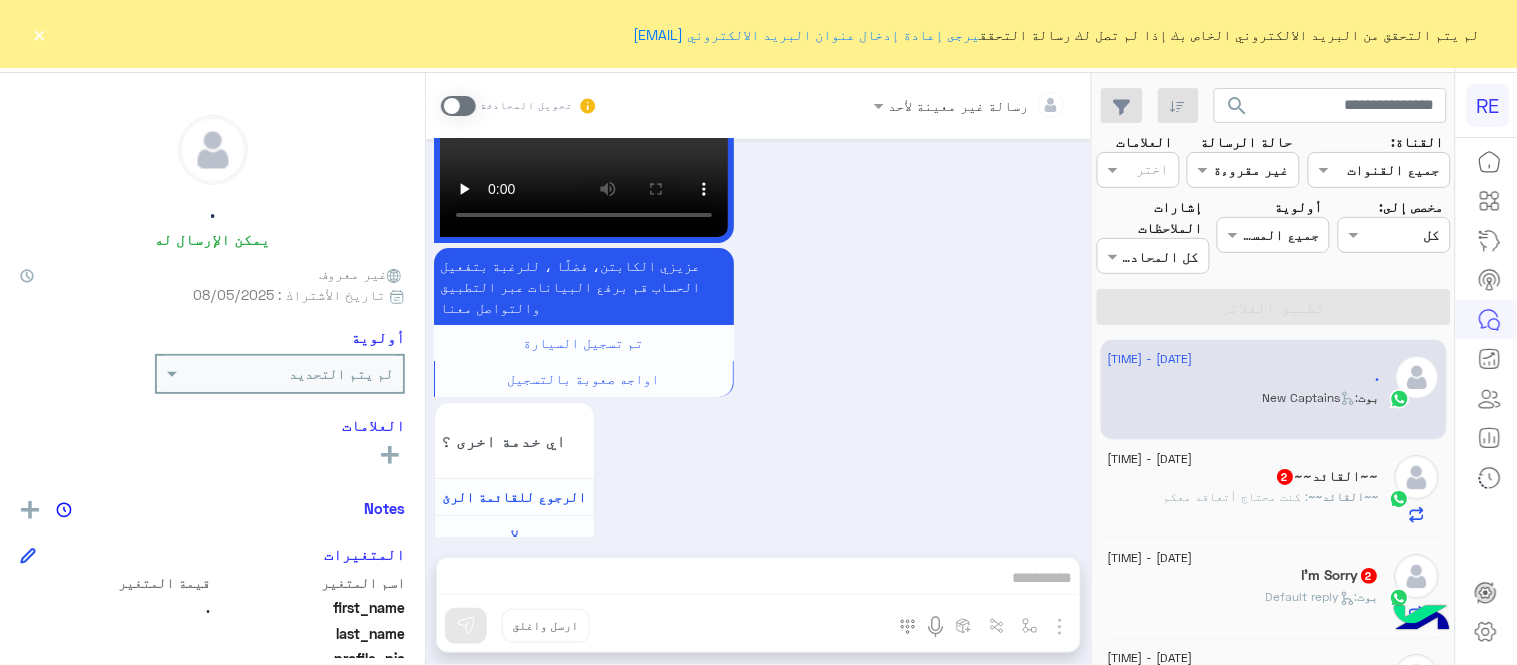 click on "×" 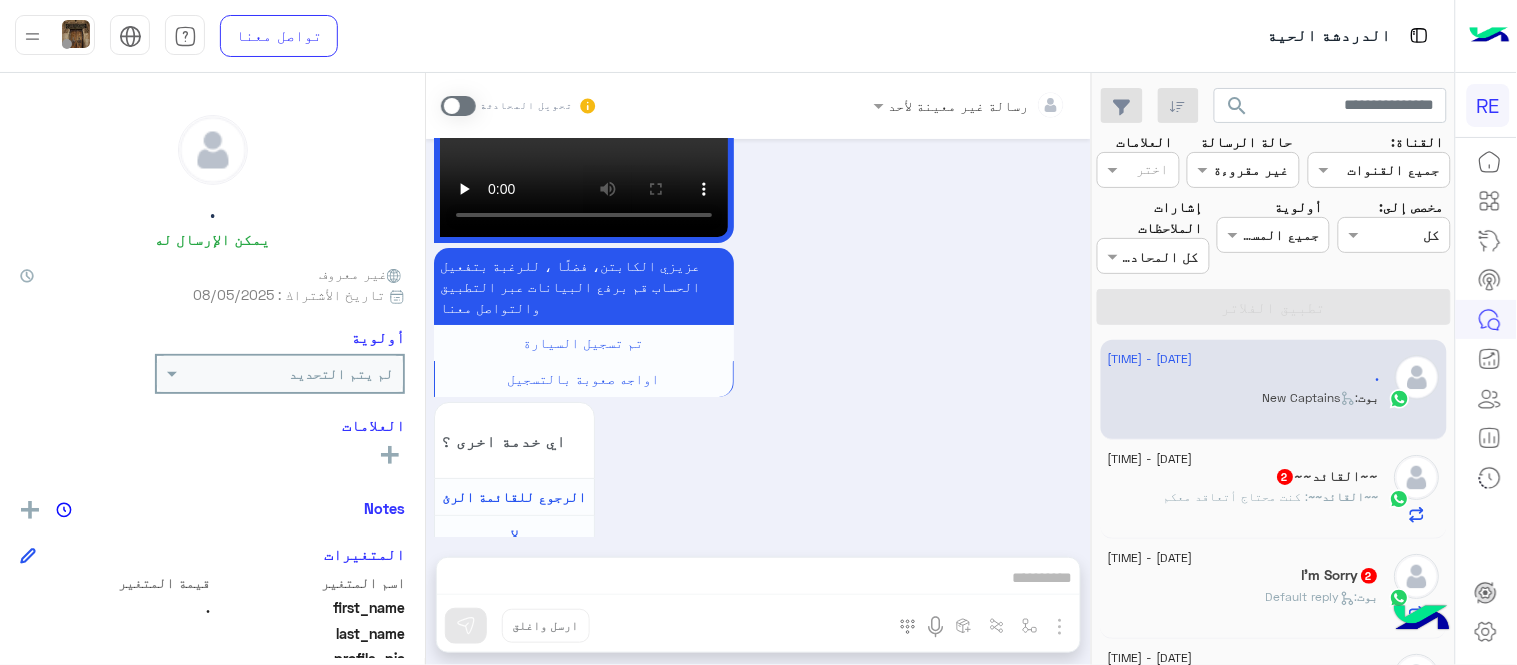 click at bounding box center [458, 106] 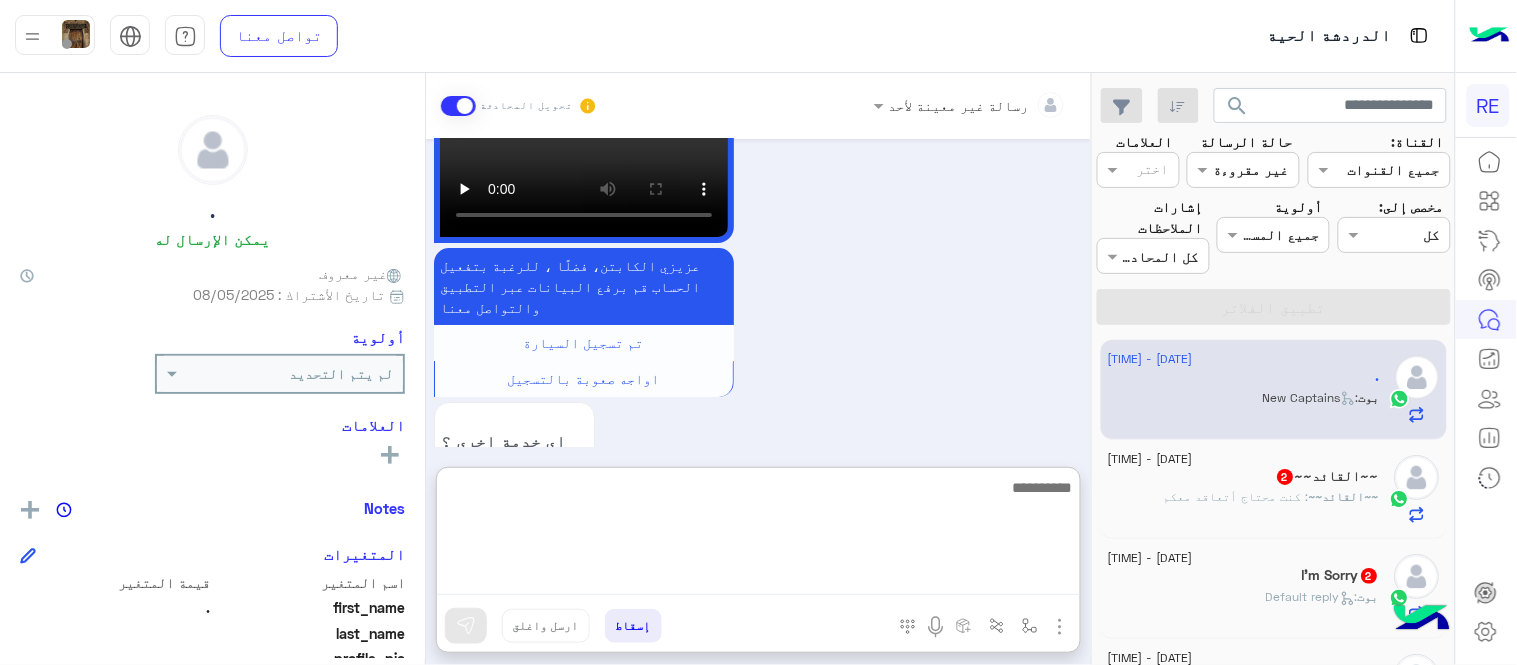 click at bounding box center [758, 535] 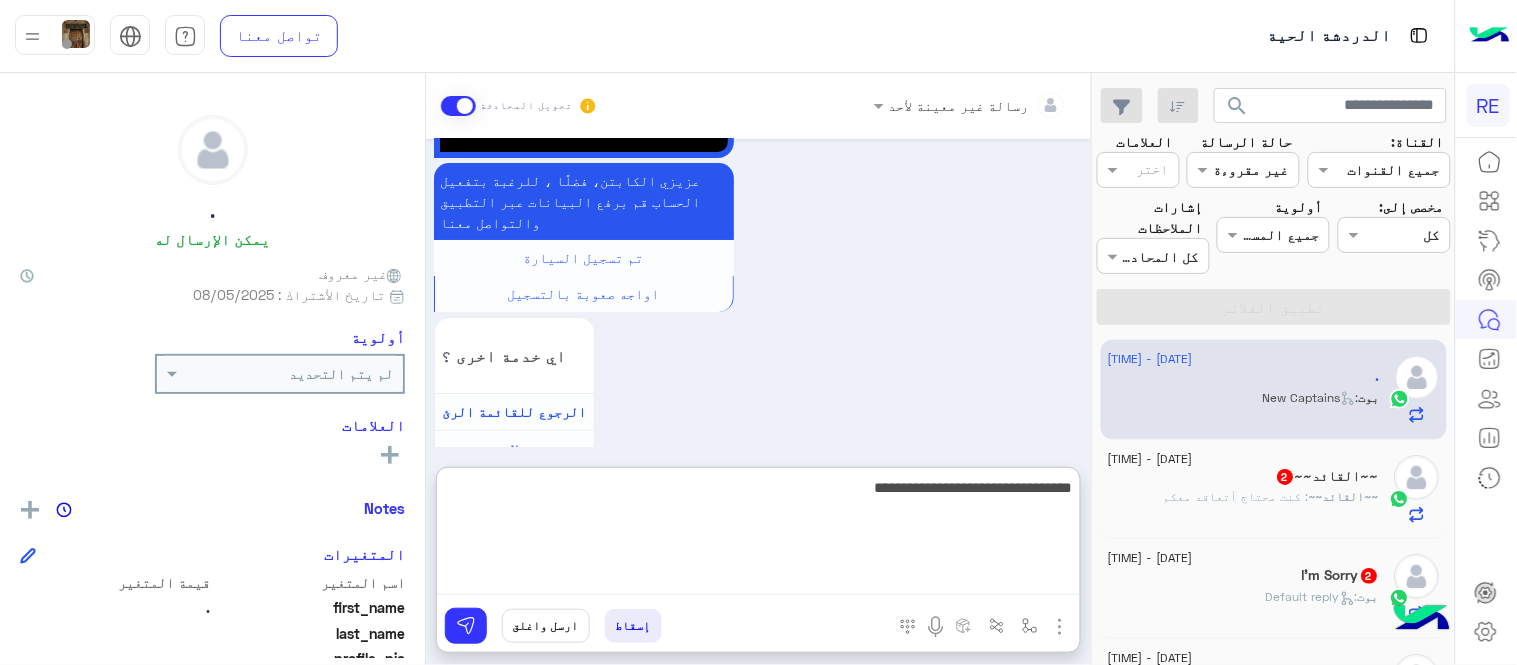 type on "**********" 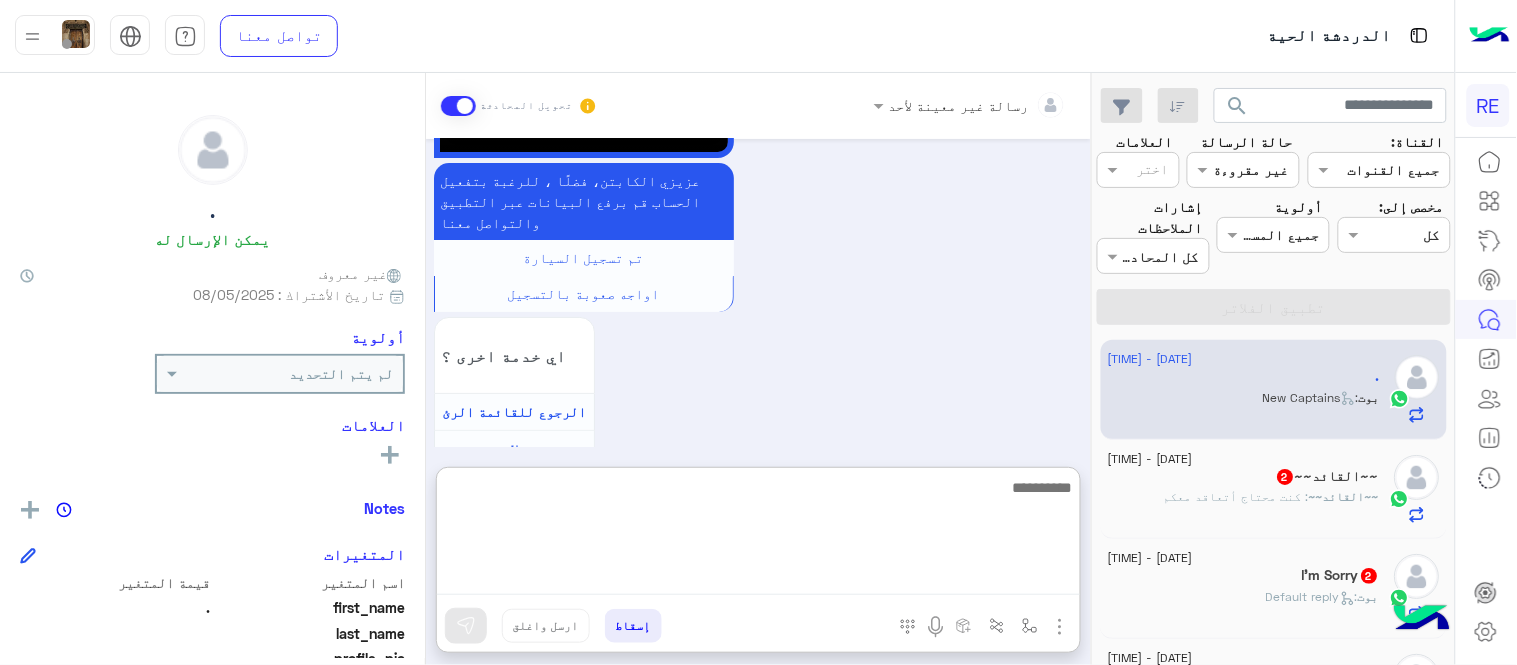 scroll, scrollTop: 2011, scrollLeft: 0, axis: vertical 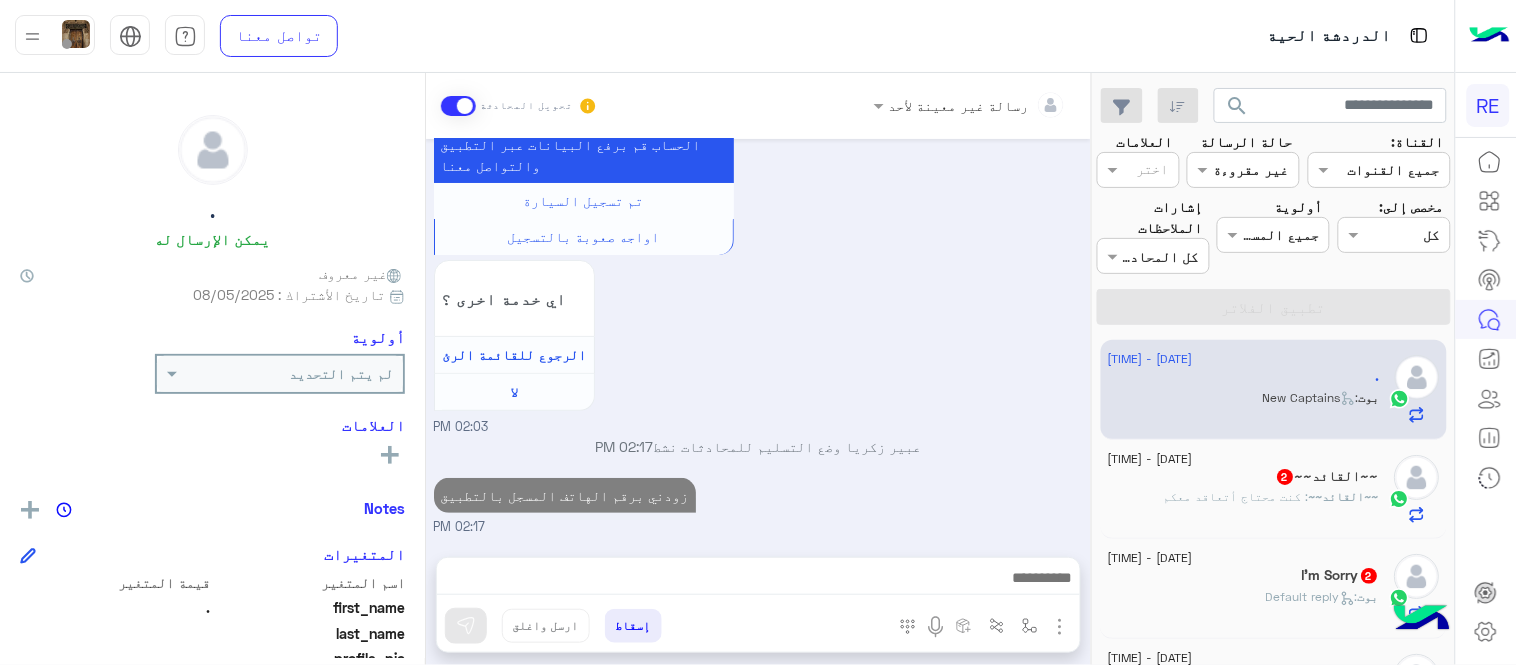 click on "2" 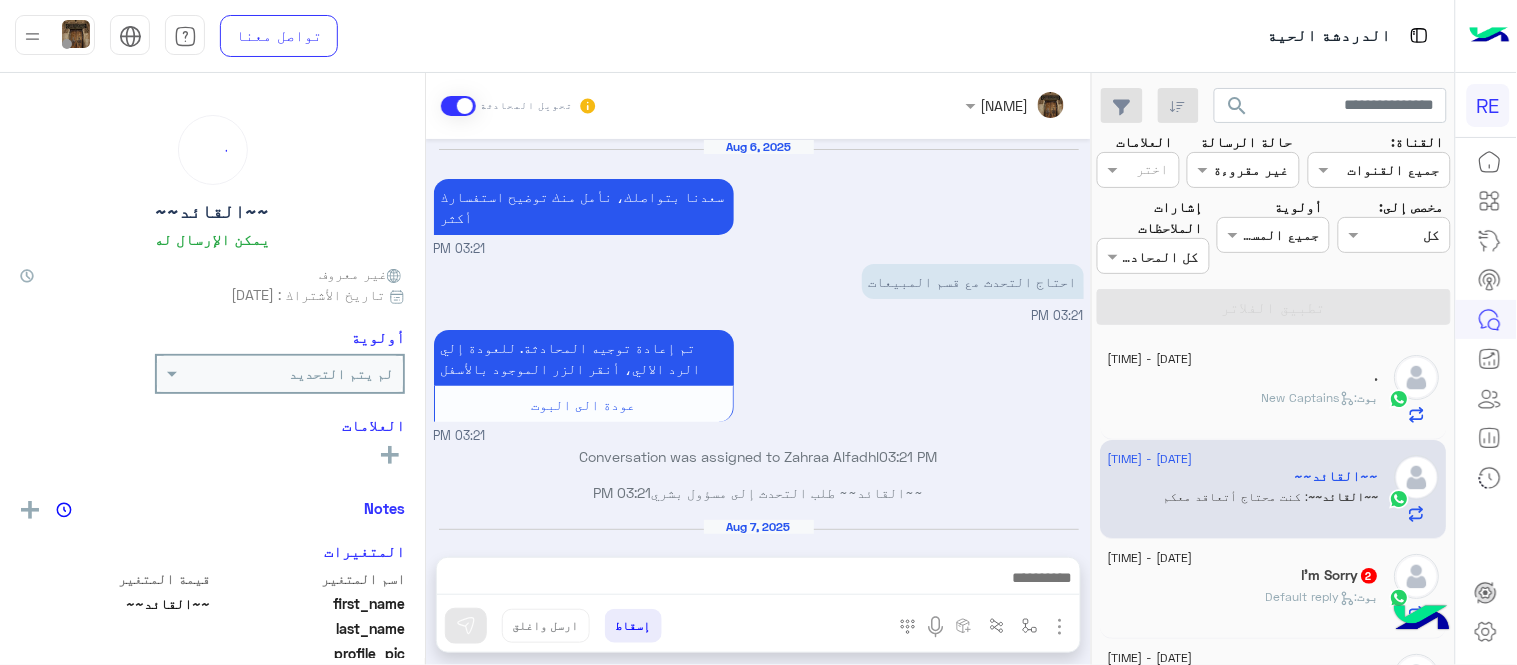 scroll, scrollTop: 293, scrollLeft: 0, axis: vertical 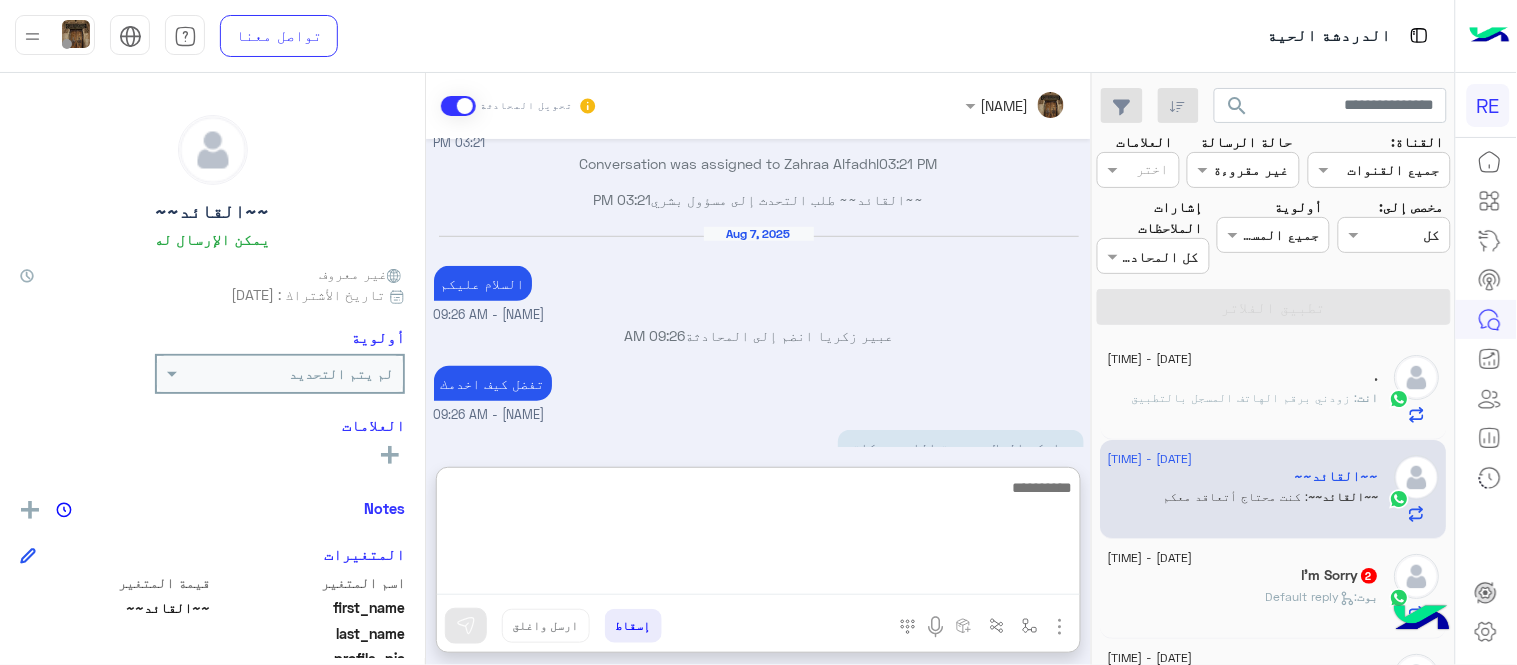click at bounding box center (758, 535) 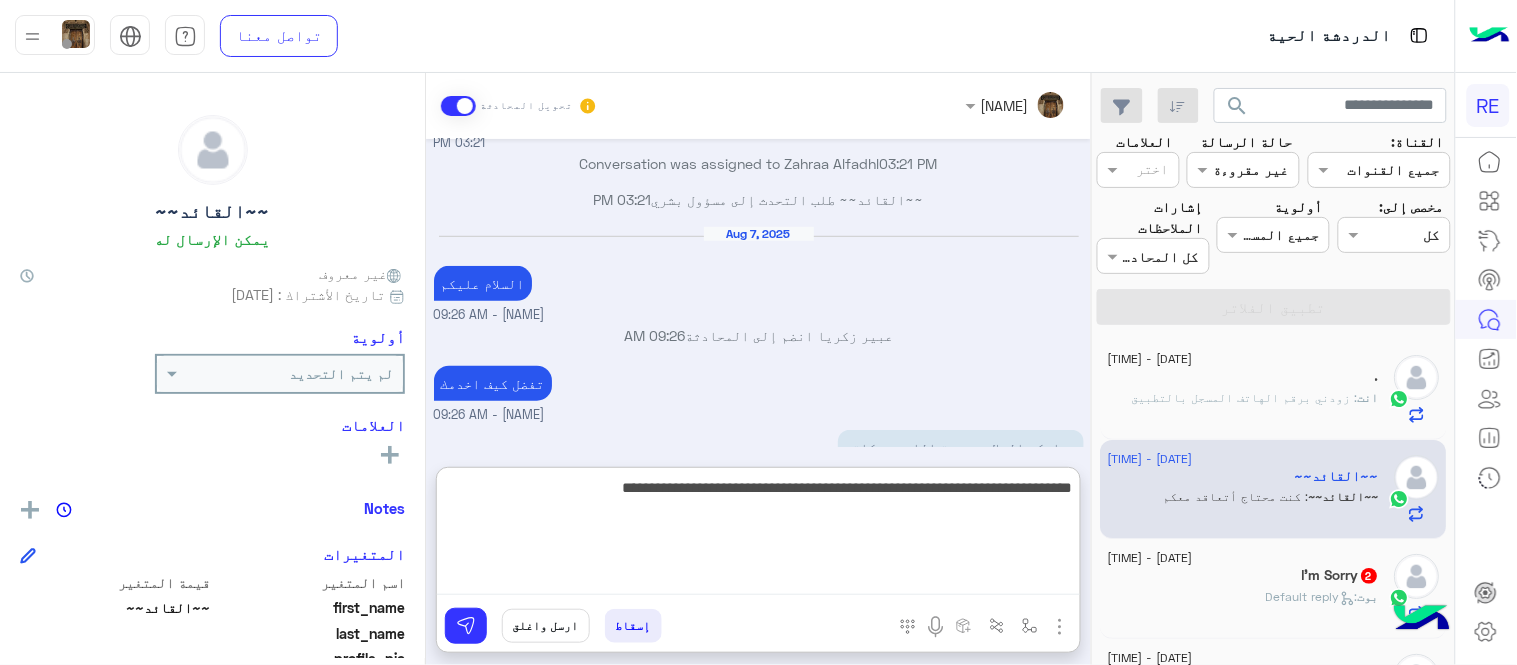 type on "**********" 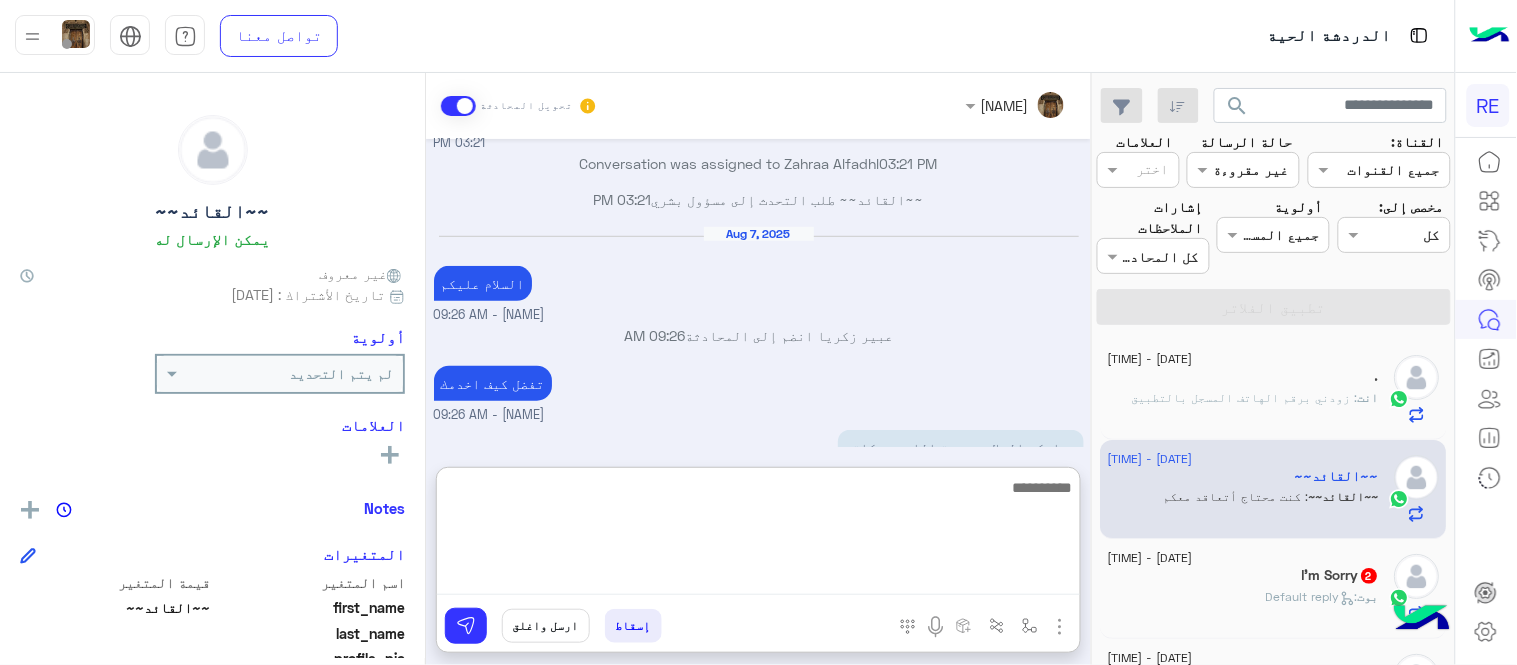 type on "*" 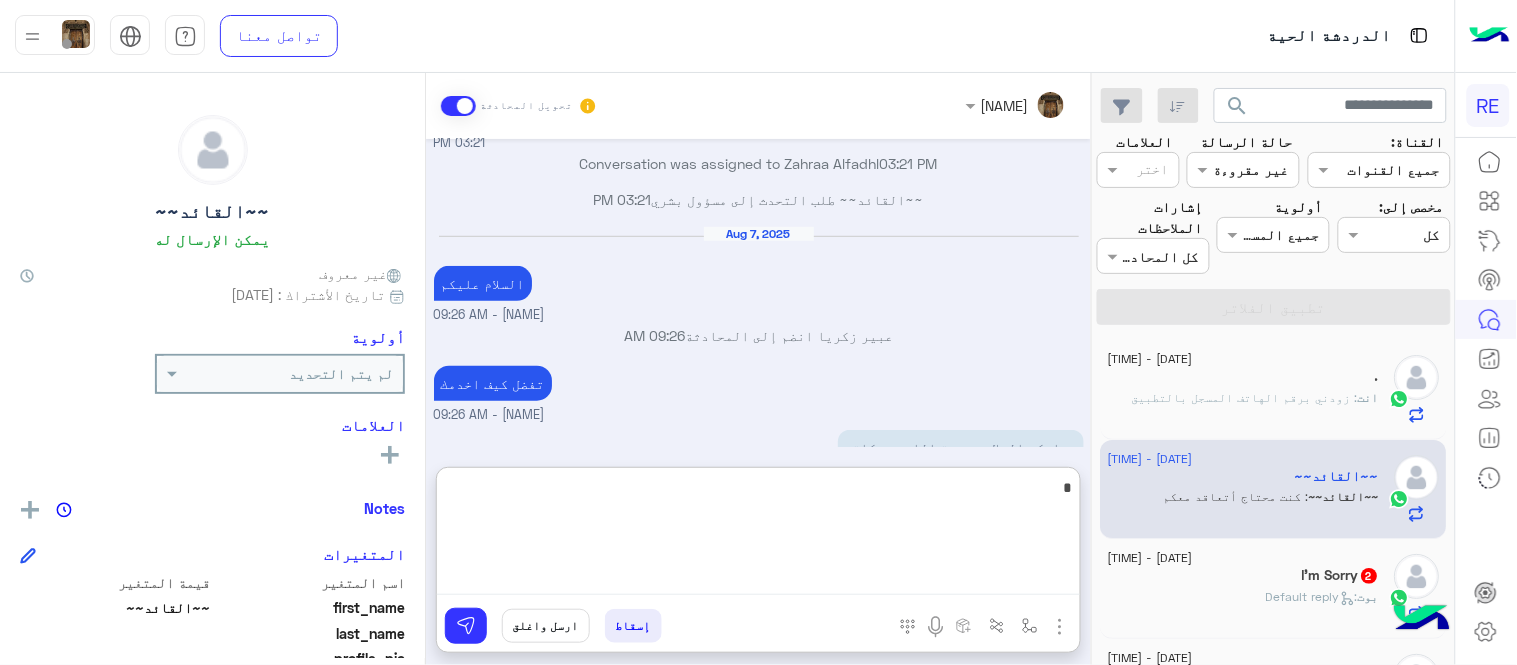 scroll, scrollTop: 467, scrollLeft: 0, axis: vertical 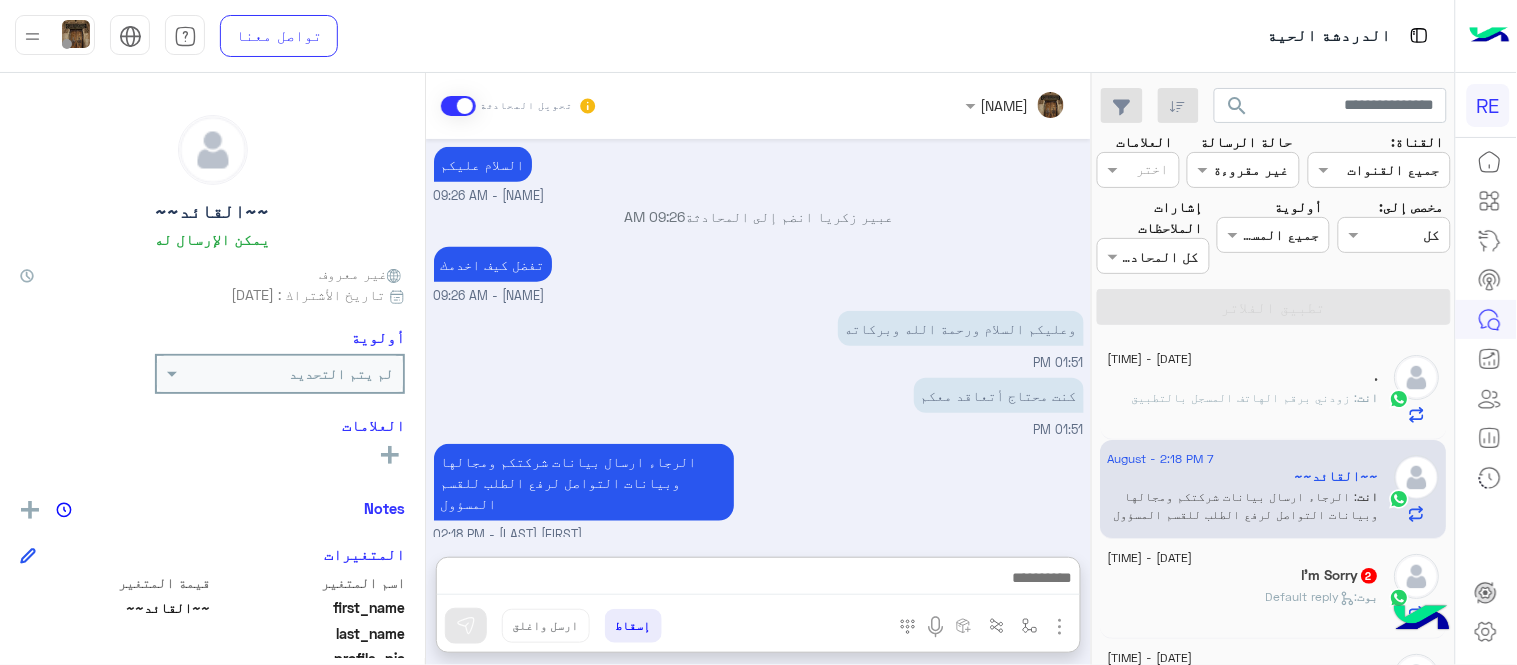 click on "I'm Sorry  2" 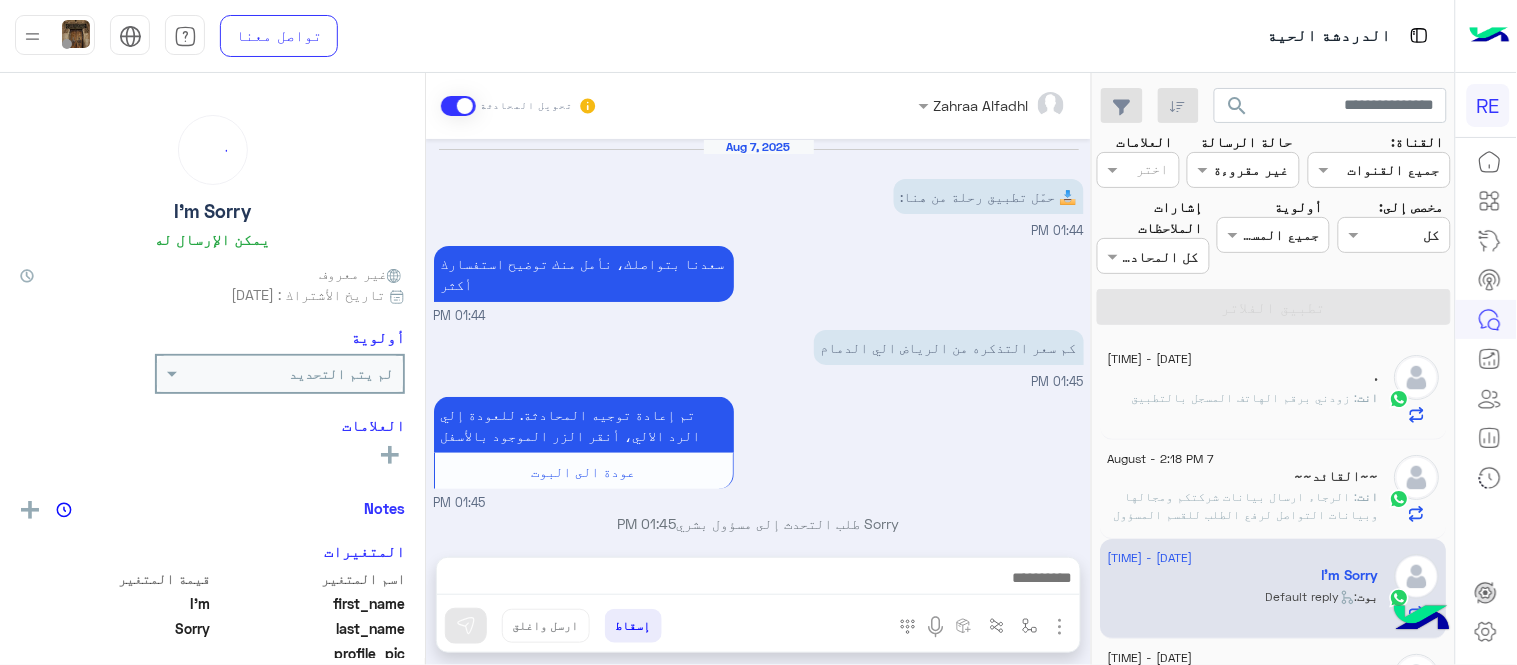 scroll, scrollTop: 27, scrollLeft: 0, axis: vertical 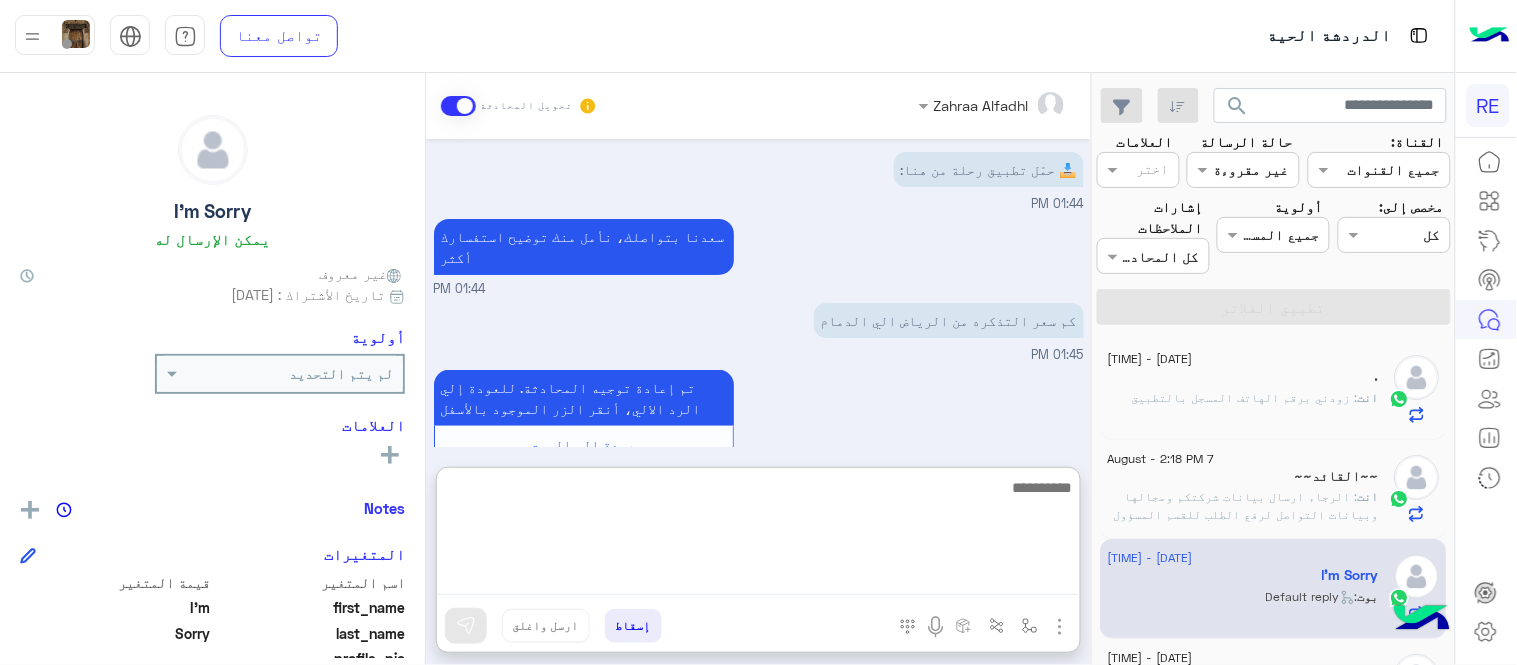 click at bounding box center (758, 535) 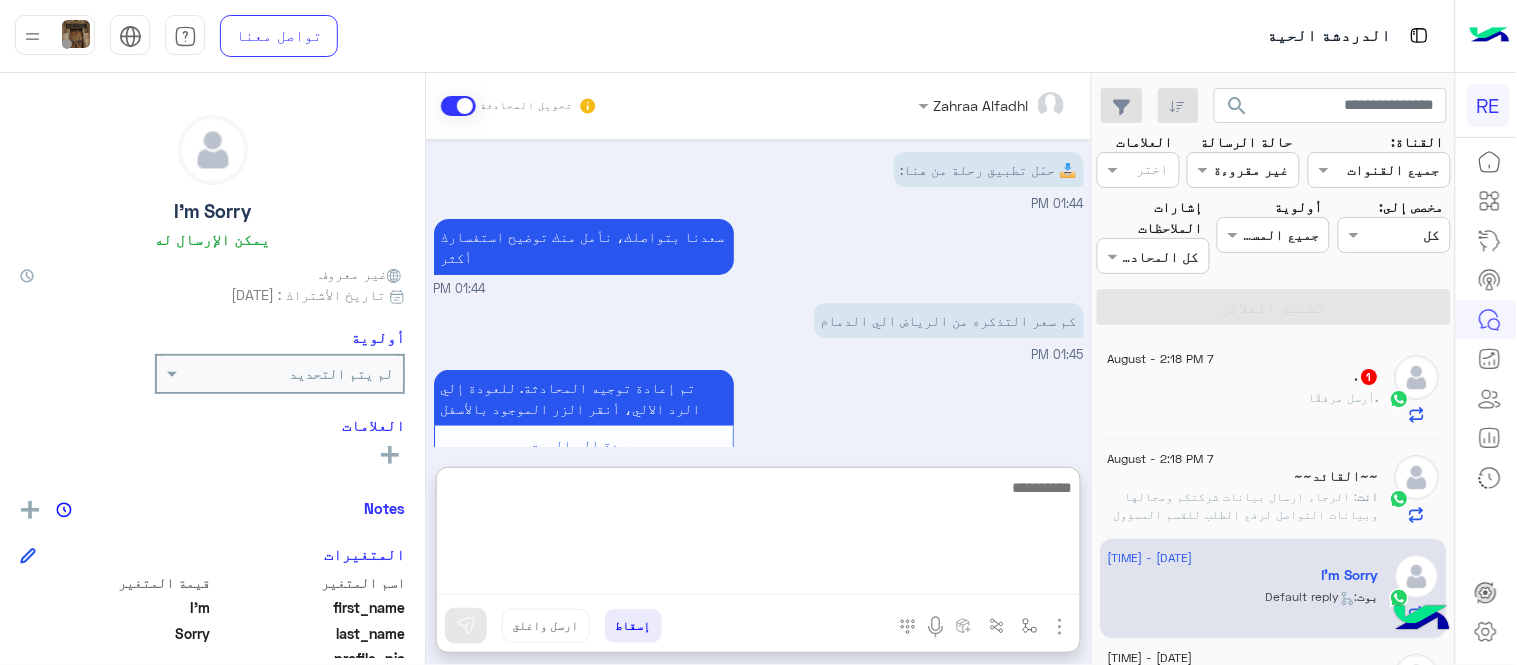 click at bounding box center [758, 535] 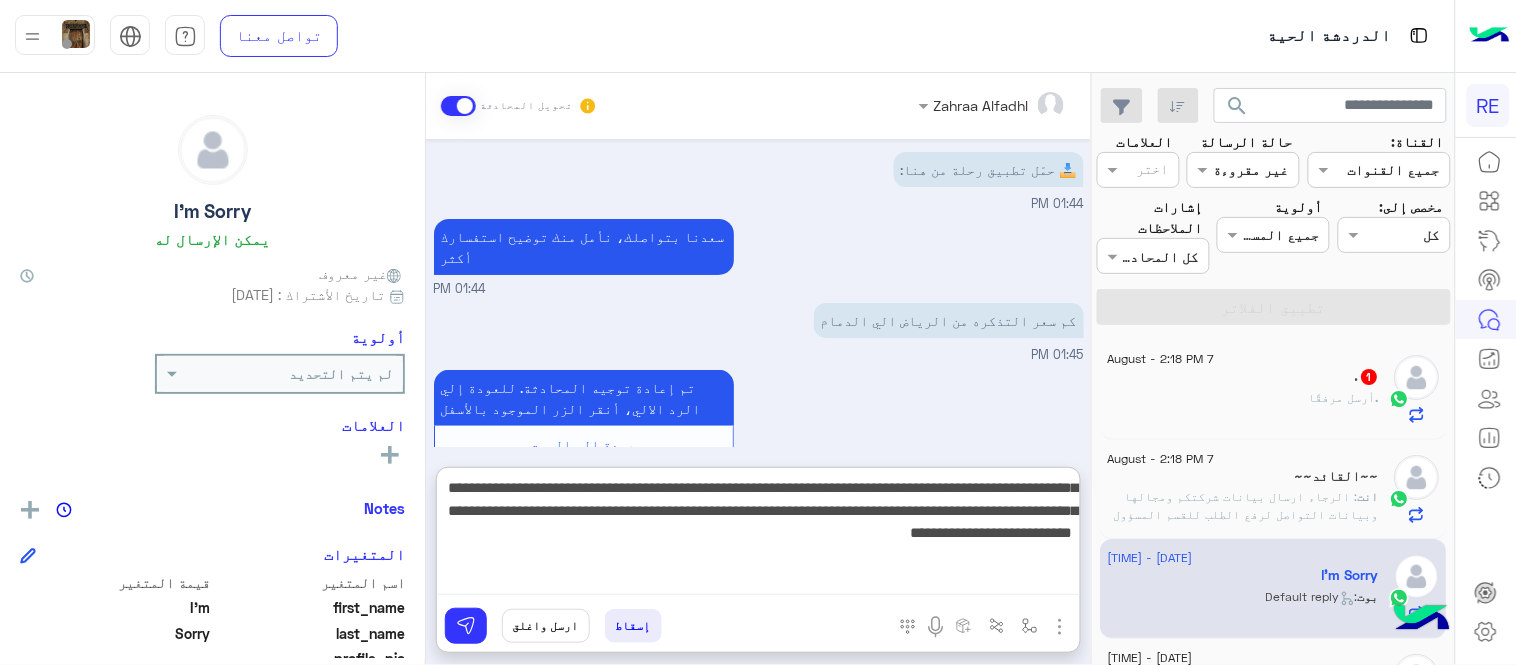 click on "**********" at bounding box center [758, 535] 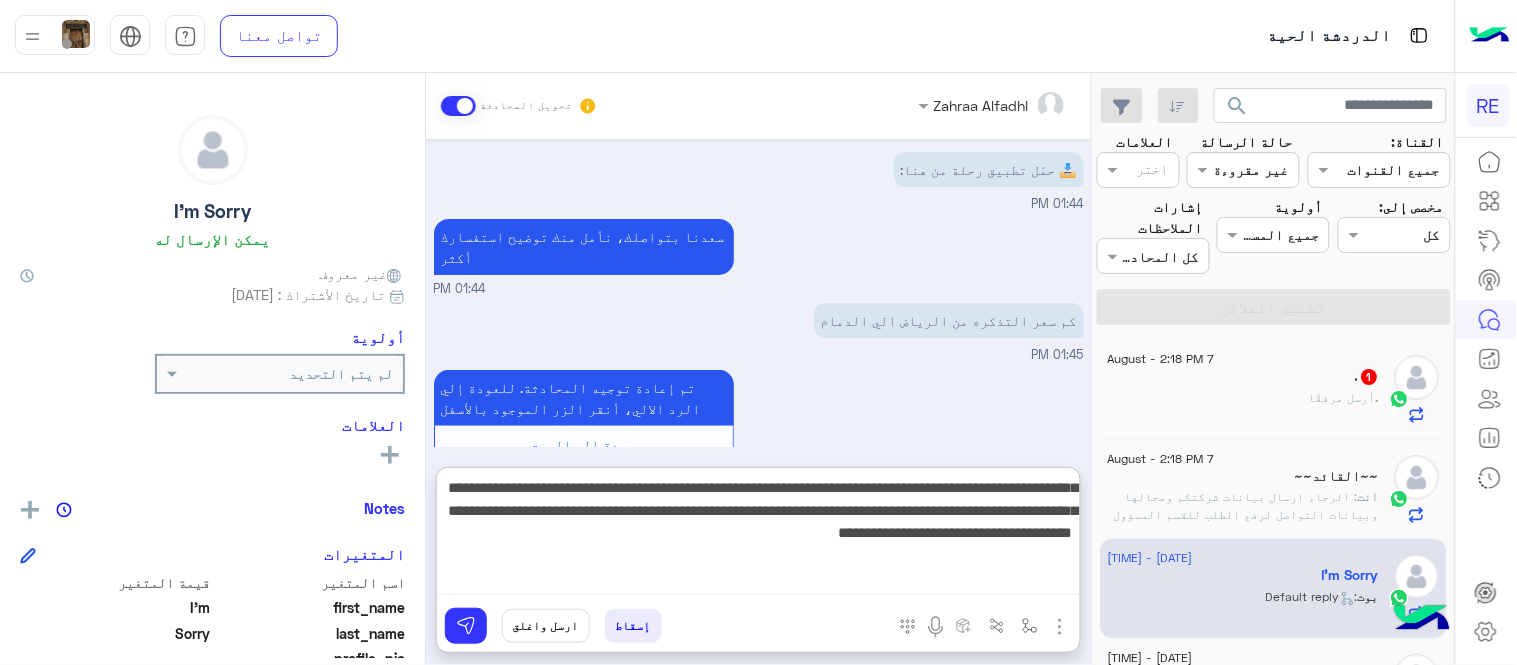 drag, startPoint x: 585, startPoint y: 515, endPoint x: 667, endPoint y: 517, distance: 82.02438 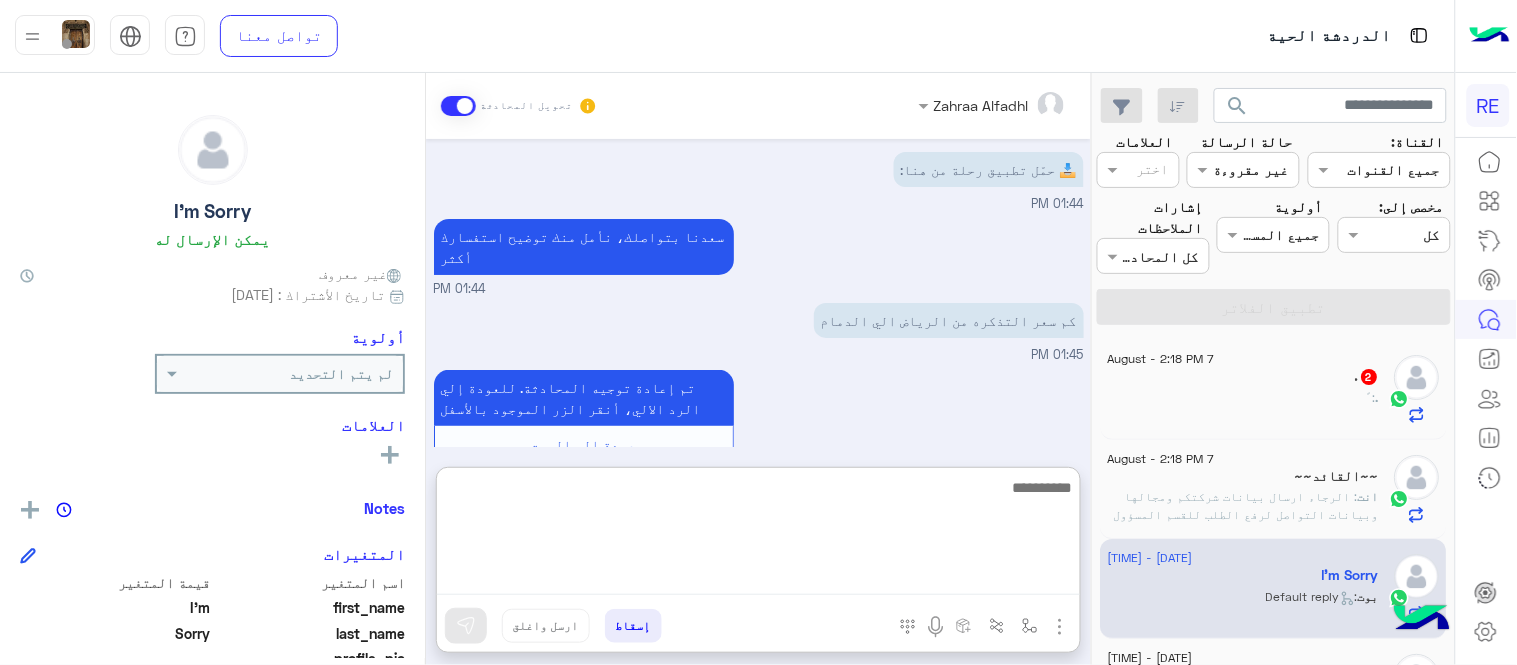 scroll, scrollTop: 286, scrollLeft: 0, axis: vertical 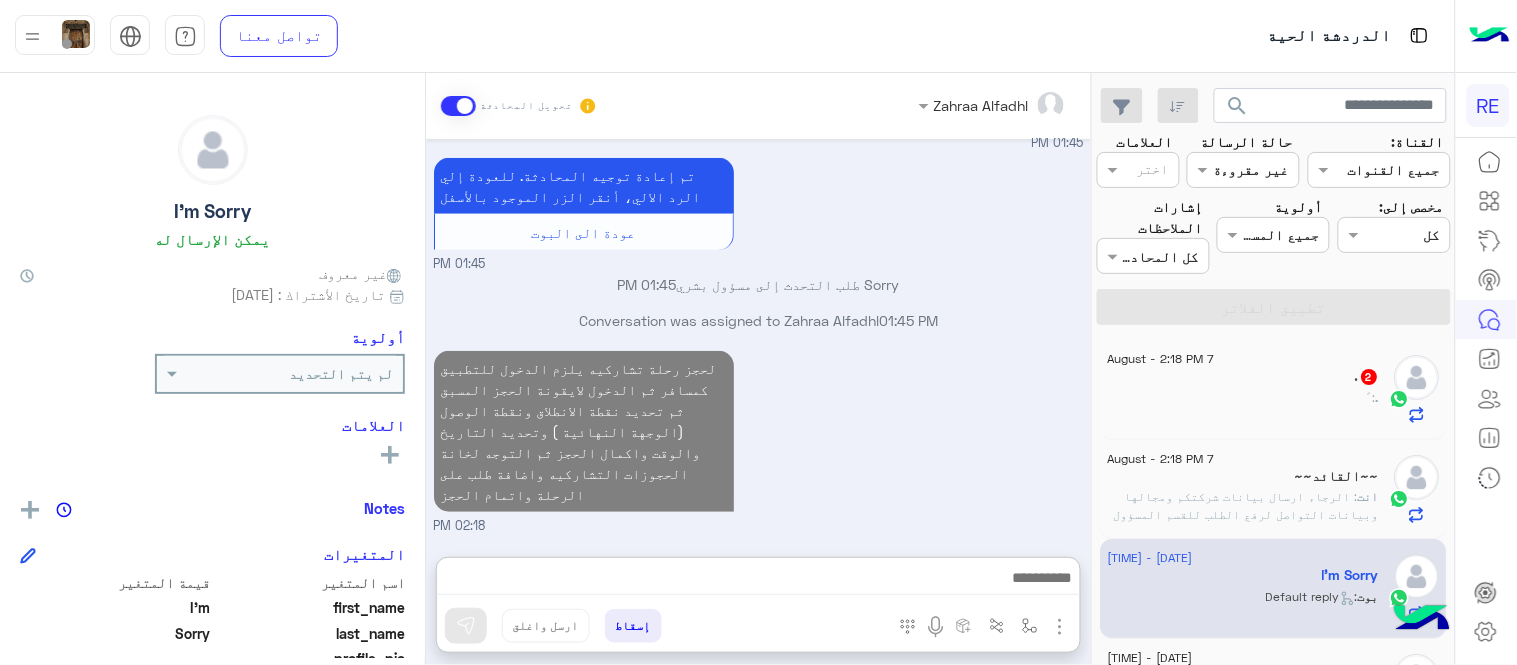 click on "لحجز رحلة تشاركيه يلزم الدخول للتطبيق كمسافر ثم الدخول لايقونة الحجز المسبق ثم تحديد نقطة الانطلاق ونقطة الوصول (الوجهة النهائية ) وتحديد التاريخ والوقت واكمال الحجز ثم التوجه لخانة الحجوزات التشاركيه واضافة طلب على الرحلة واتمام الحجز   [TIME]" at bounding box center (759, 441) 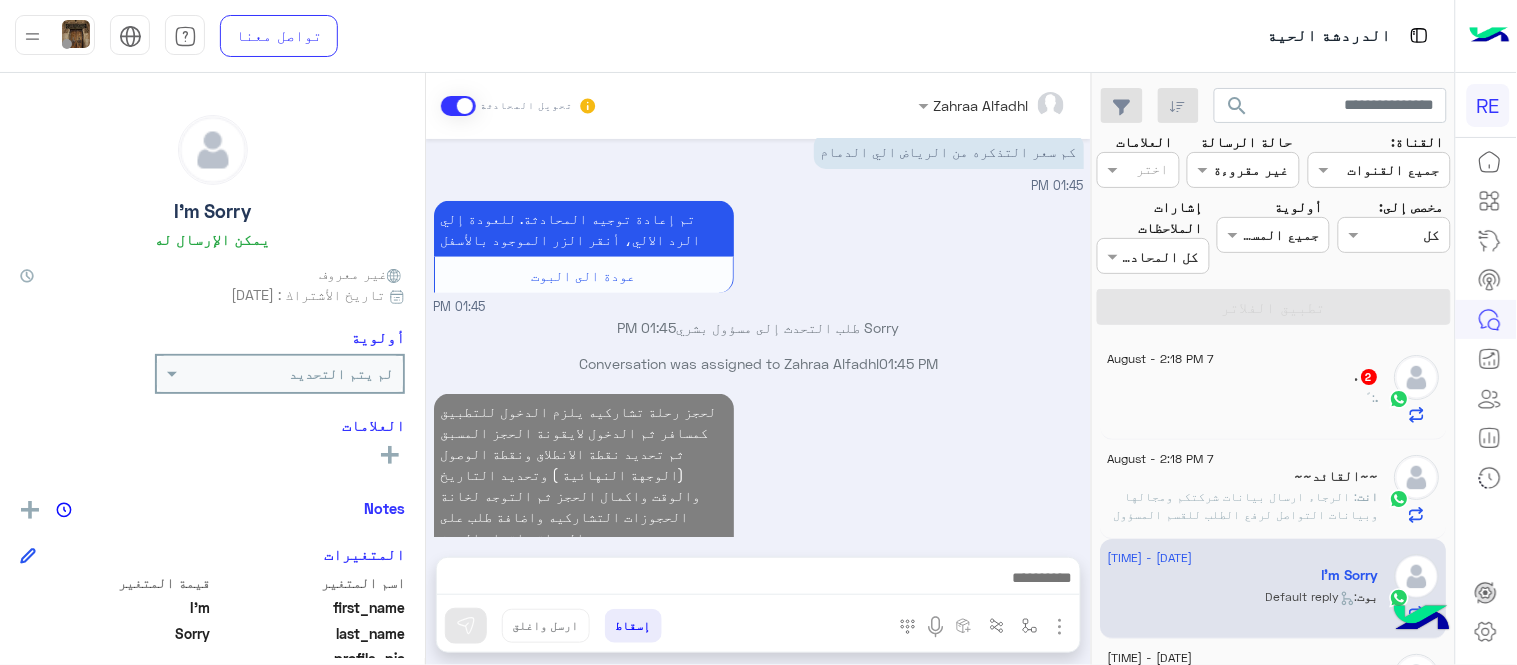 scroll, scrollTop: 232, scrollLeft: 0, axis: vertical 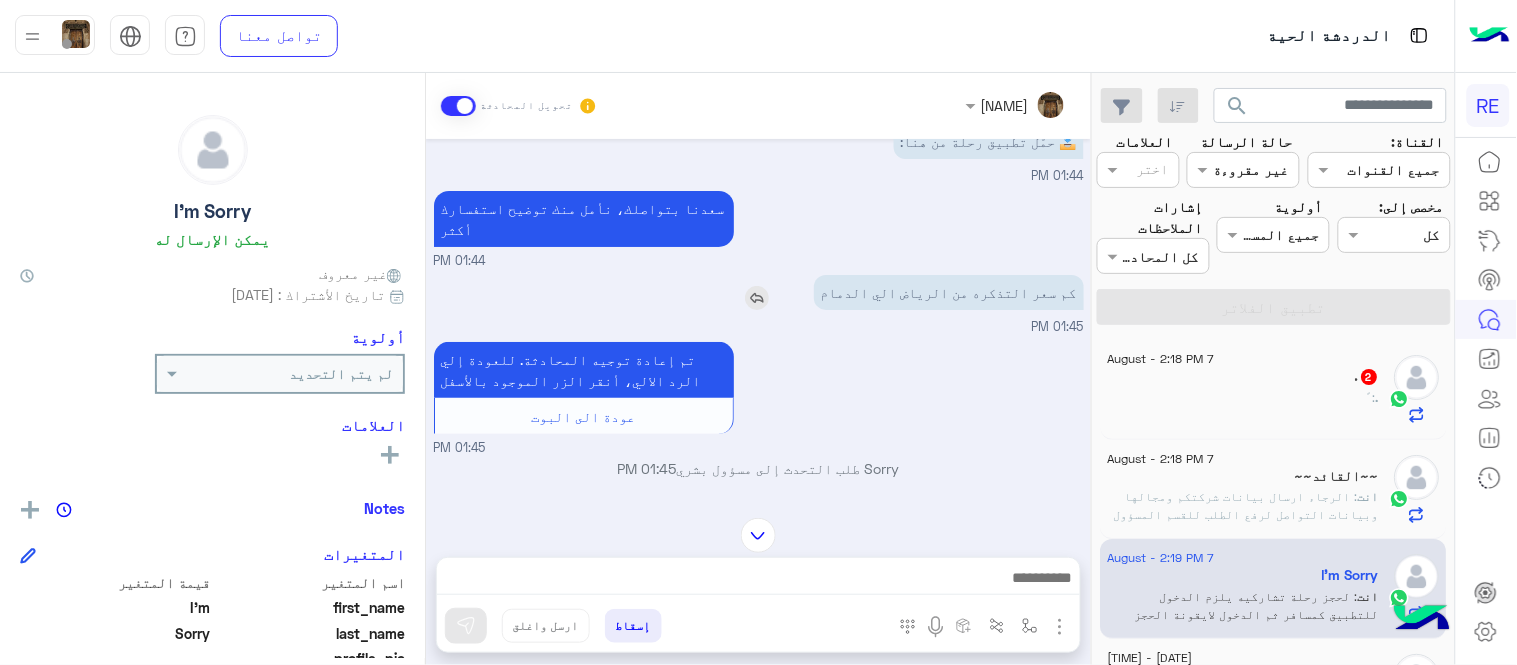 click at bounding box center (757, 298) 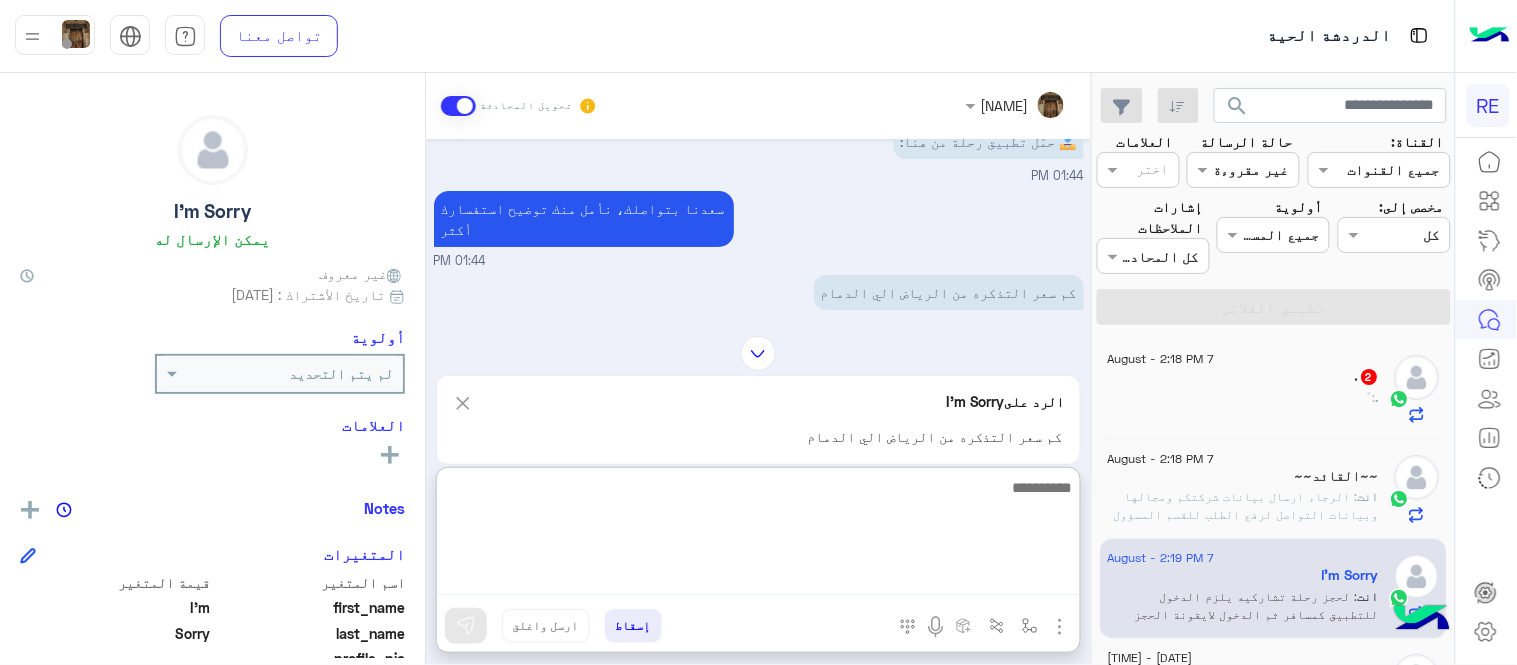 click at bounding box center [758, 535] 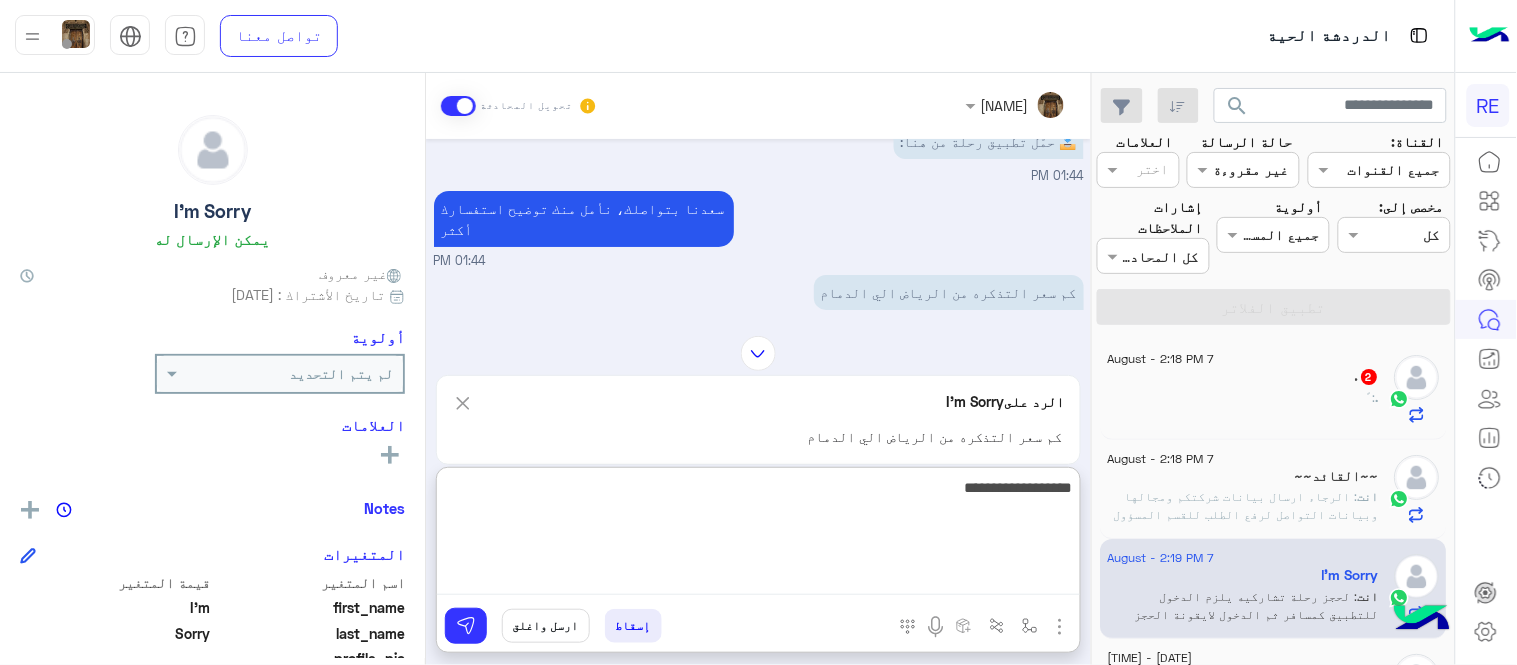 type on "**********" 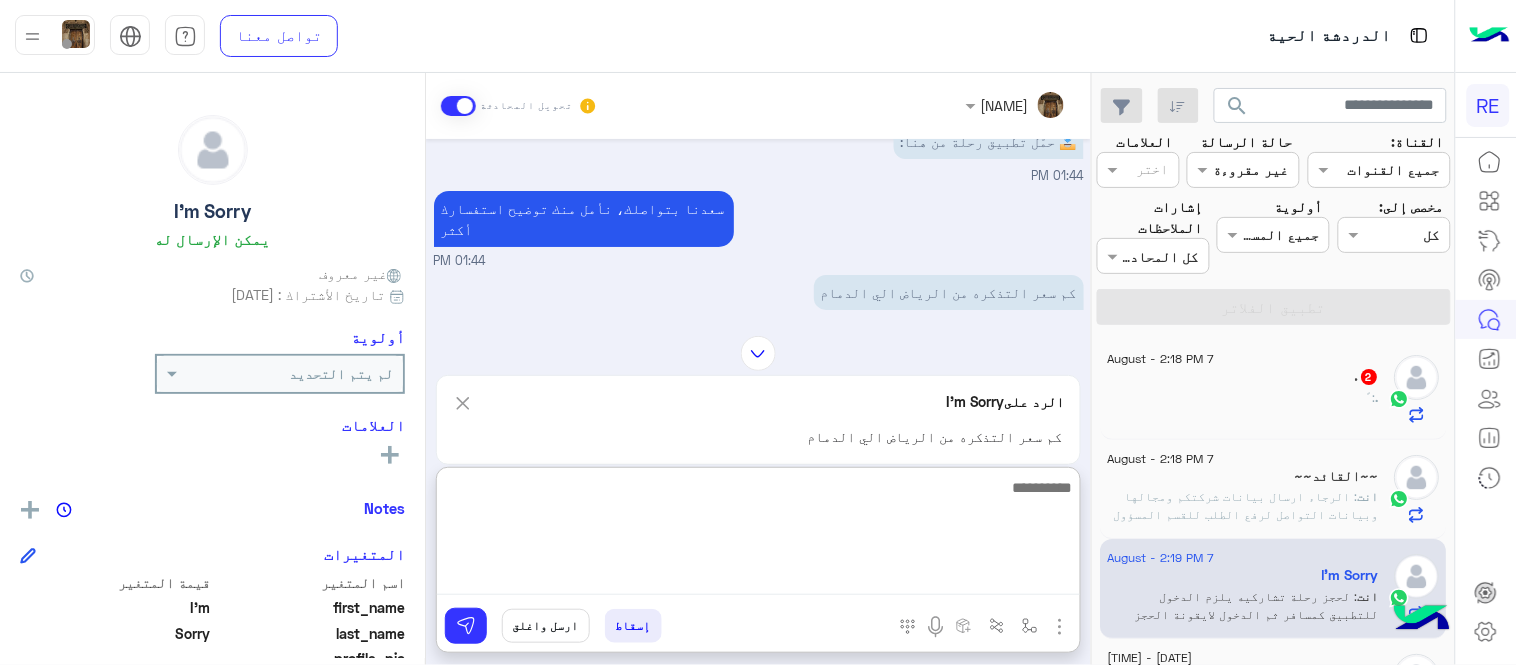 scroll, scrollTop: 421, scrollLeft: 0, axis: vertical 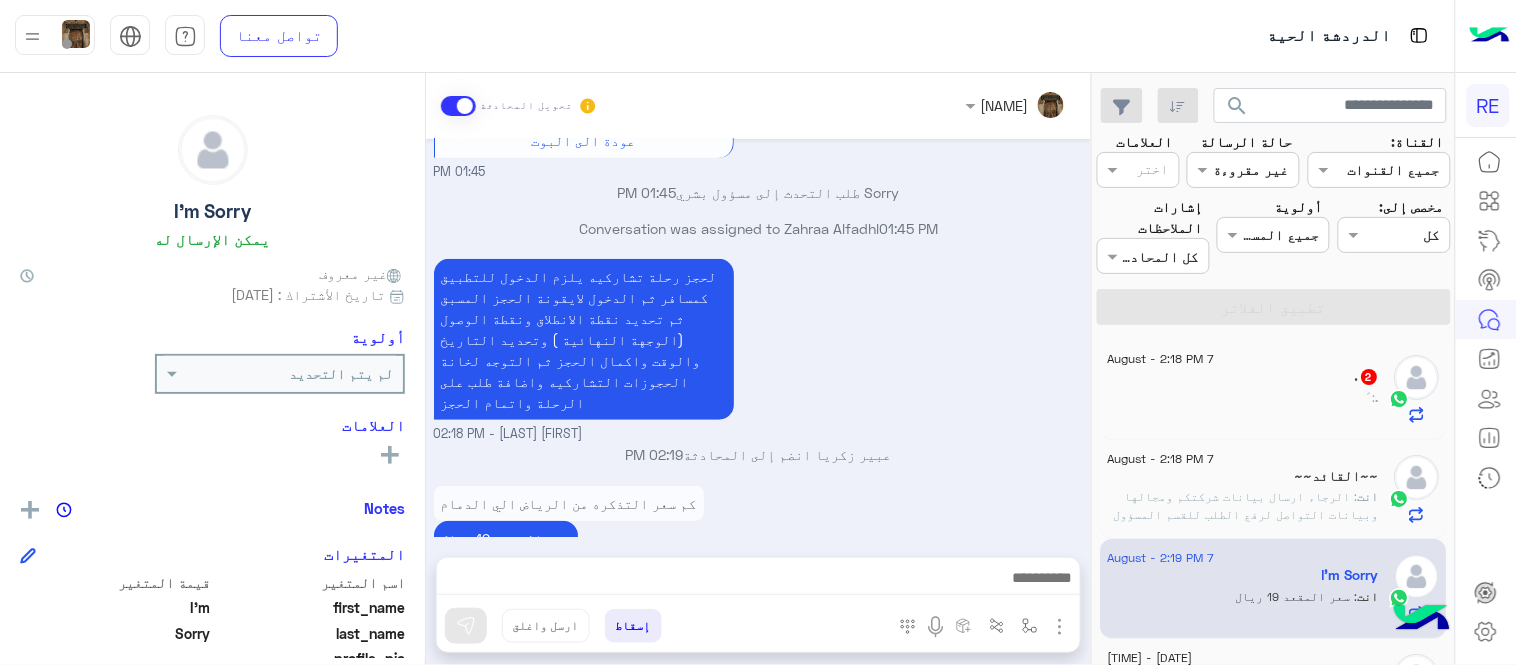 click on "[NAME] تحويل المحادثة     [DATE]  📥 حمّل تطبيق رحلة من هنا:   [TIME]  سعدنا بتواصلك، نأمل منك توضيح استفسارك أكثر    [TIME]  كم سعر التذكره من الرياض الي الدمام   [TIME]  تم إعادة توجيه المحادثة. للعودة إلي الرد الالي، أنقر الزر الموجود بالأسفل  عودة الى البوت     [TIME]   I'm Sorry طلب التحدث إلى مسؤول بشري   [TIME]       Conversation was assigned to [NAME]   [TIME]       [NAME] -  [TIME]   [NAME] انضم إلى المحادثة   [TIME]      كم سعر التذكره من الرياض الي الدمام سعر المقعد 19 ريال  [NAME] -  [TIME]   إسقاط   ارسل واغلق    I'm Sorry   يمكن الإرسال له   غير معروف      تاريخ الأشتراك : [DATE]  أولوية  العلامات   I'm" 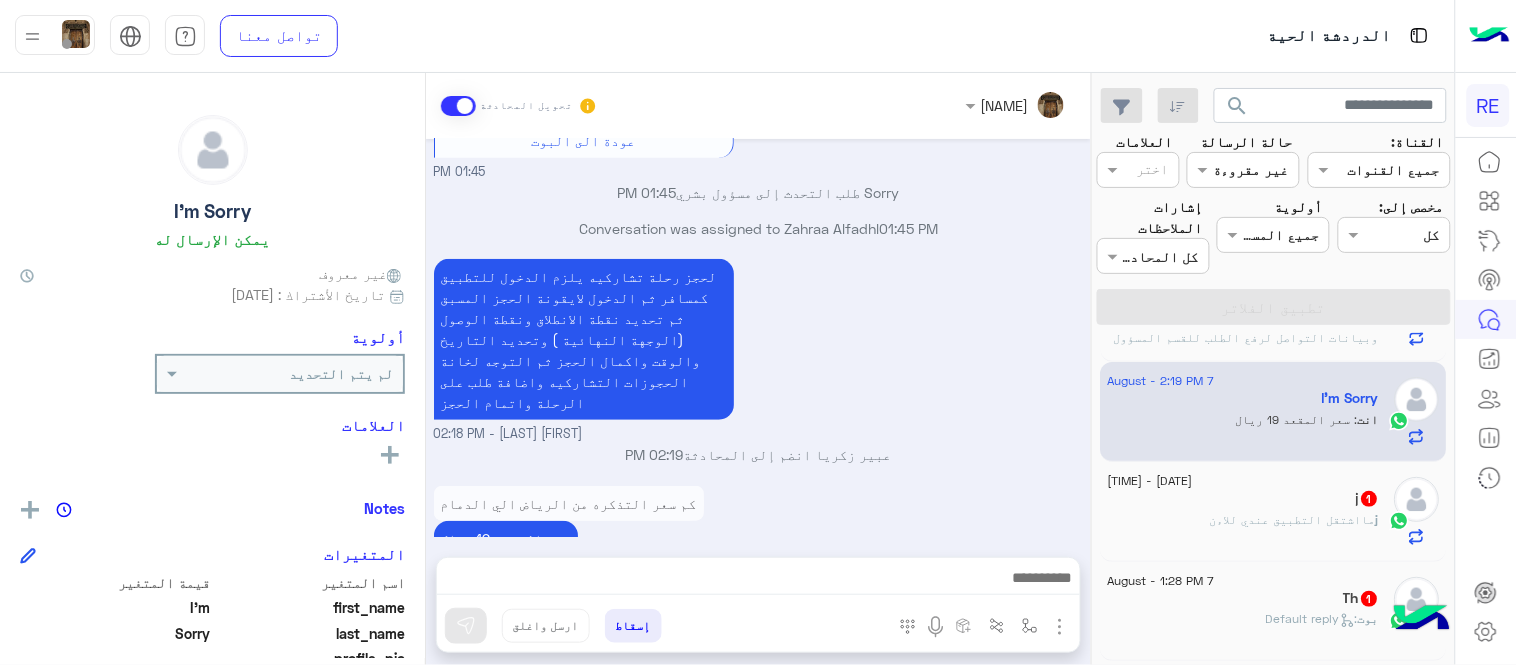scroll, scrollTop: 191, scrollLeft: 0, axis: vertical 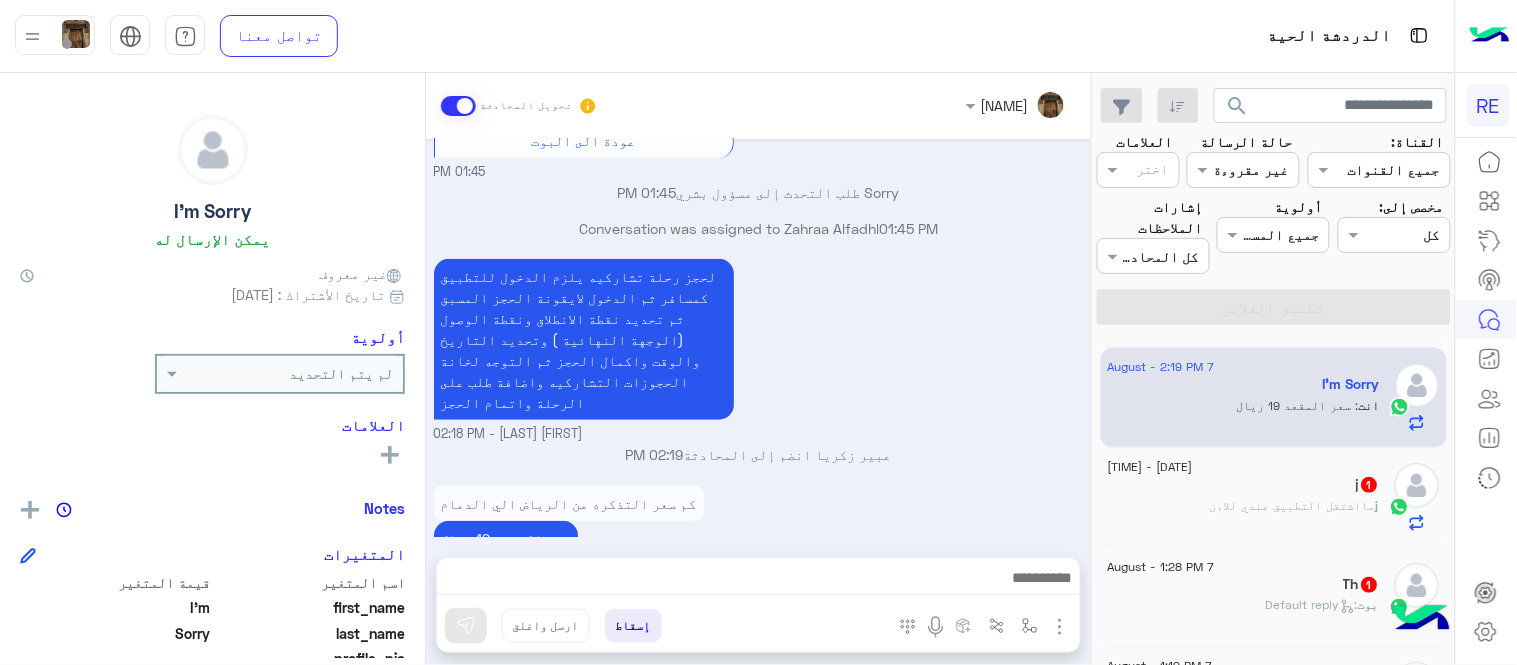 click on "مااشتقل التطبيق عندي للاءن" 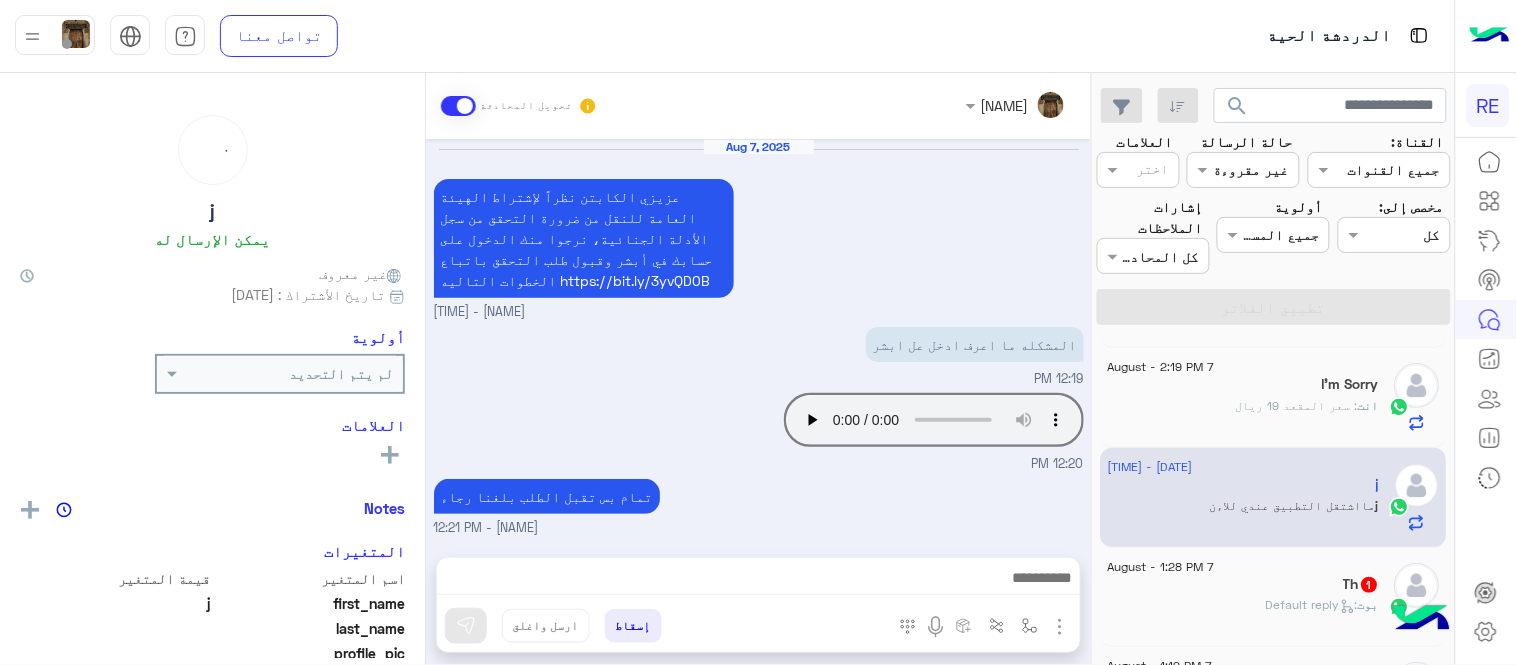 scroll, scrollTop: 396, scrollLeft: 0, axis: vertical 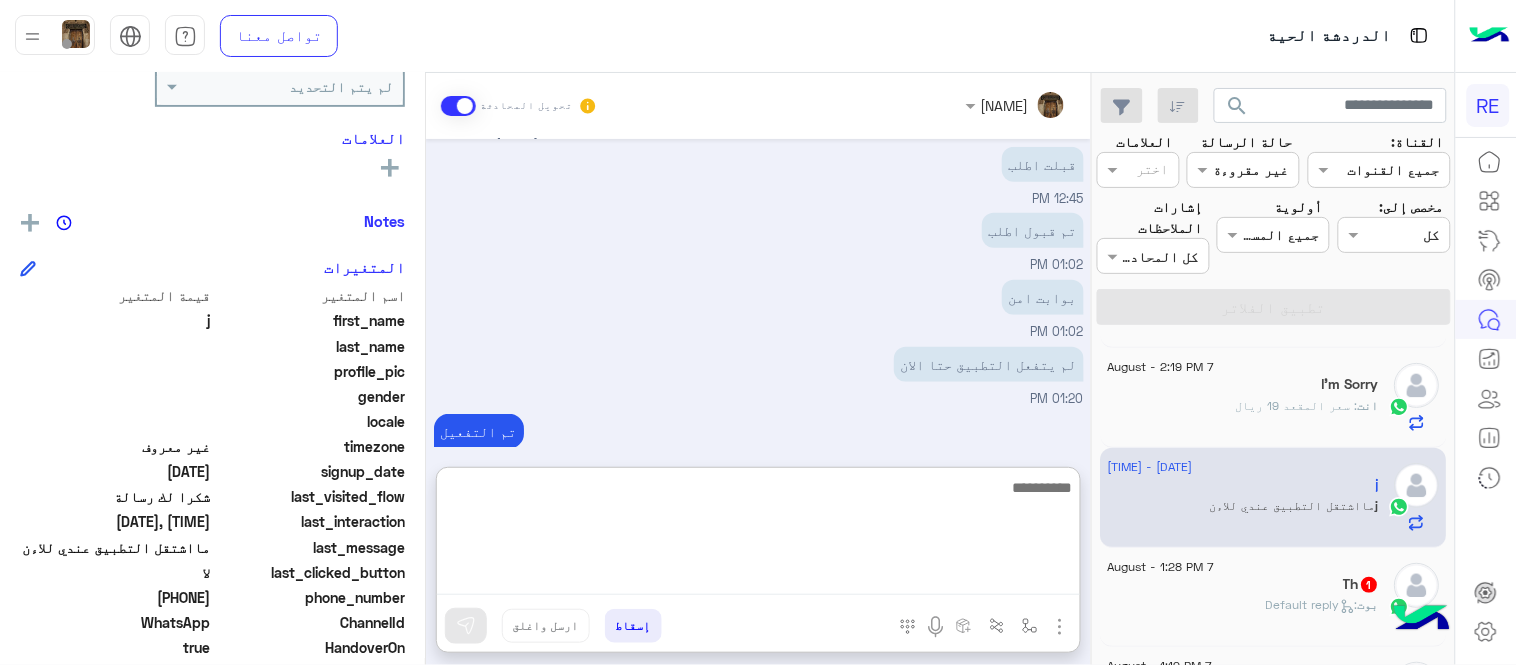 click at bounding box center [758, 535] 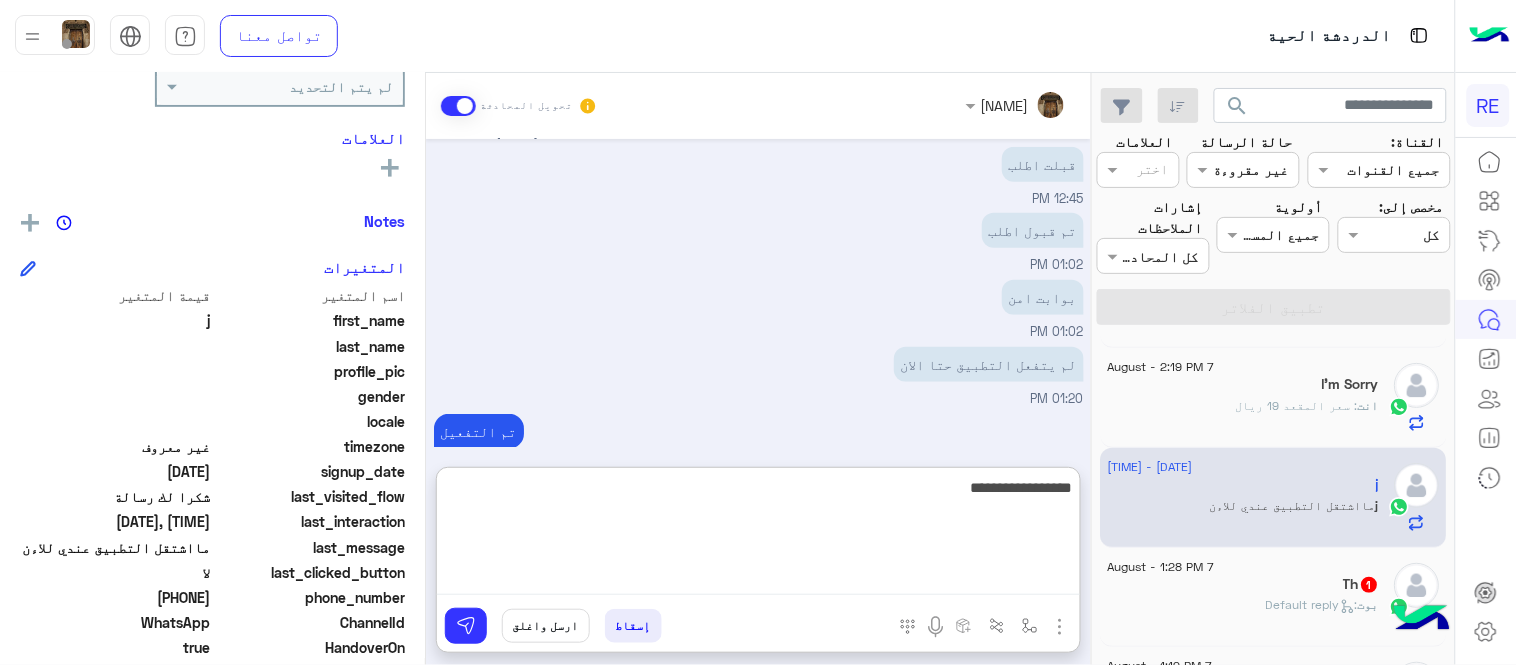 type on "**********" 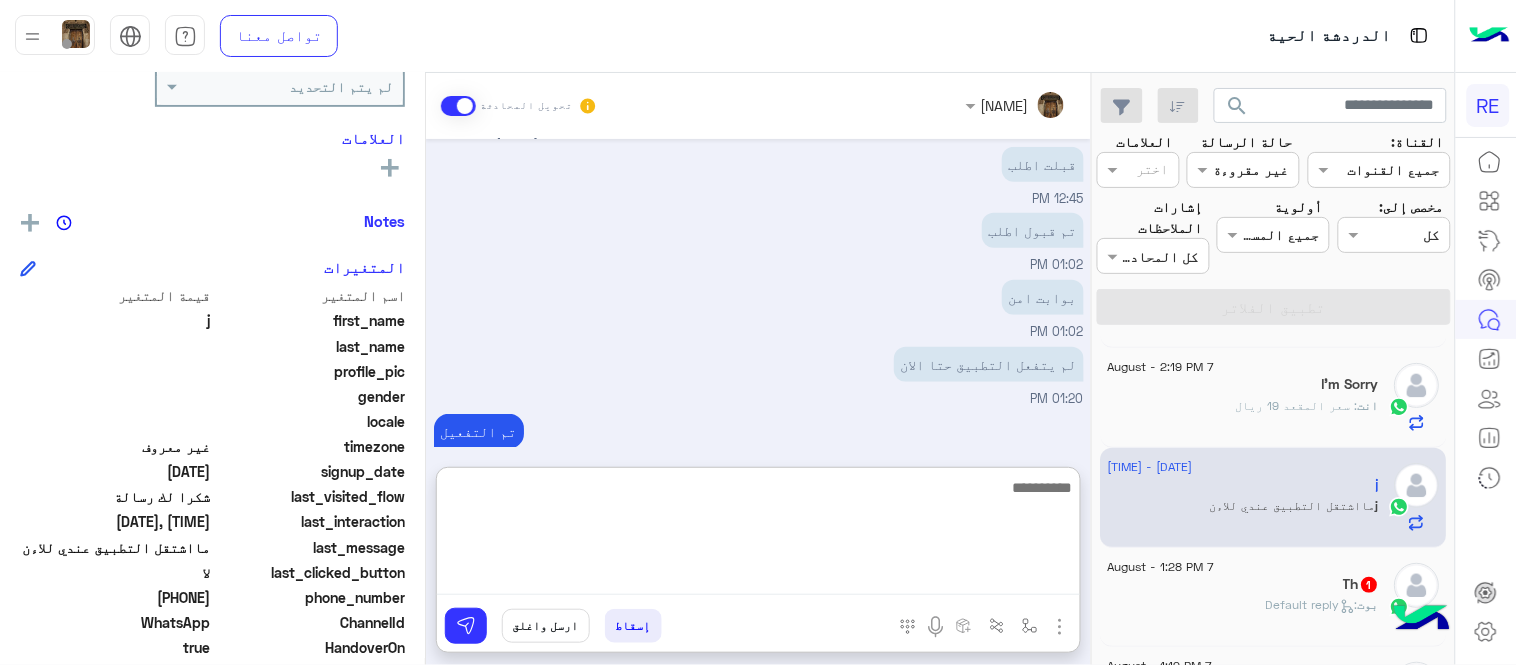 scroll, scrollTop: 550, scrollLeft: 0, axis: vertical 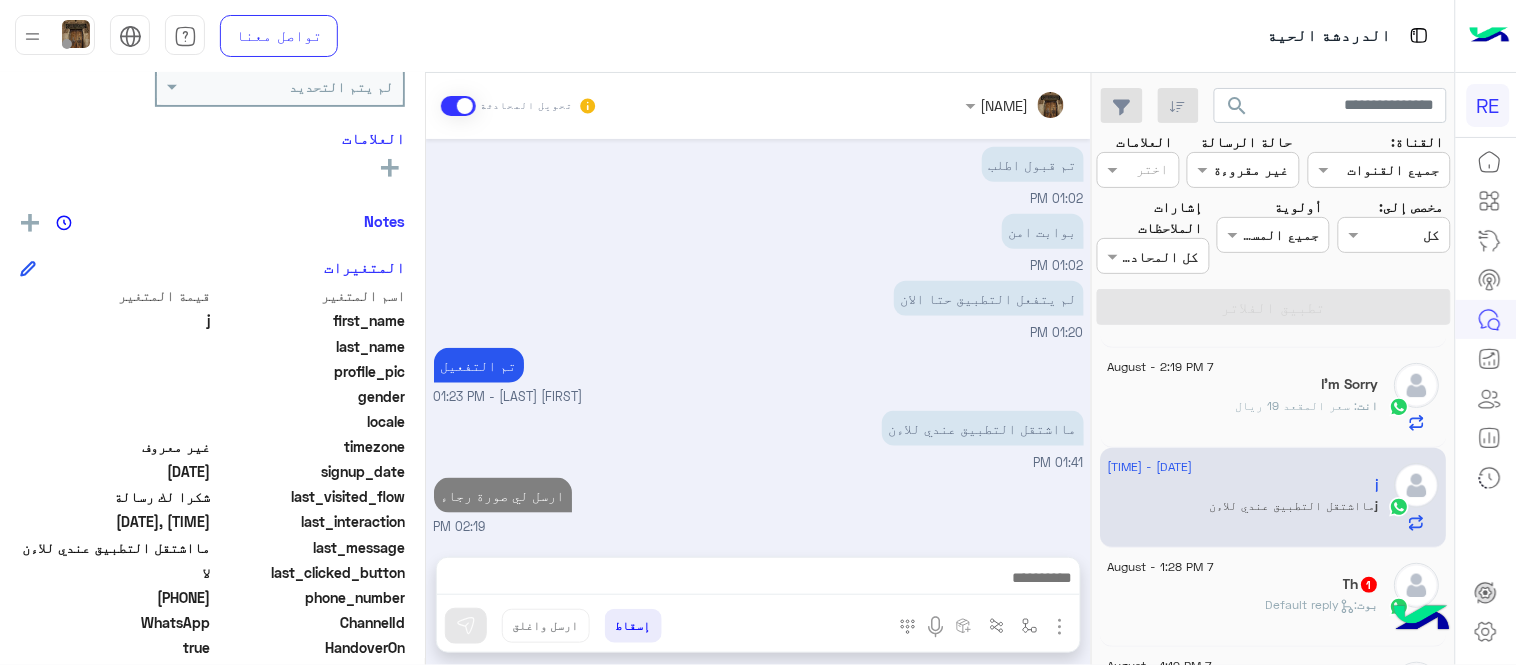 click on "[NAME]  1" 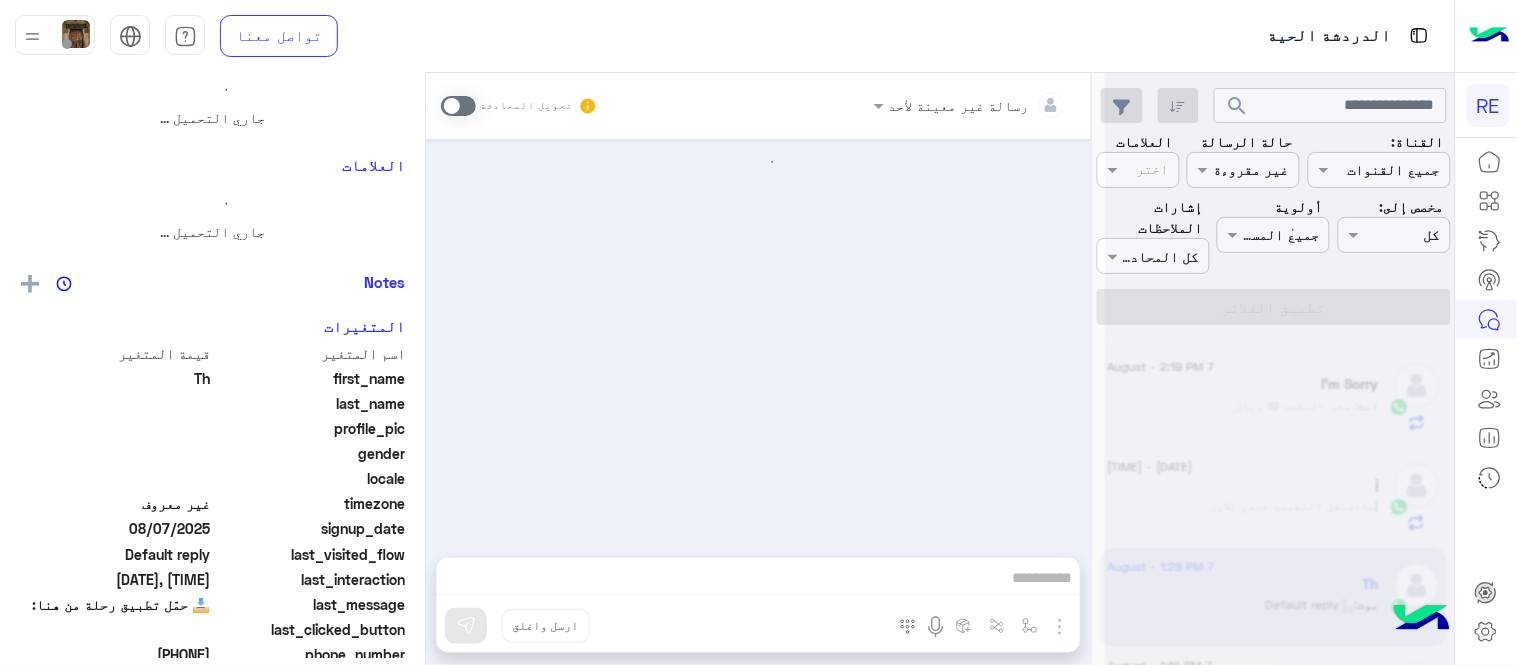 scroll, scrollTop: 0, scrollLeft: 0, axis: both 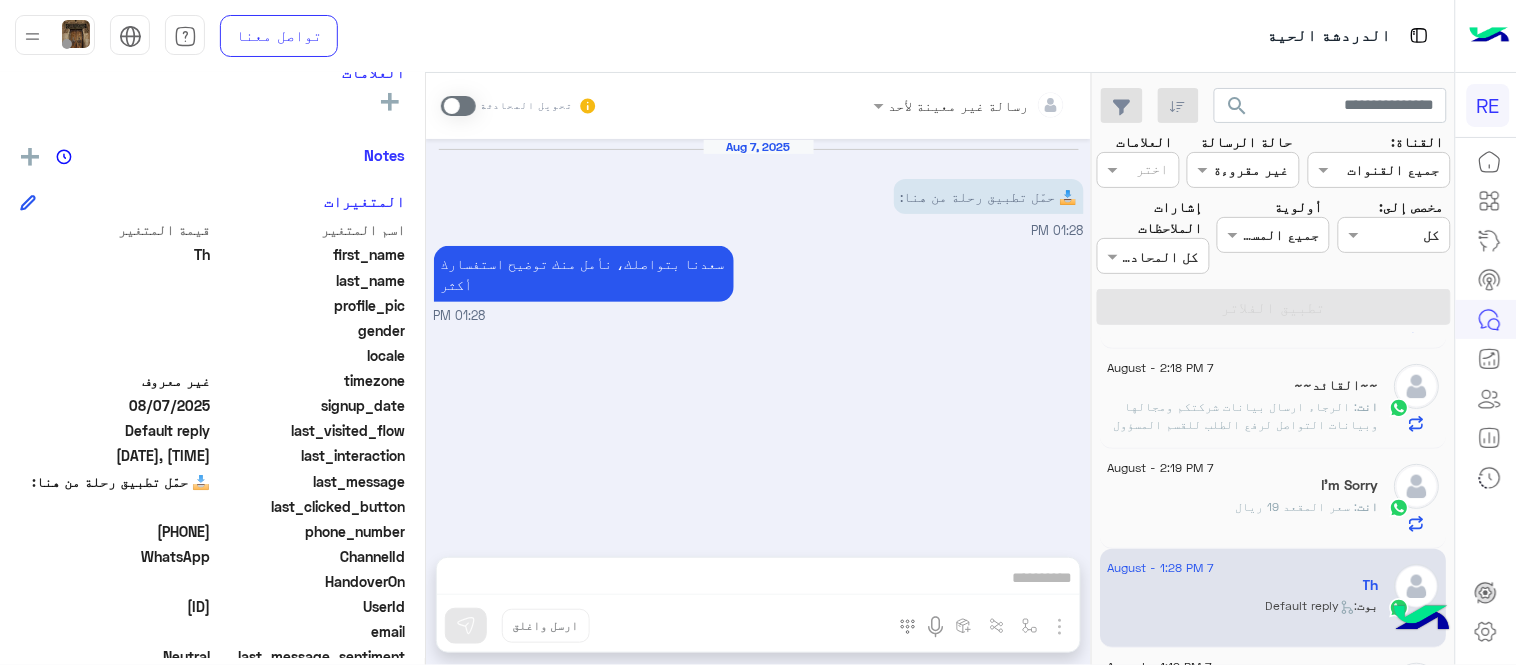 click at bounding box center (458, 106) 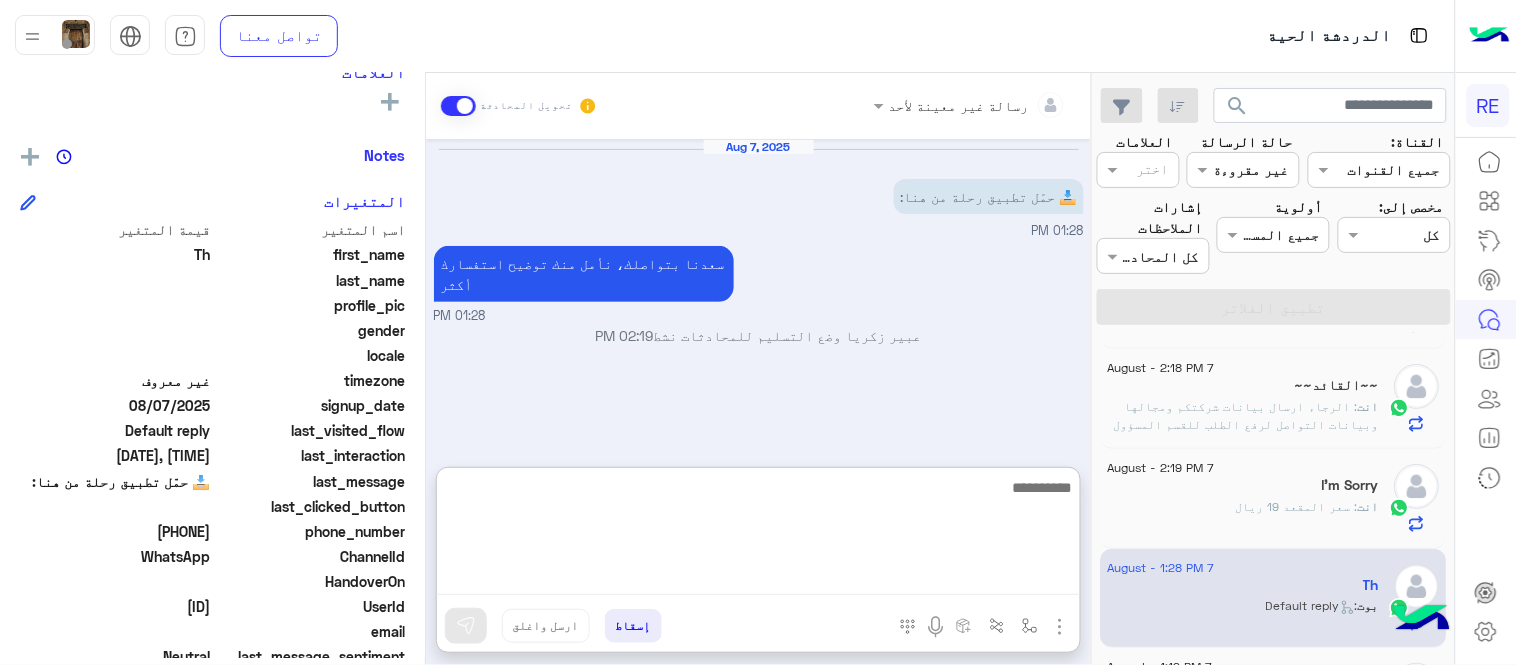 click at bounding box center (758, 535) 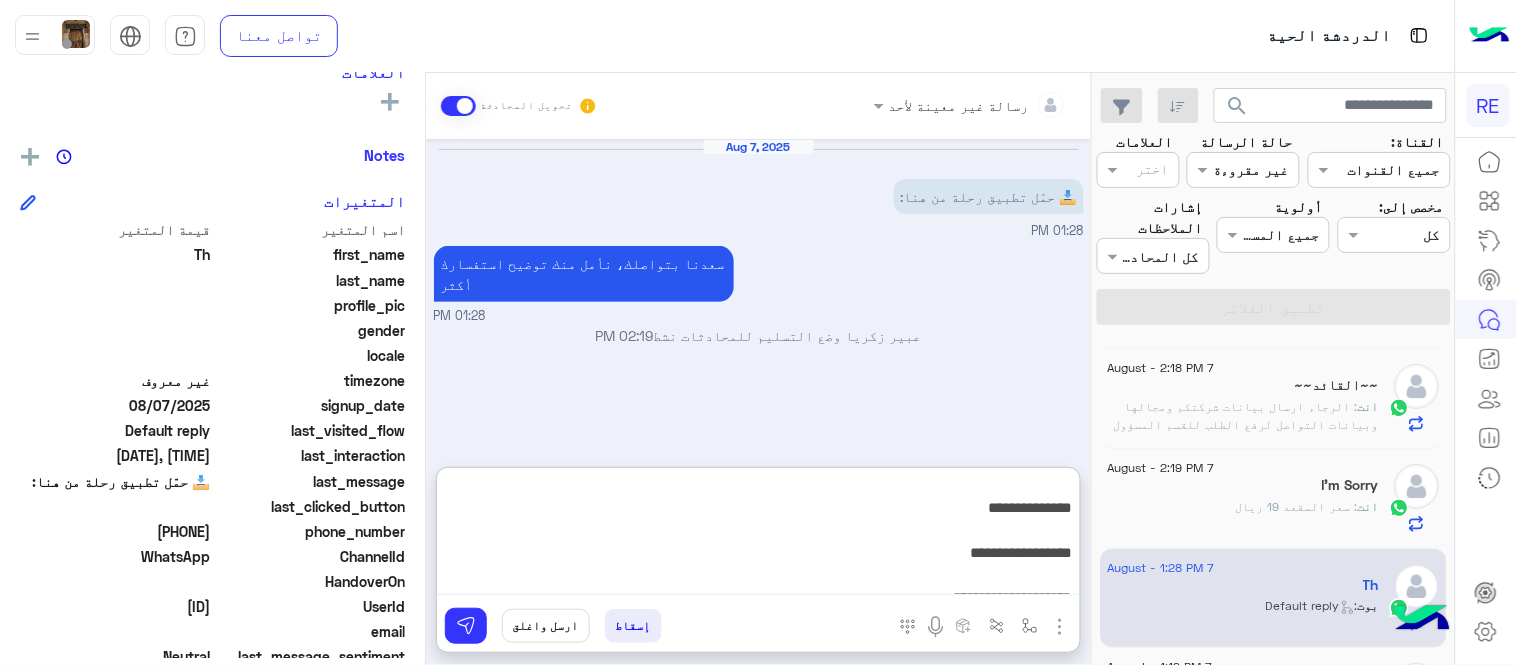 scroll, scrollTop: 3, scrollLeft: 0, axis: vertical 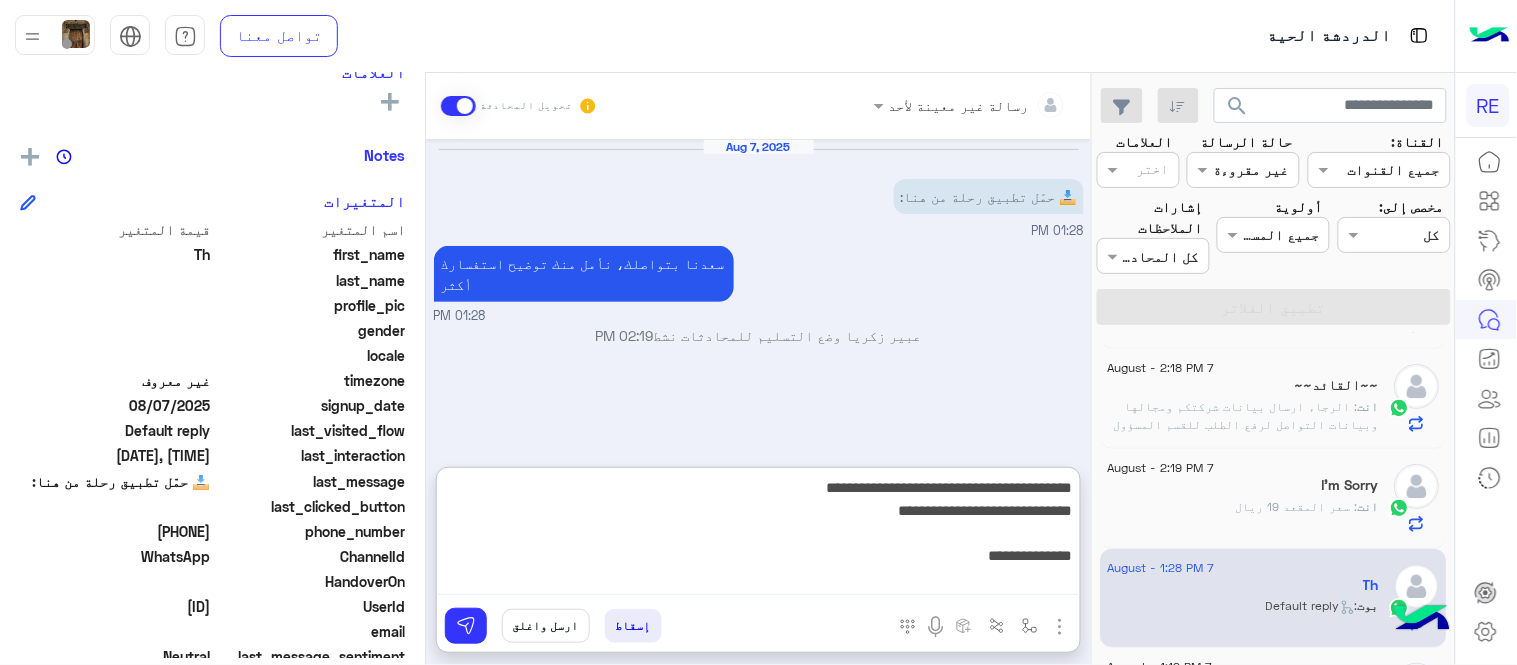 drag, startPoint x: 827, startPoint y: 484, endPoint x: 732, endPoint y: 480, distance: 95.084175 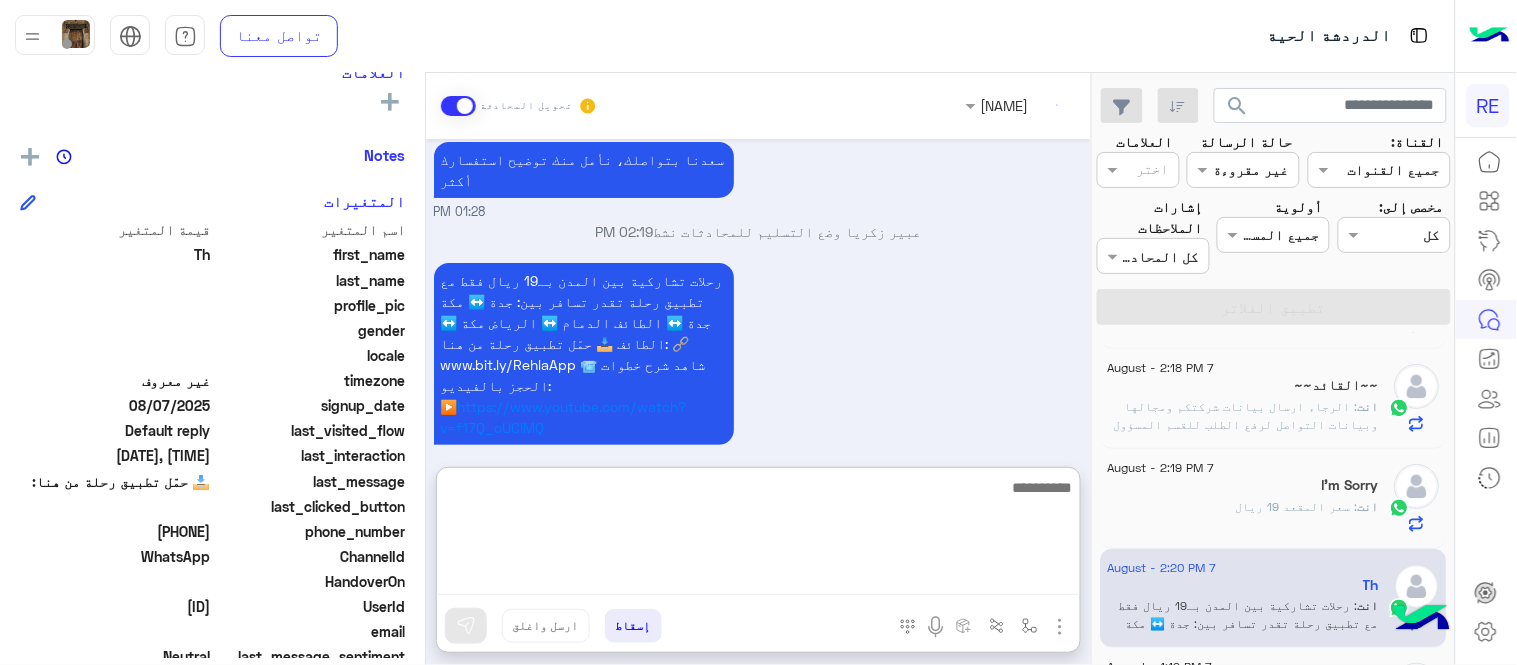 scroll, scrollTop: 141, scrollLeft: 0, axis: vertical 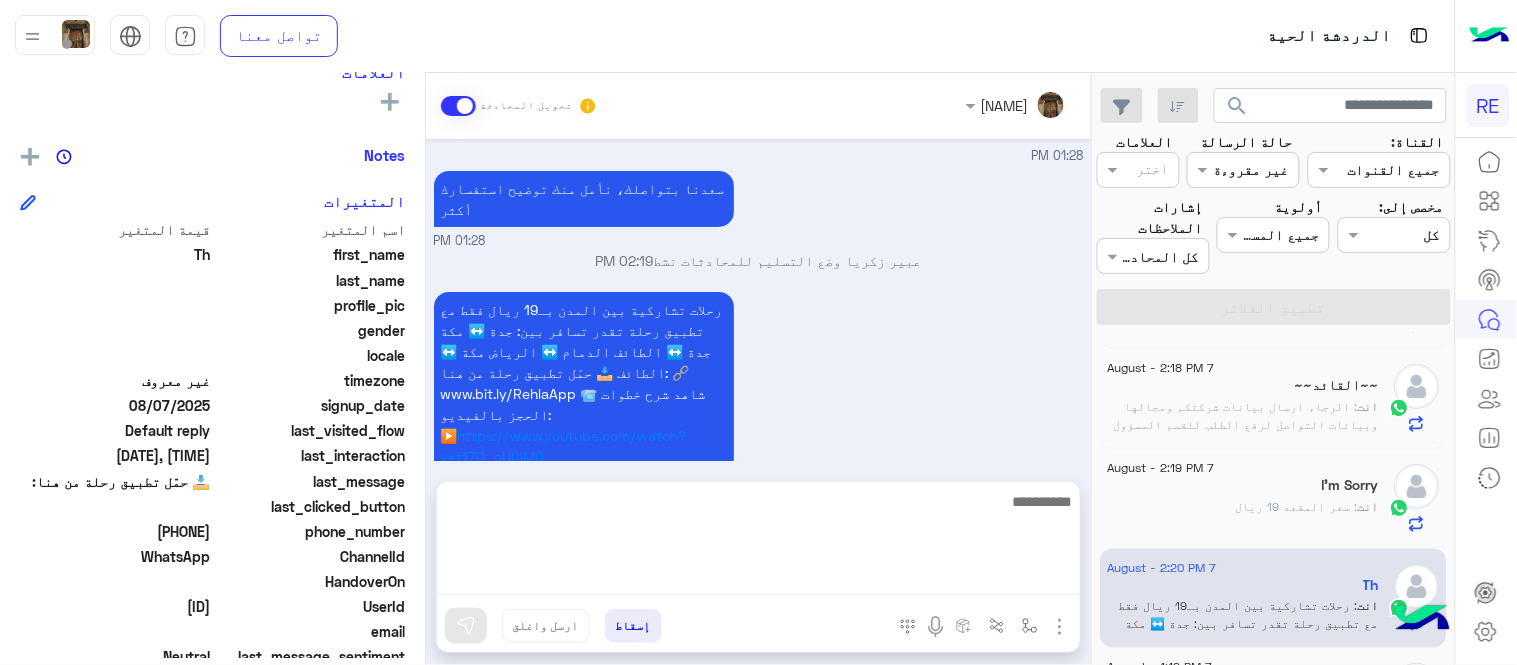 click on "رحلات تشاركية بين المدن بـ19 ريال فقط
مع تطبيق رحلة تقدر تسافر بين:
جدة ↔️ مكة
جدة ↔️ الطائف
الدمام ↔️ الرياض
مكة ↔️ الطائف
📥 حمّل تطبيق رحلة من هنا:
🔗 www.bit.ly/RehlaApp
📹 شاهد شرح خطوات الحجز بالفيديو:
▶️   https://www.youtube.com/watch?v=f17Q_oUCIMQ  [NAME] -  [TIME]" at bounding box center [759, 392] 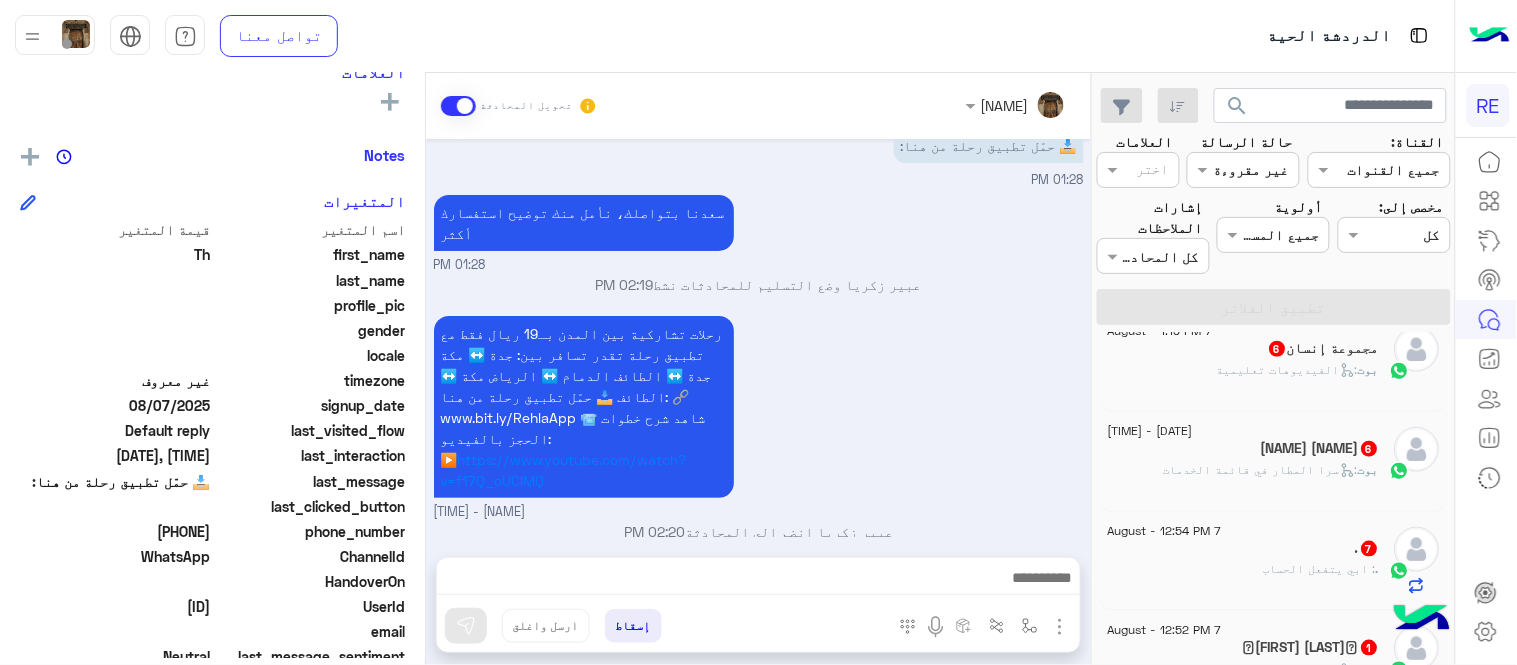 scroll, scrollTop: 493, scrollLeft: 0, axis: vertical 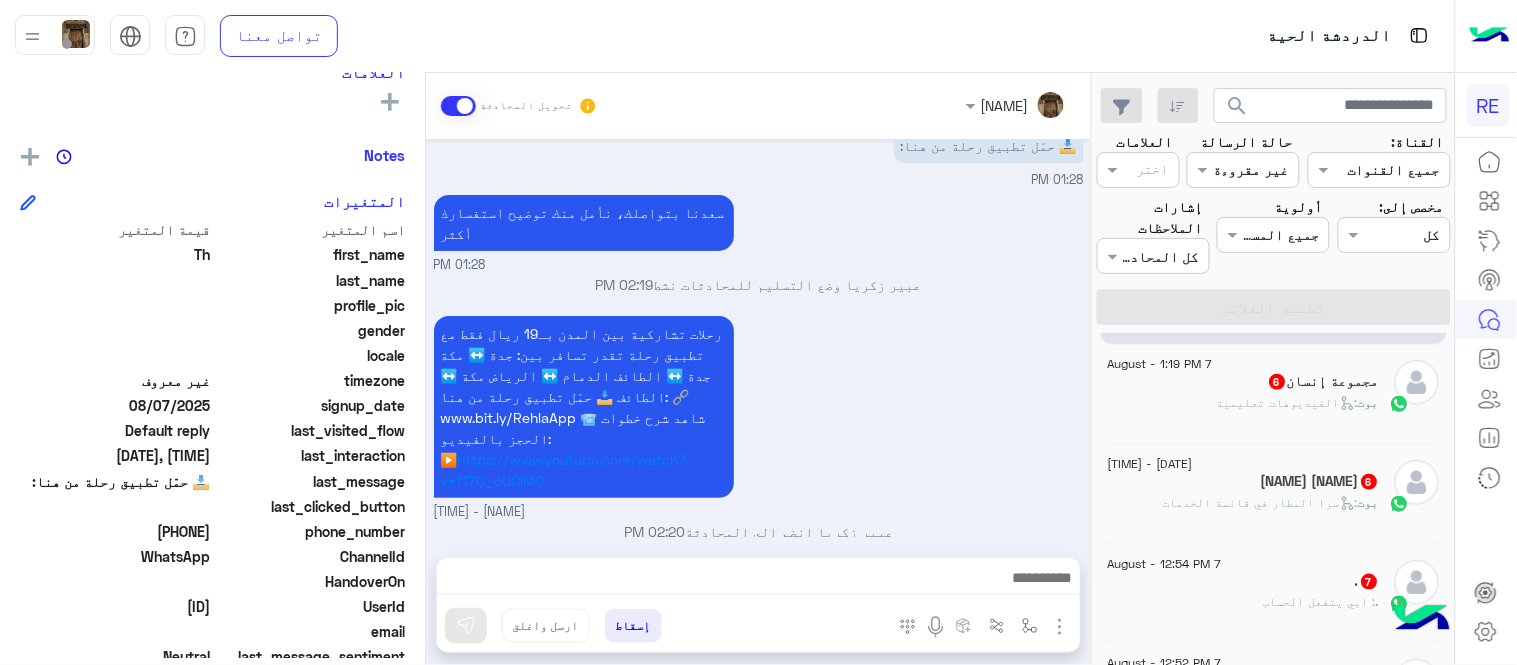 click on ":   الفيديوهات تعليمية" 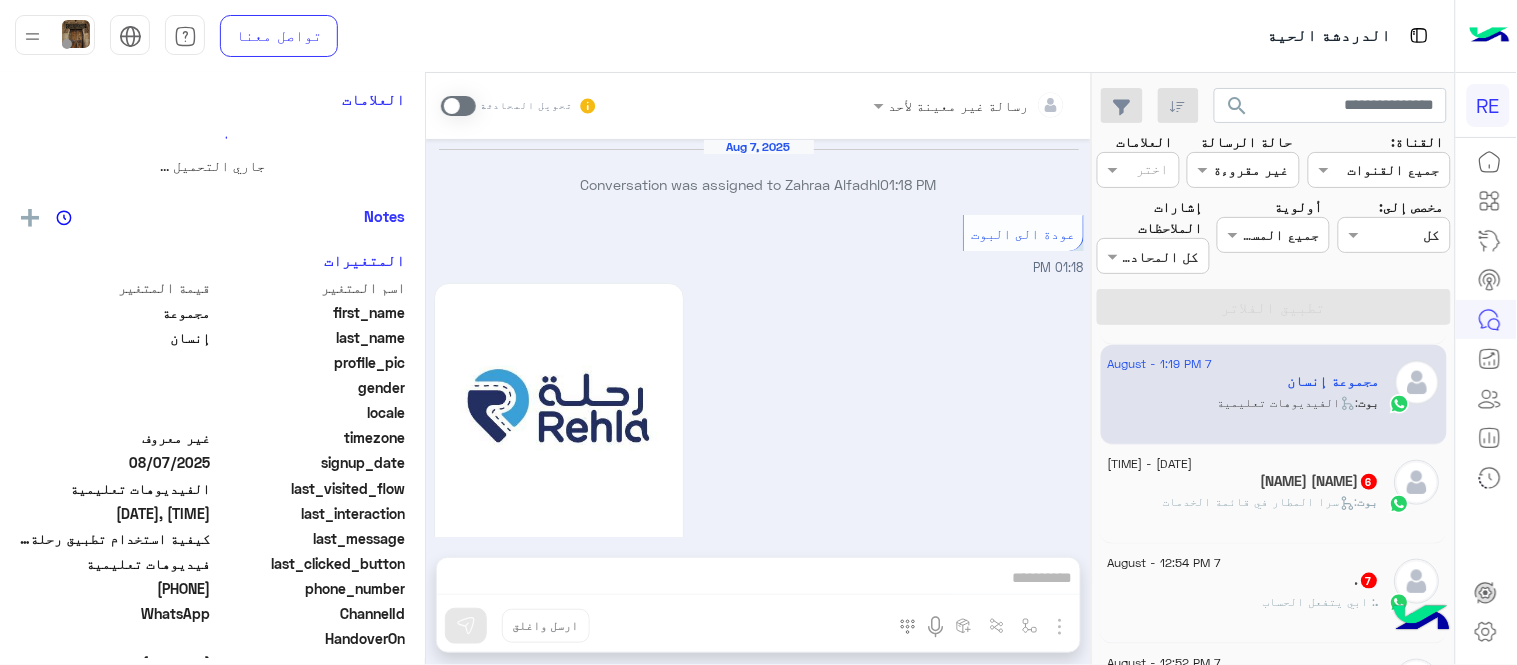 scroll, scrollTop: 1281, scrollLeft: 0, axis: vertical 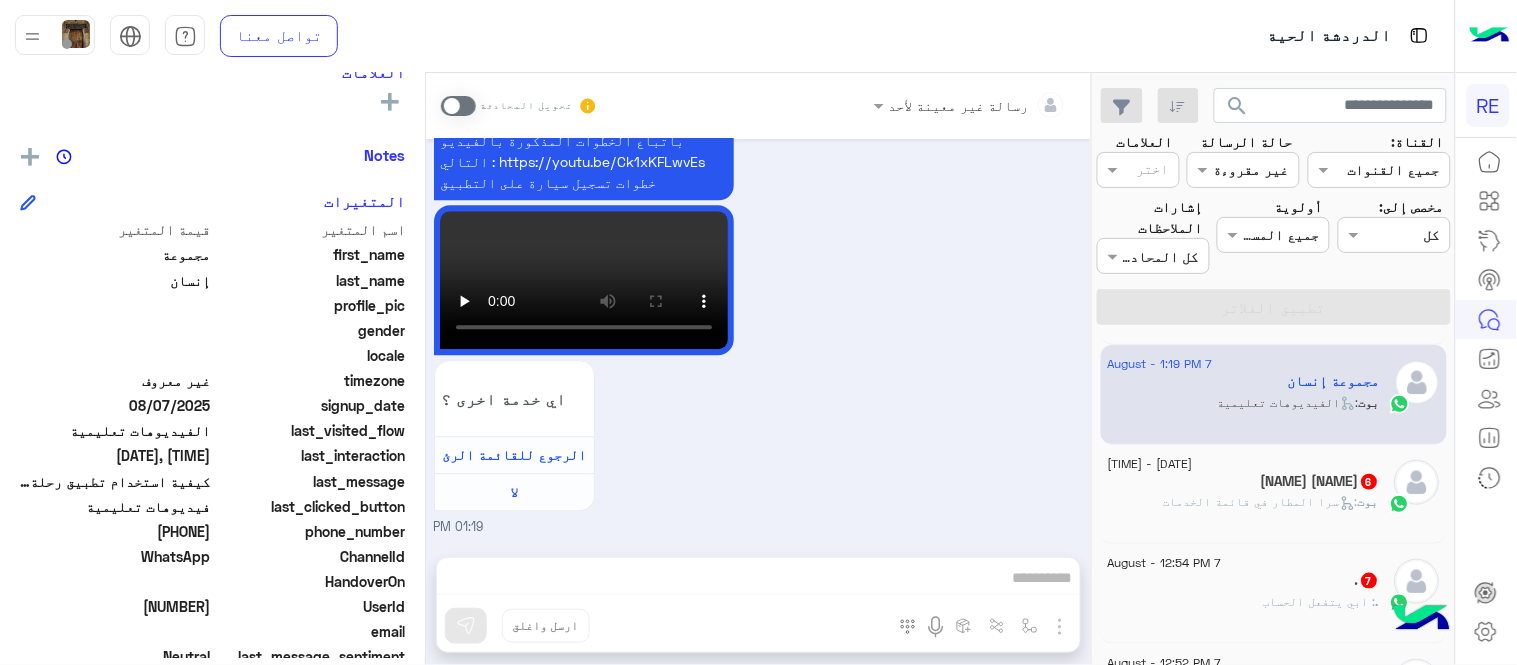 click at bounding box center [458, 106] 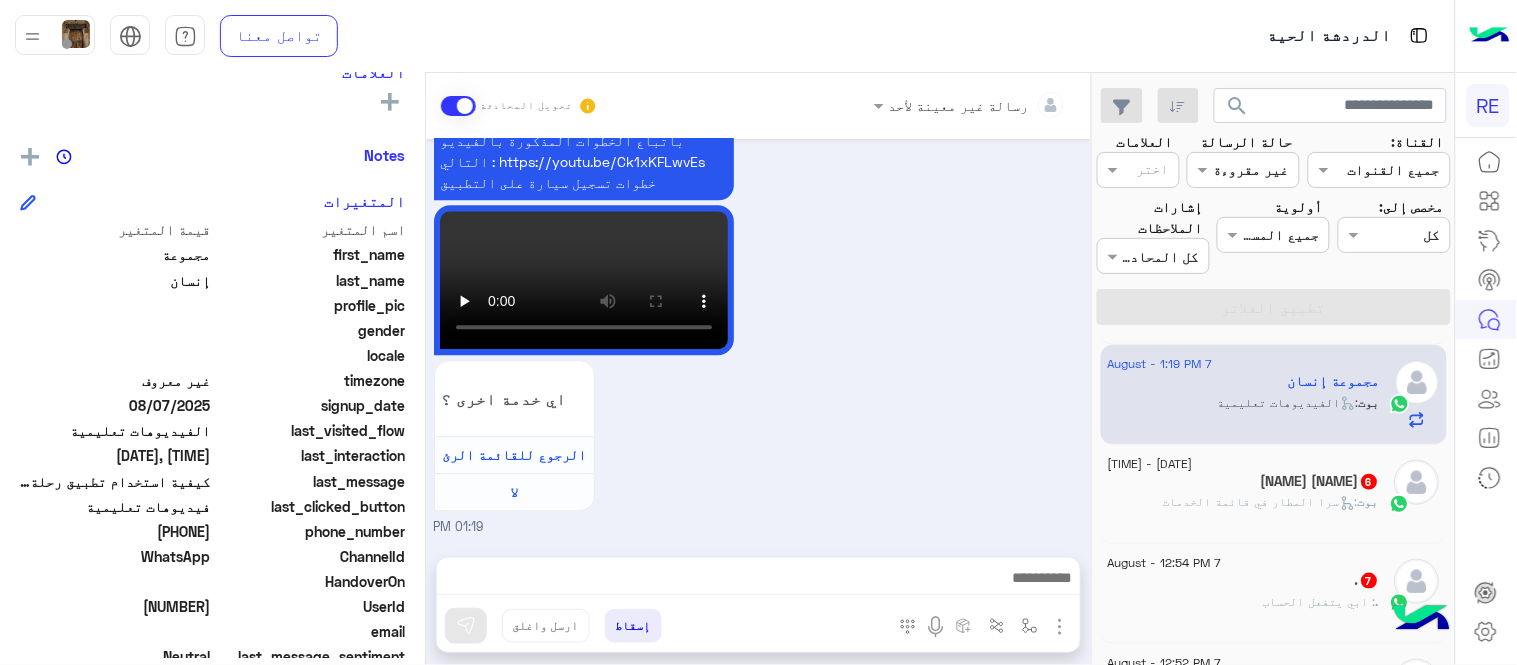 scroll, scrollTop: 1316, scrollLeft: 0, axis: vertical 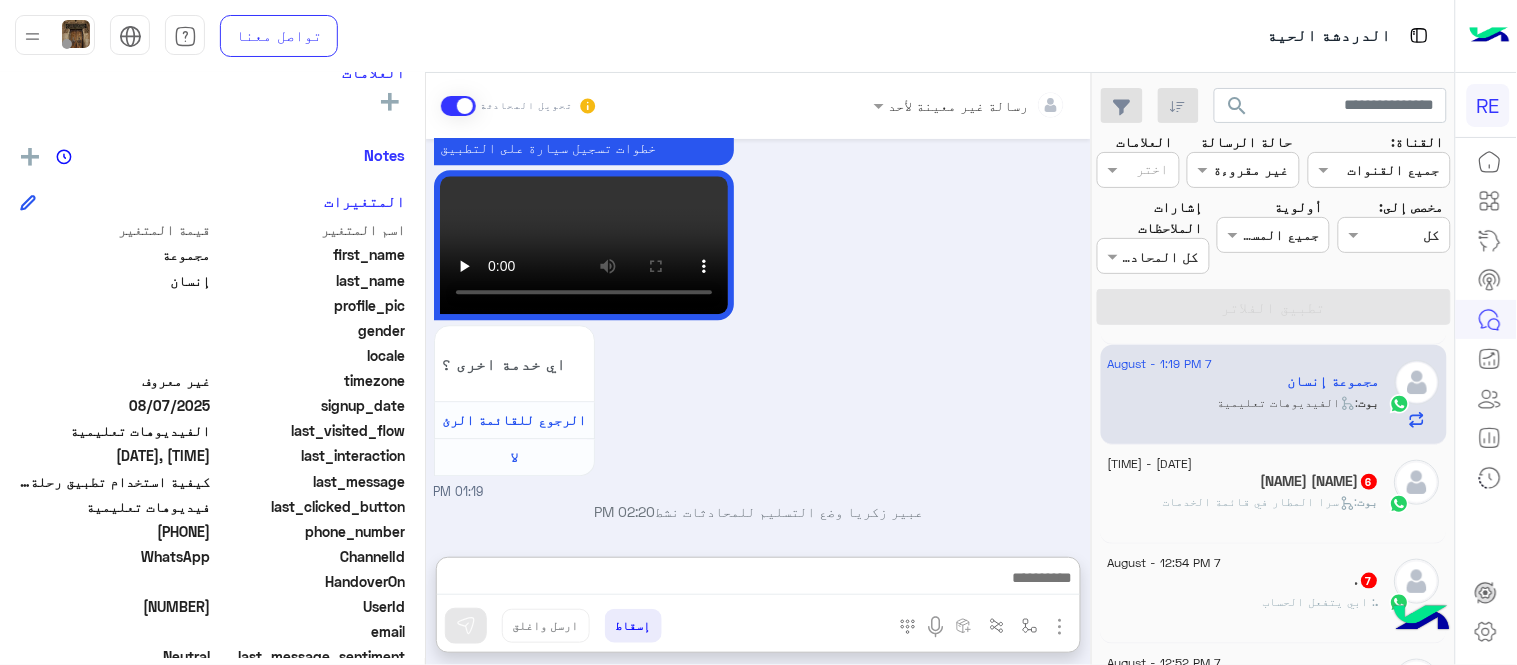click at bounding box center (758, 580) 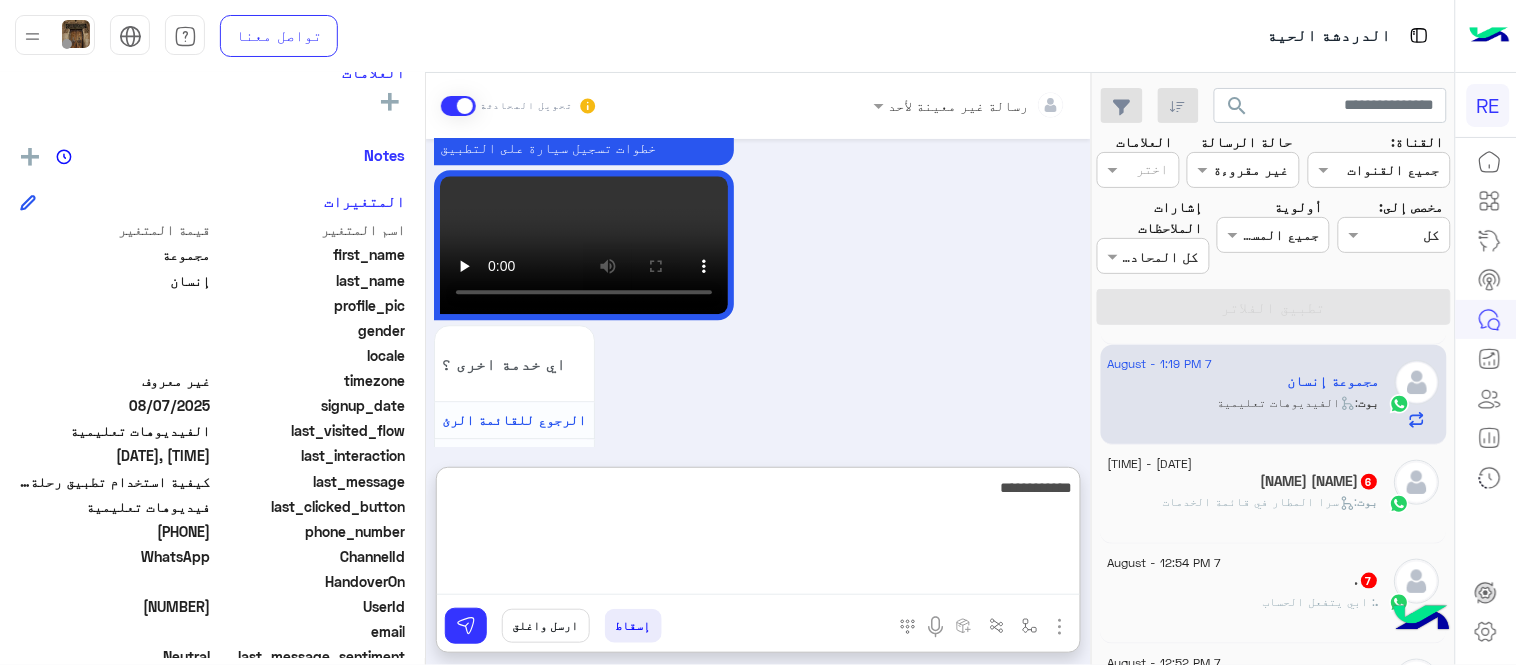 type on "**********" 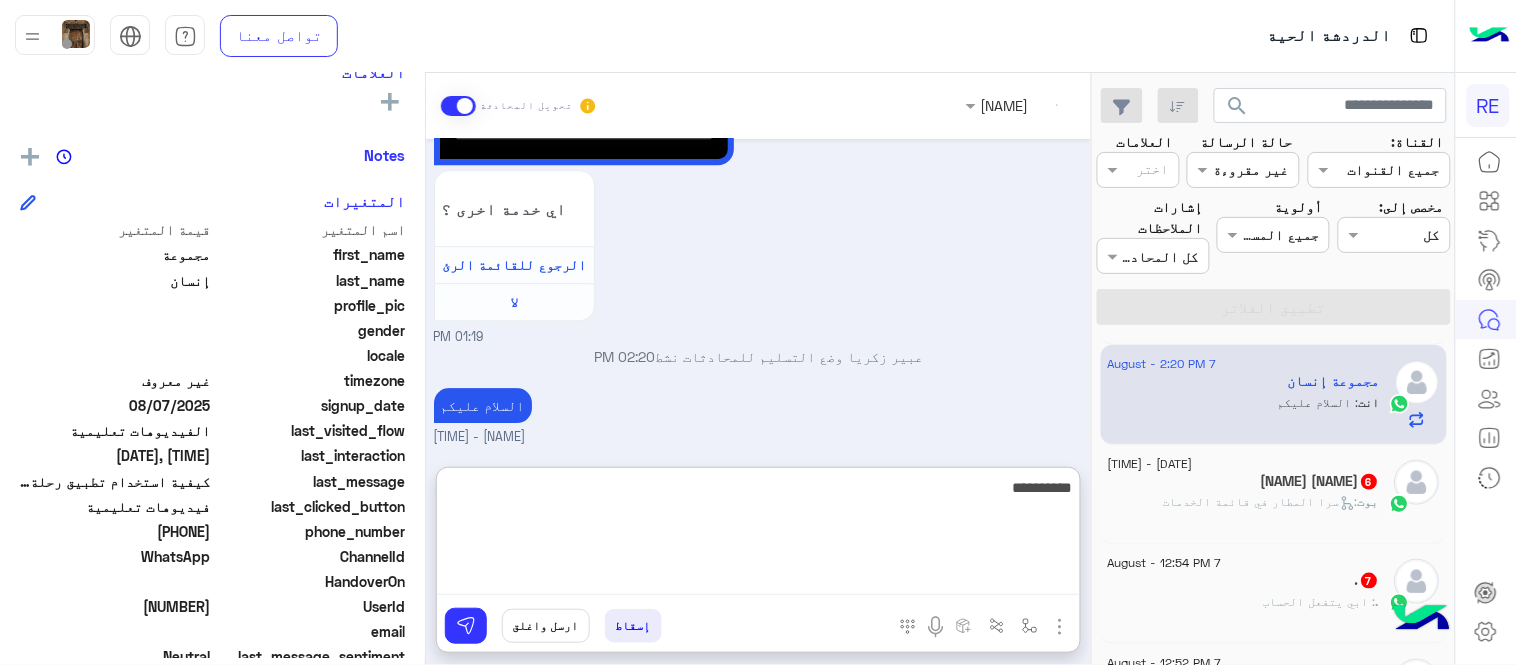 scroll, scrollTop: 1507, scrollLeft: 0, axis: vertical 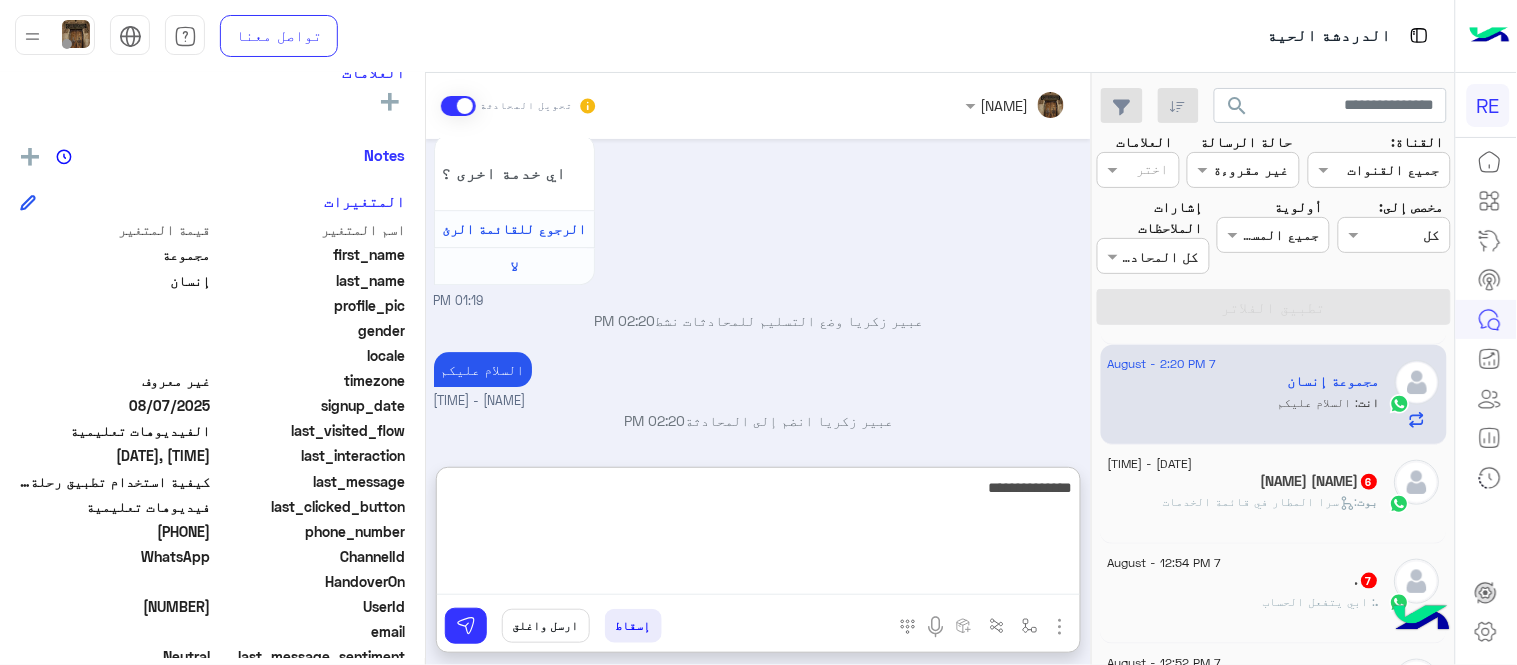 type on "**********" 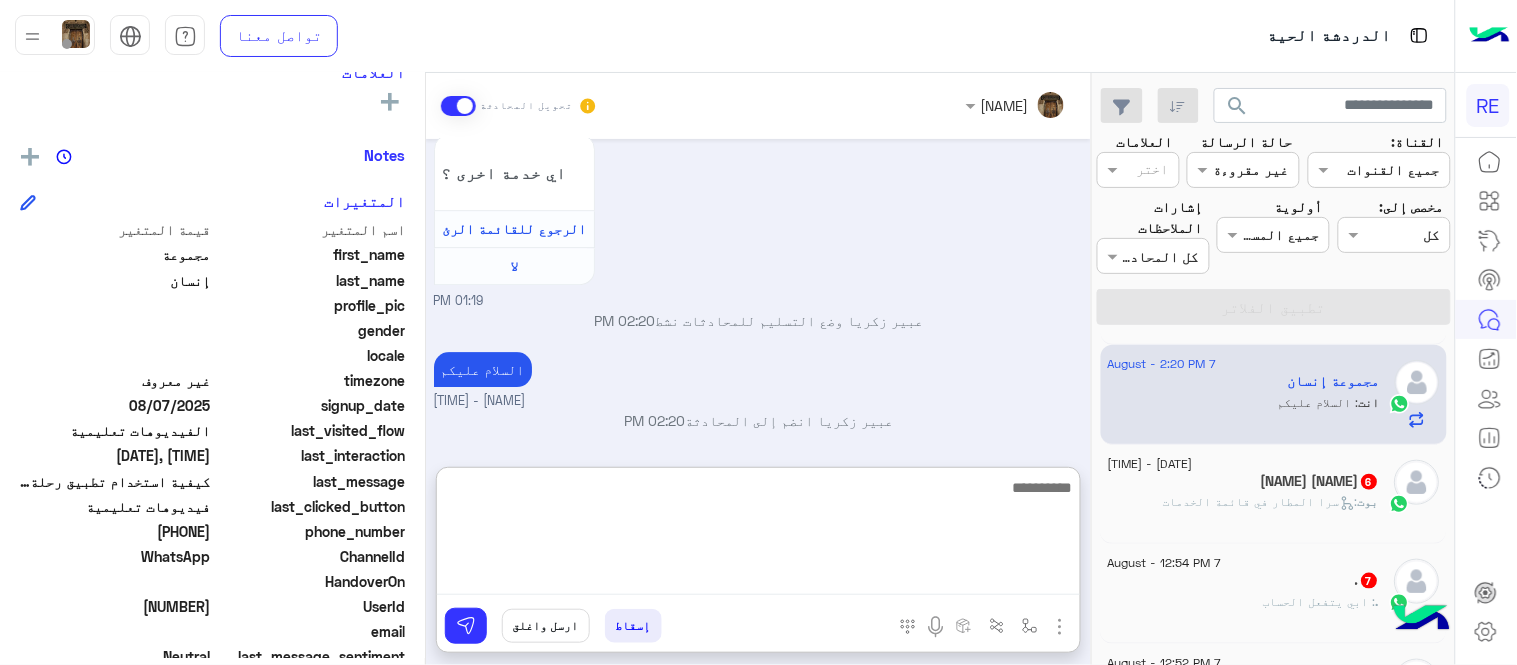 scroll, scrollTop: 1571, scrollLeft: 0, axis: vertical 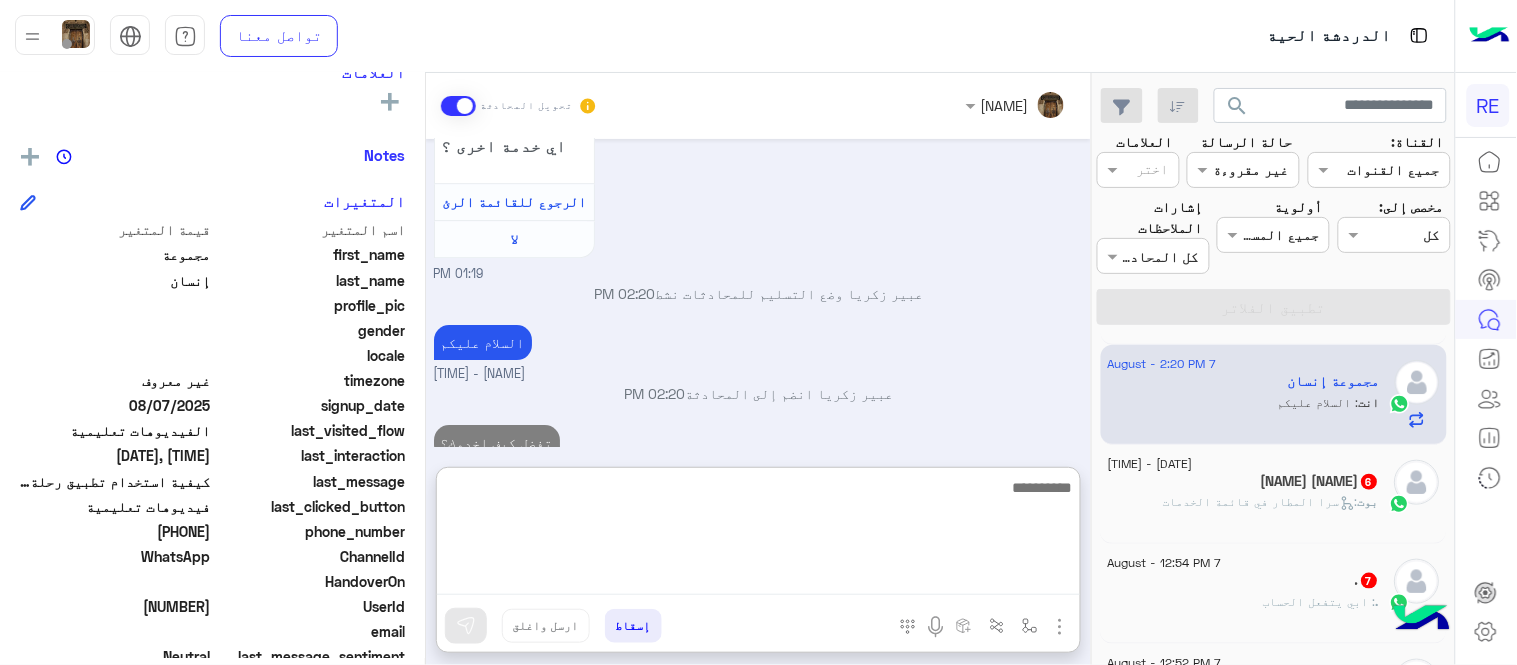 click on ":   سرا المطار في قائمة الخدمات" 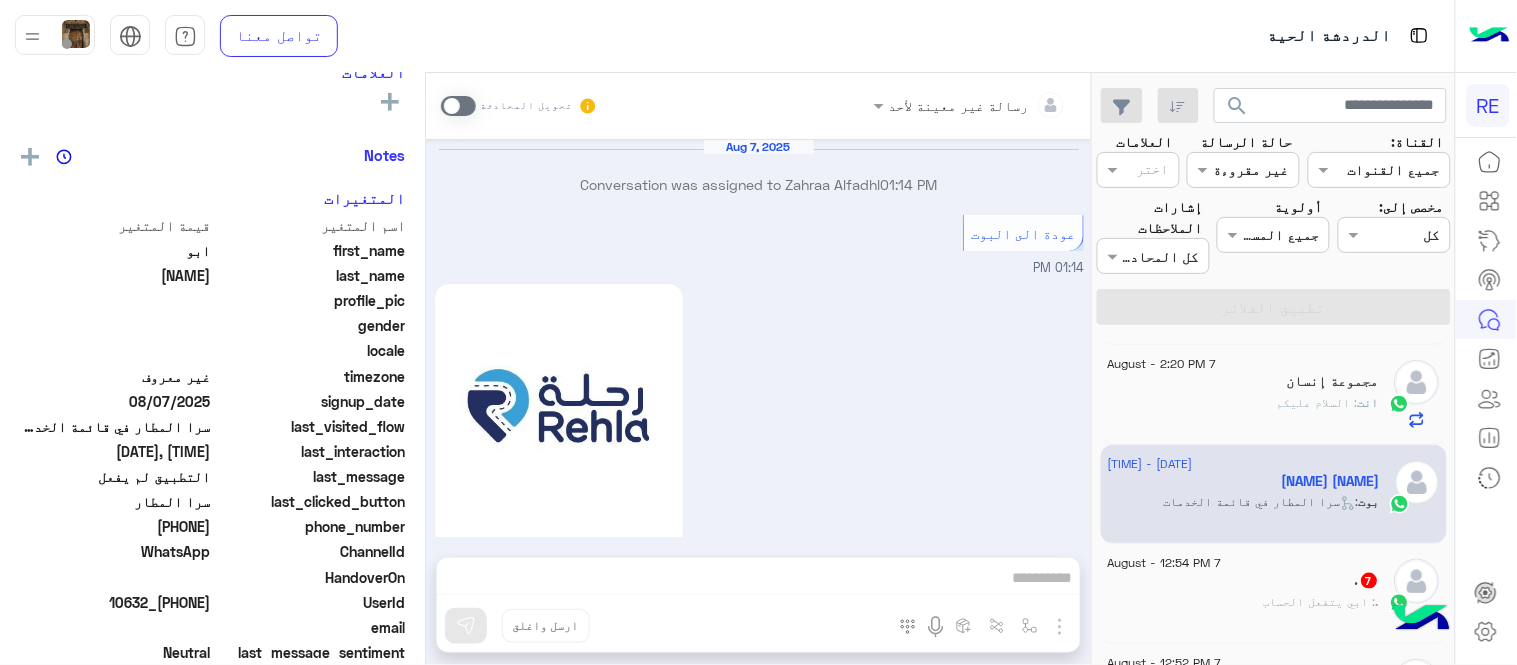 scroll, scrollTop: 1553, scrollLeft: 0, axis: vertical 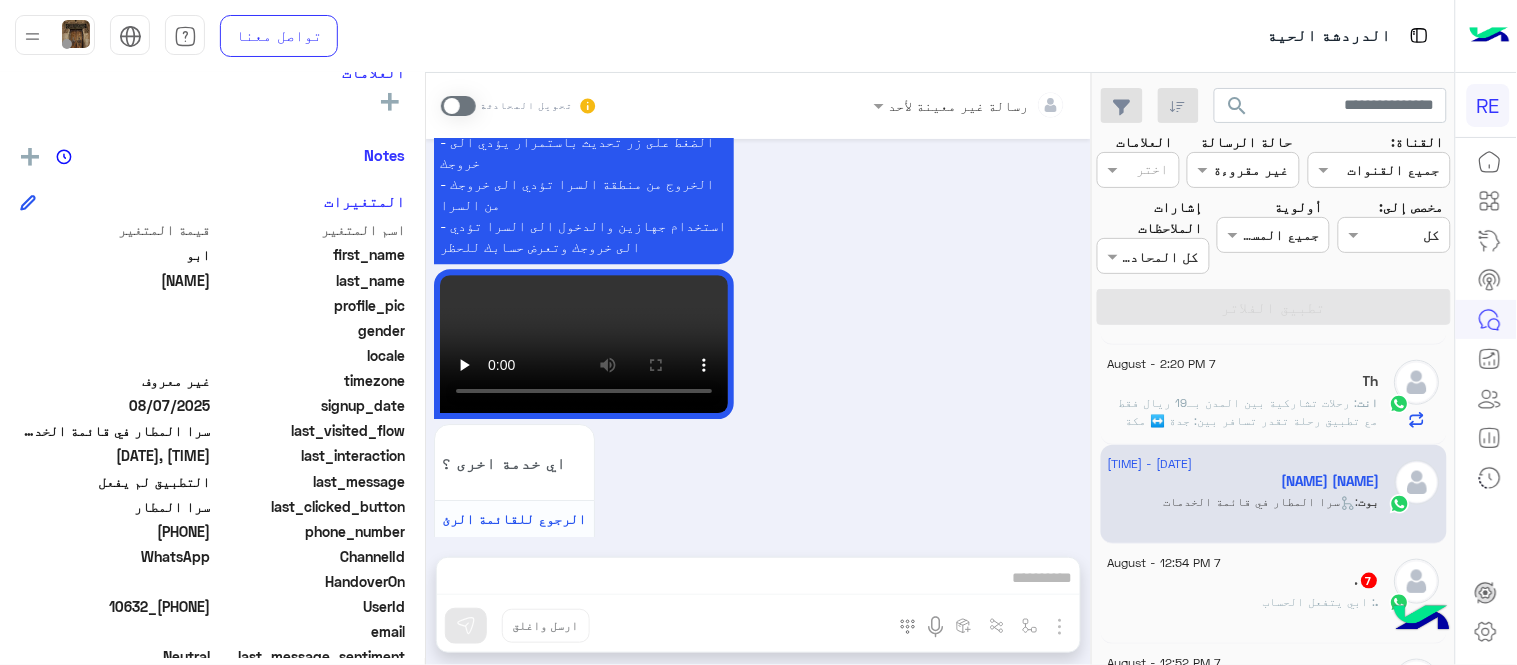 click at bounding box center (458, 106) 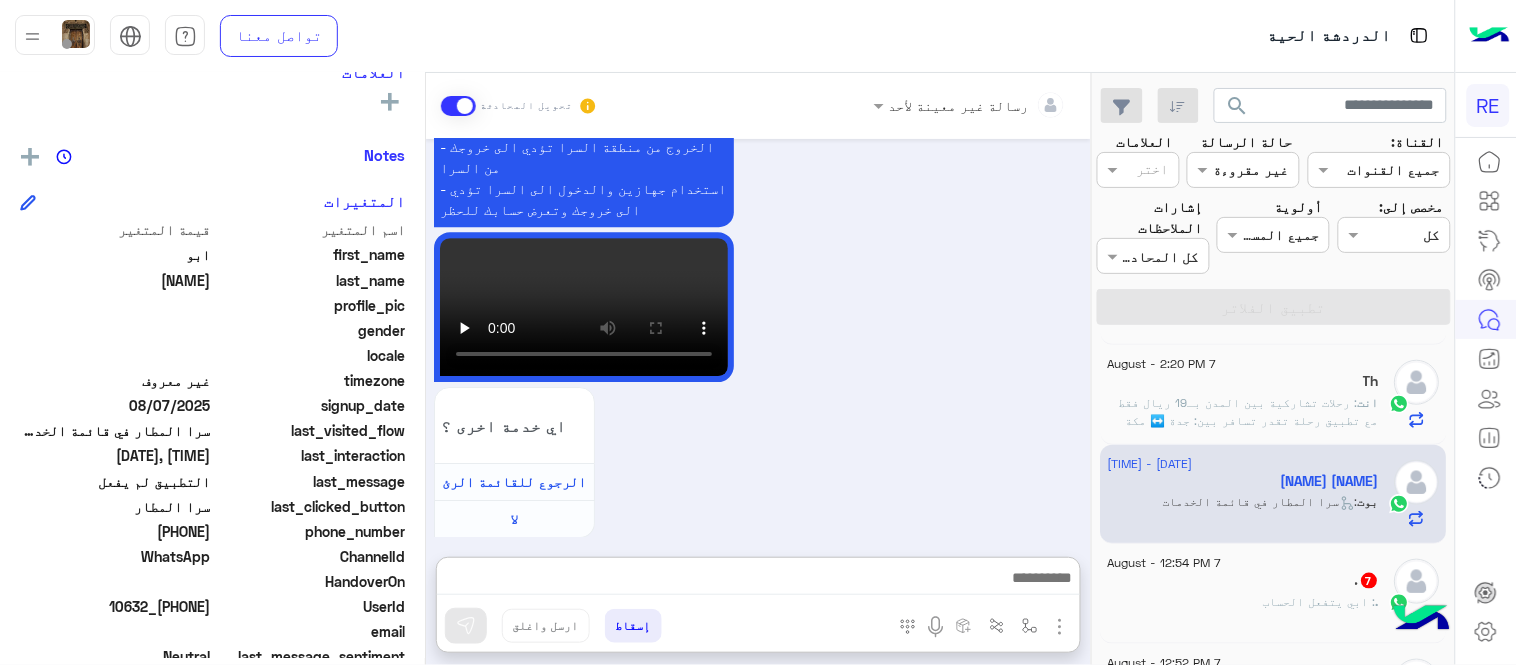 click at bounding box center [758, 580] 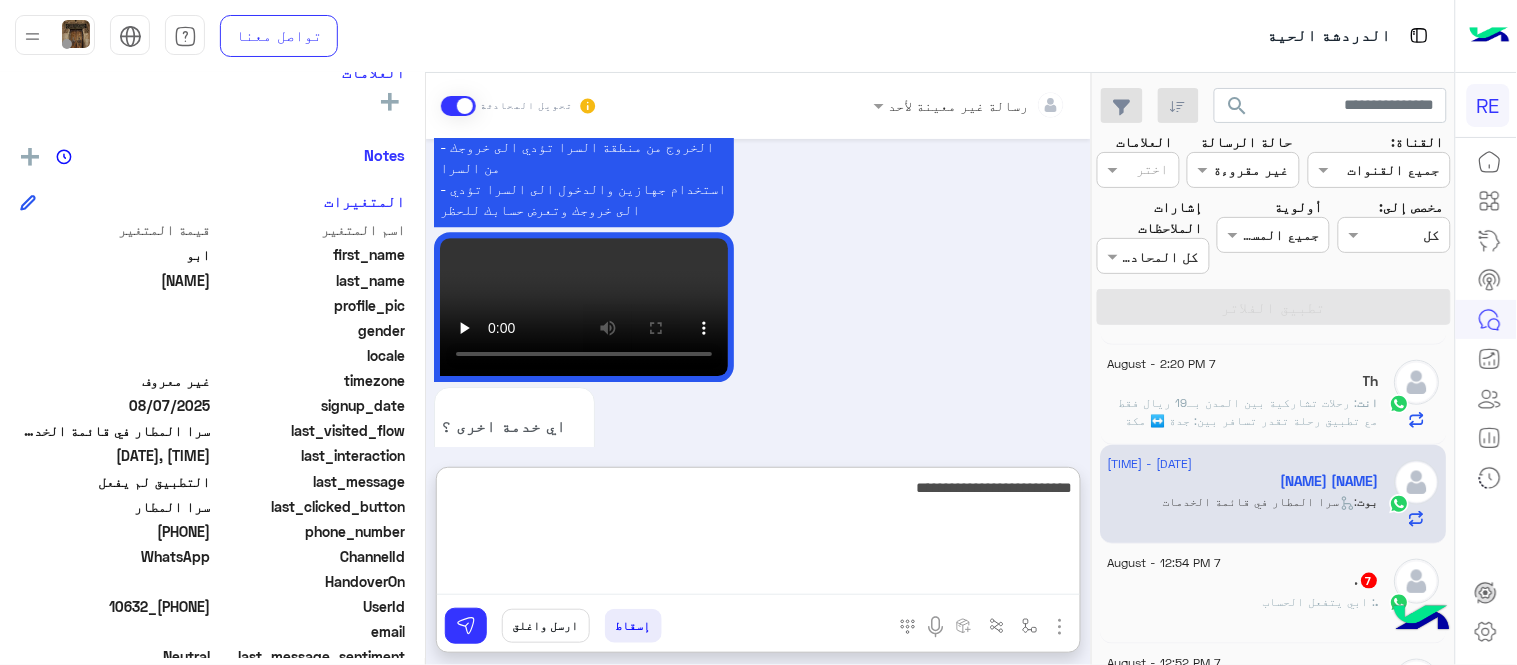 type on "**********" 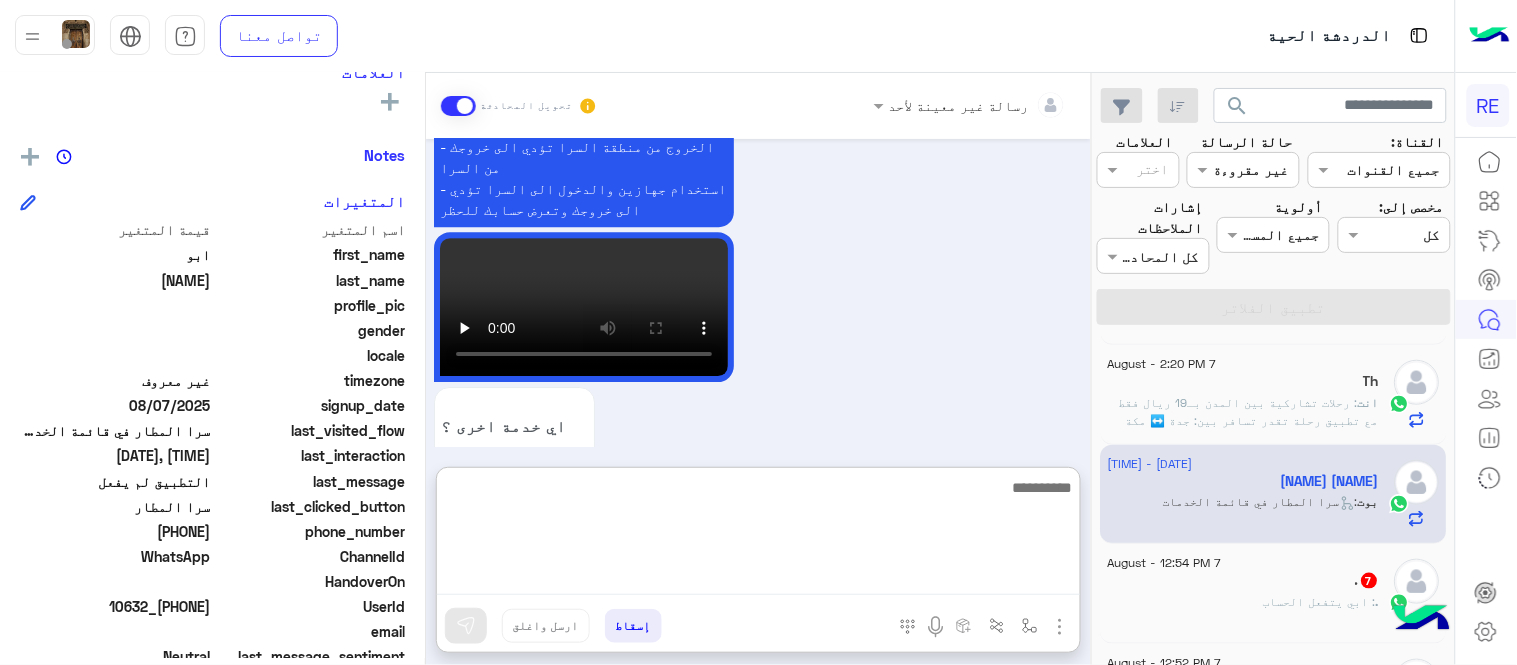 scroll, scrollTop: 1743, scrollLeft: 0, axis: vertical 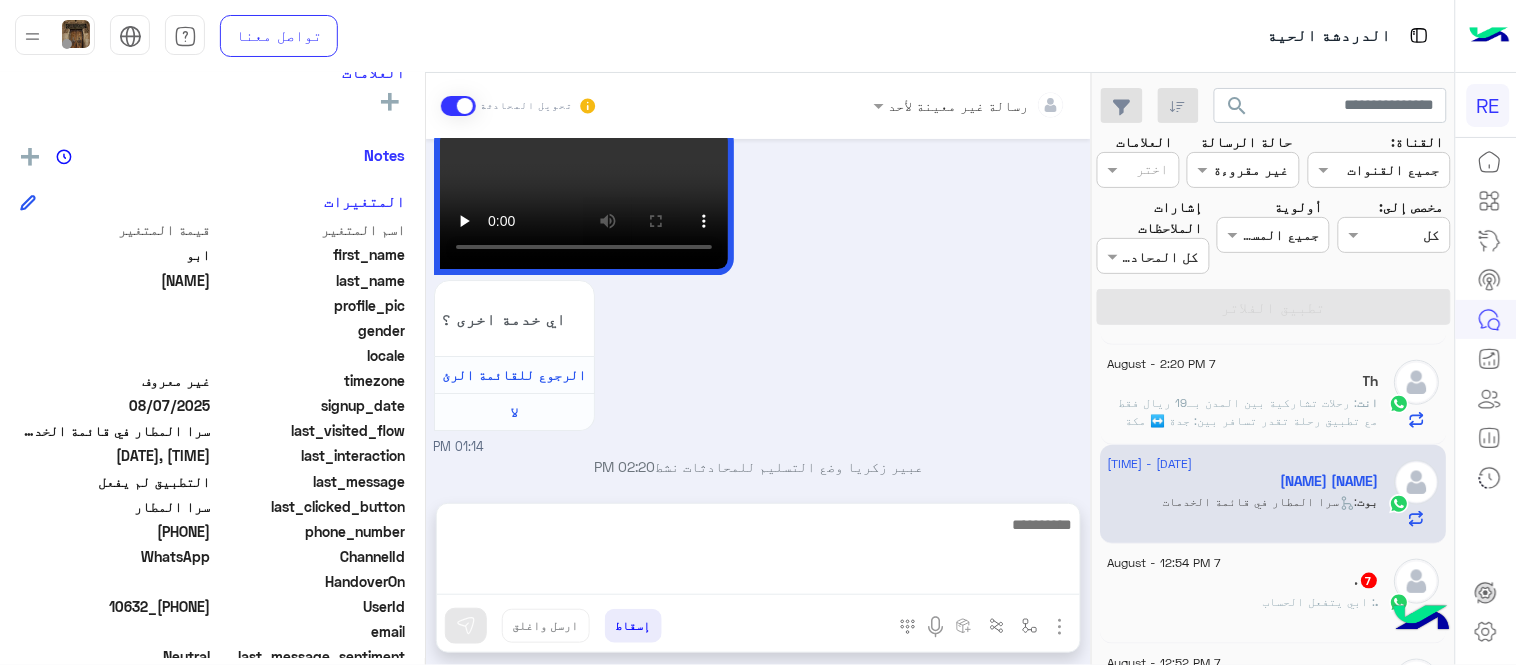 click on ": ابي يتفعل الحساب" 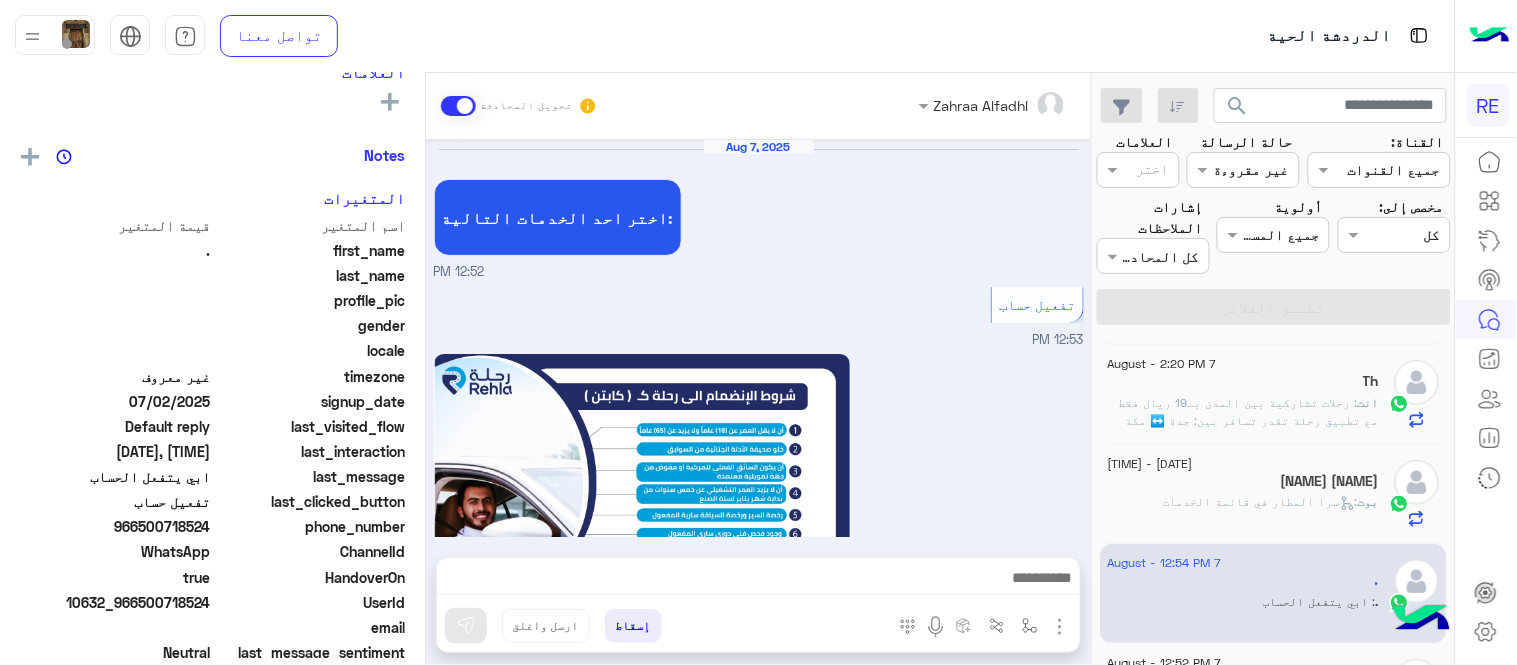 scroll, scrollTop: 1151, scrollLeft: 0, axis: vertical 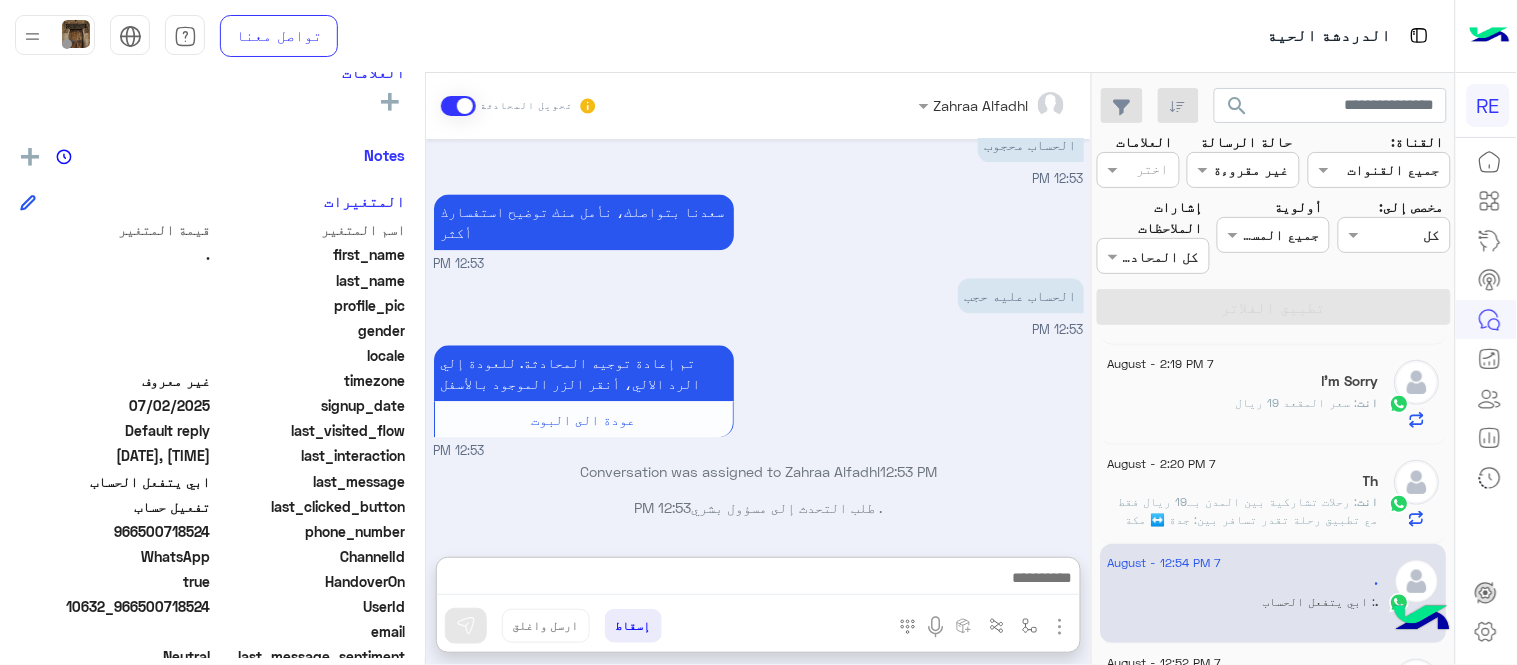 click at bounding box center [758, 580] 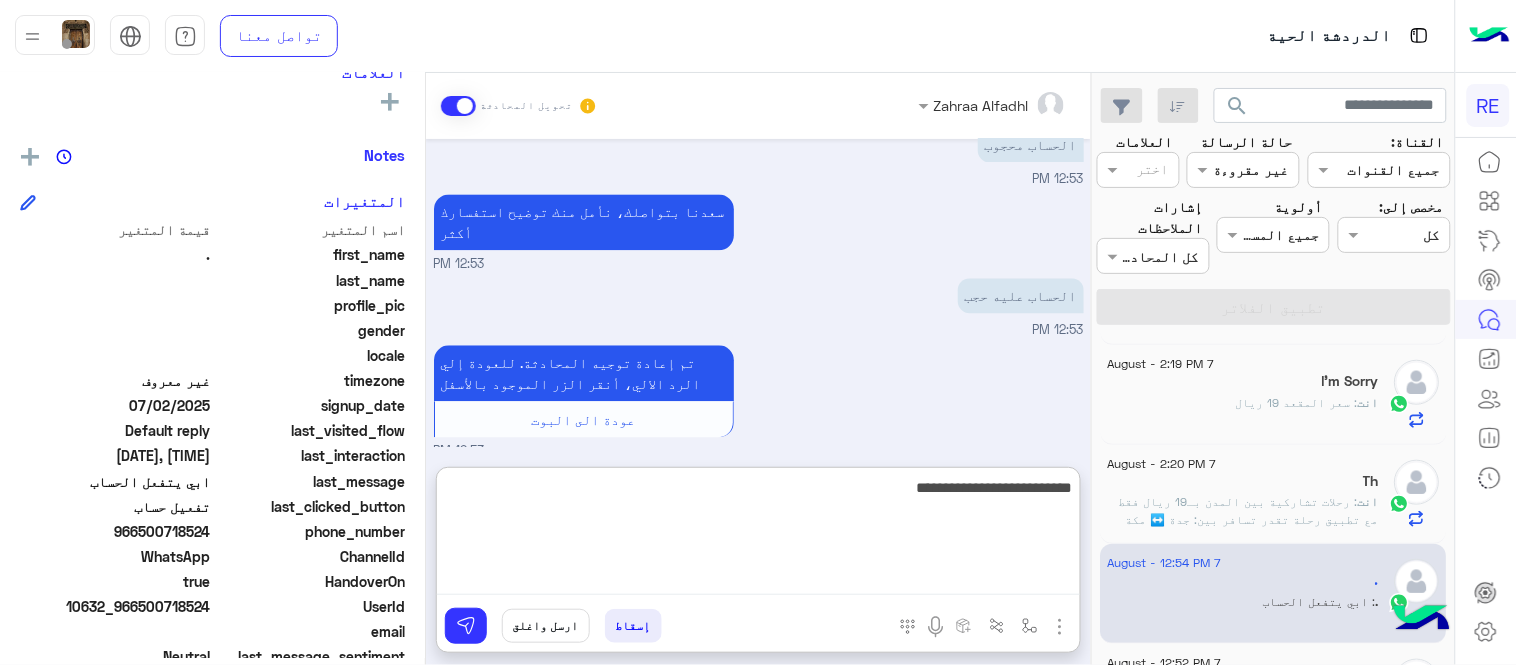 type on "**********" 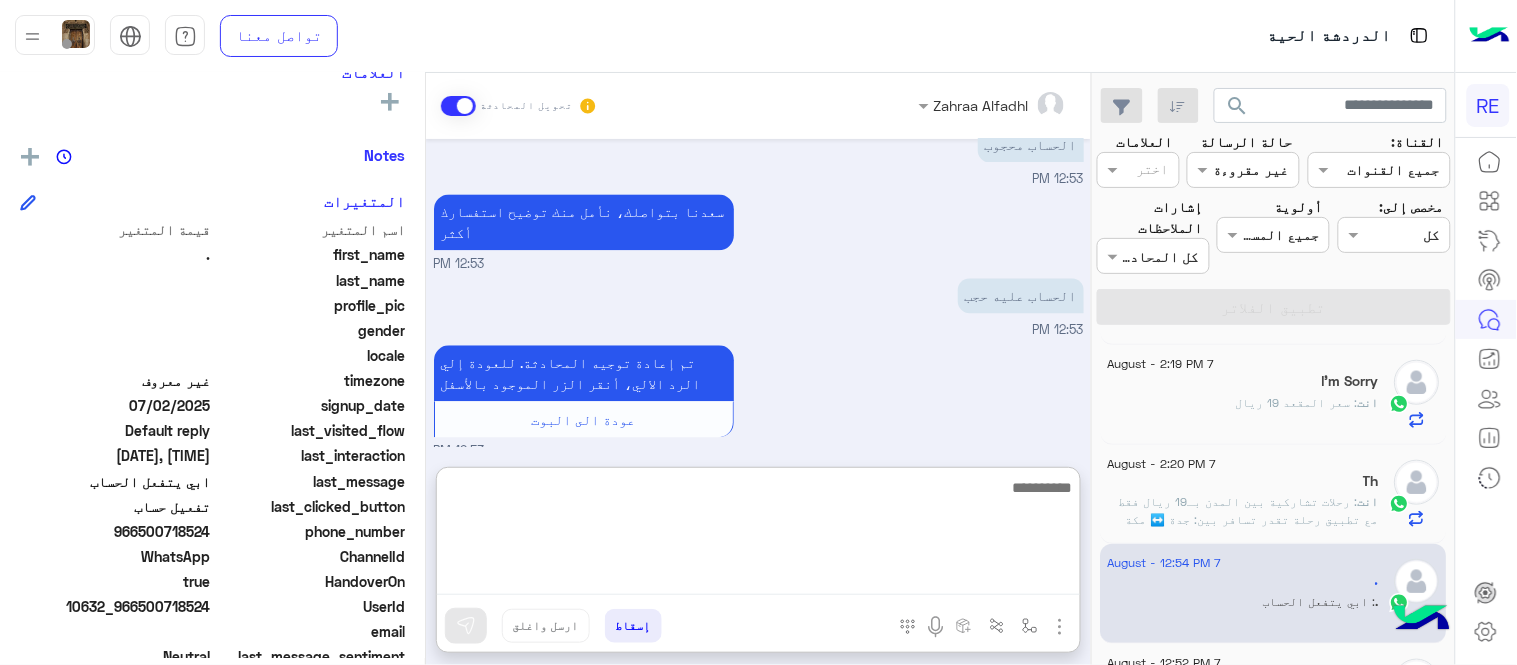 scroll, scrollTop: 1304, scrollLeft: 0, axis: vertical 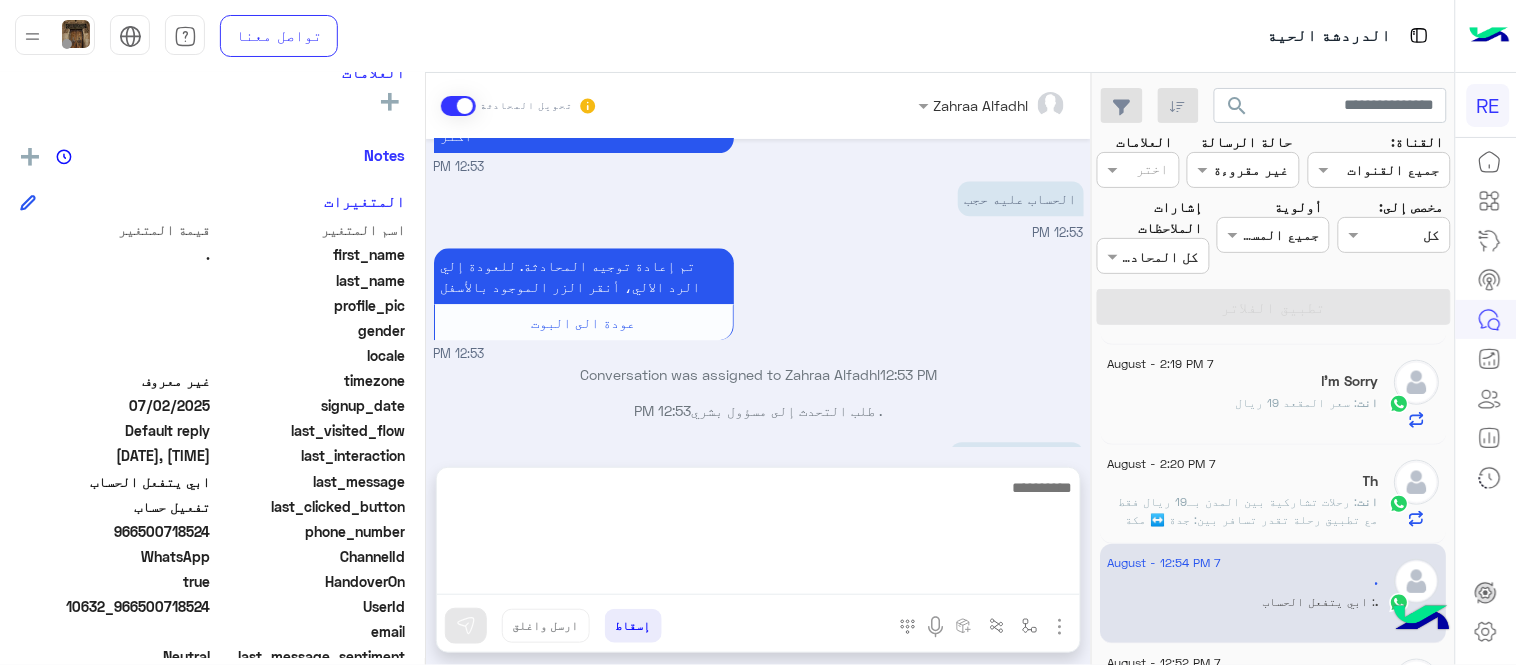 click on "[DATE]  اختر احد الخدمات التالية:    [TIME]   تفعيل حساب    [TIME]   يمكنك الاطلاع على شروط الانضمام لرحلة ك (كابتن ) الموجودة بالصورة أعلاه،
لتحميل التطبيق عبر الرابط التالي : 📲
http://onelink.to/Rehla    يسعدنا انضمامك لتطبيق رحلة يمكنك اتباع الخطوات الموضحة لتسجيل بيانات سيارتك بالفيديو التالي  : عزيزي الكابتن، فضلًا ، للرغبة بتفعيل الحساب قم برفع البيانات عبر التطبيق والتواصل معنا  تم تسجيل السيارة   اواجه صعوبة بالتسجيل  اي خدمة اخرى ؟  الرجوع للقائمة الرئ   لا     [TIME]  الحساب محجوب   [TIME]  سعدنا بتواصلك، نأمل منك توضيح استفسارك أكثر    [TIME]  الحساب عليه حجب   [TIME]     [TIME]   [TIME]   [TIME]" at bounding box center (758, 293) 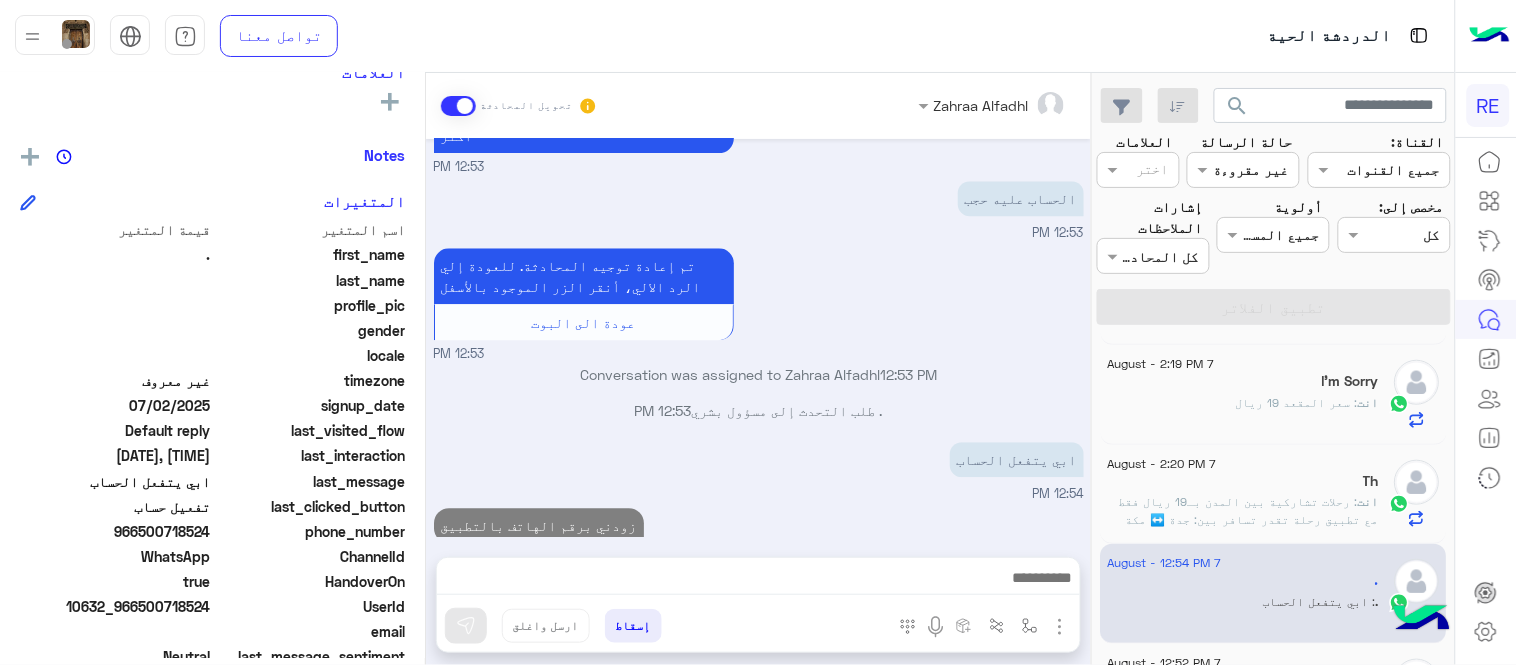 scroll, scrollTop: 1214, scrollLeft: 0, axis: vertical 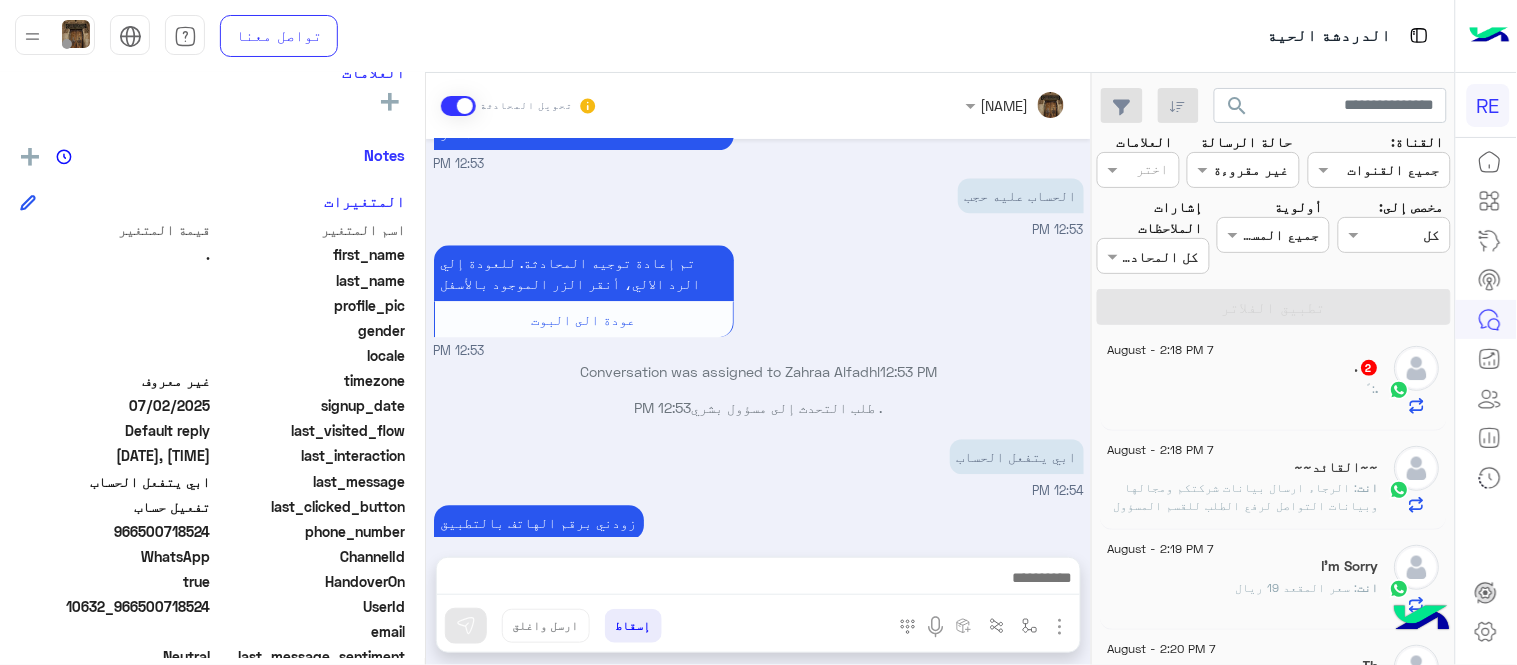 click on ".   2" 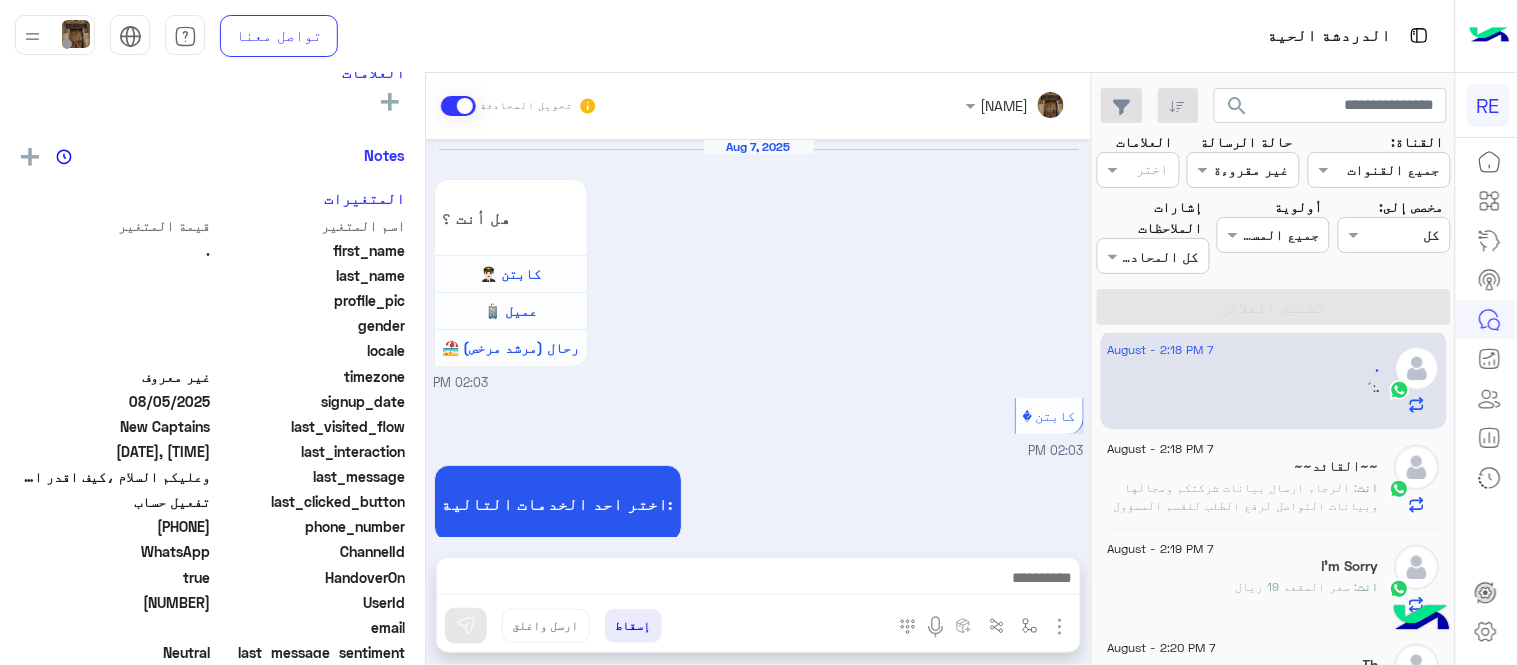 scroll, scrollTop: 1617, scrollLeft: 0, axis: vertical 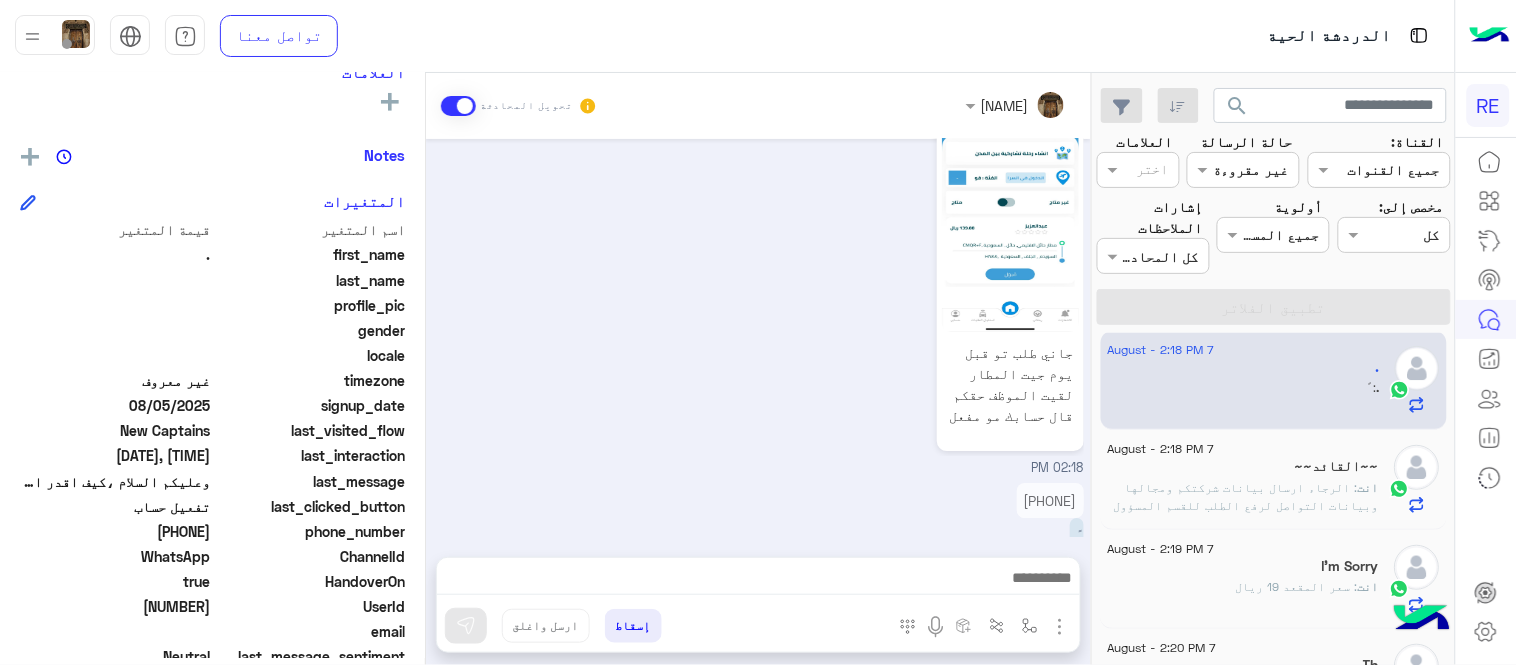 click on "[PHONE]" at bounding box center (1050, 500) 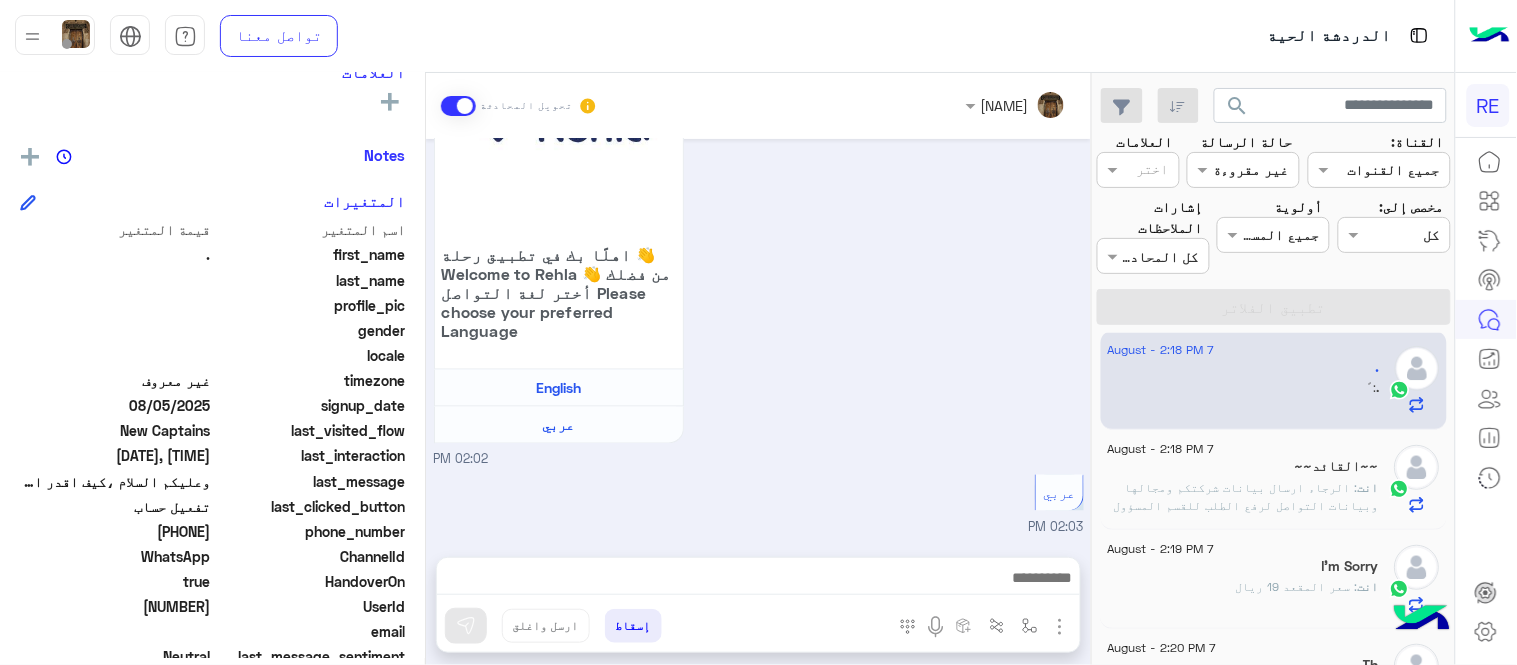 scroll, scrollTop: 811, scrollLeft: 0, axis: vertical 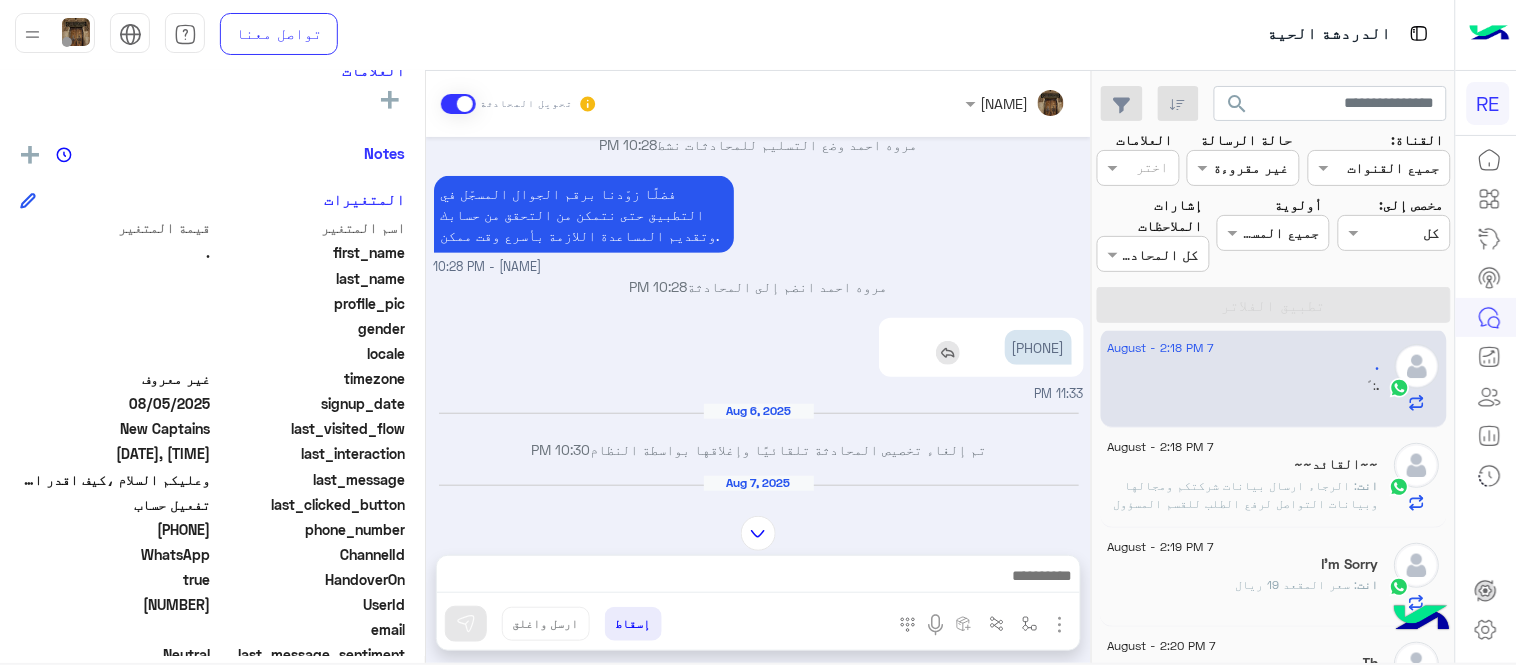 click on "[PHONE]" at bounding box center [1038, 347] 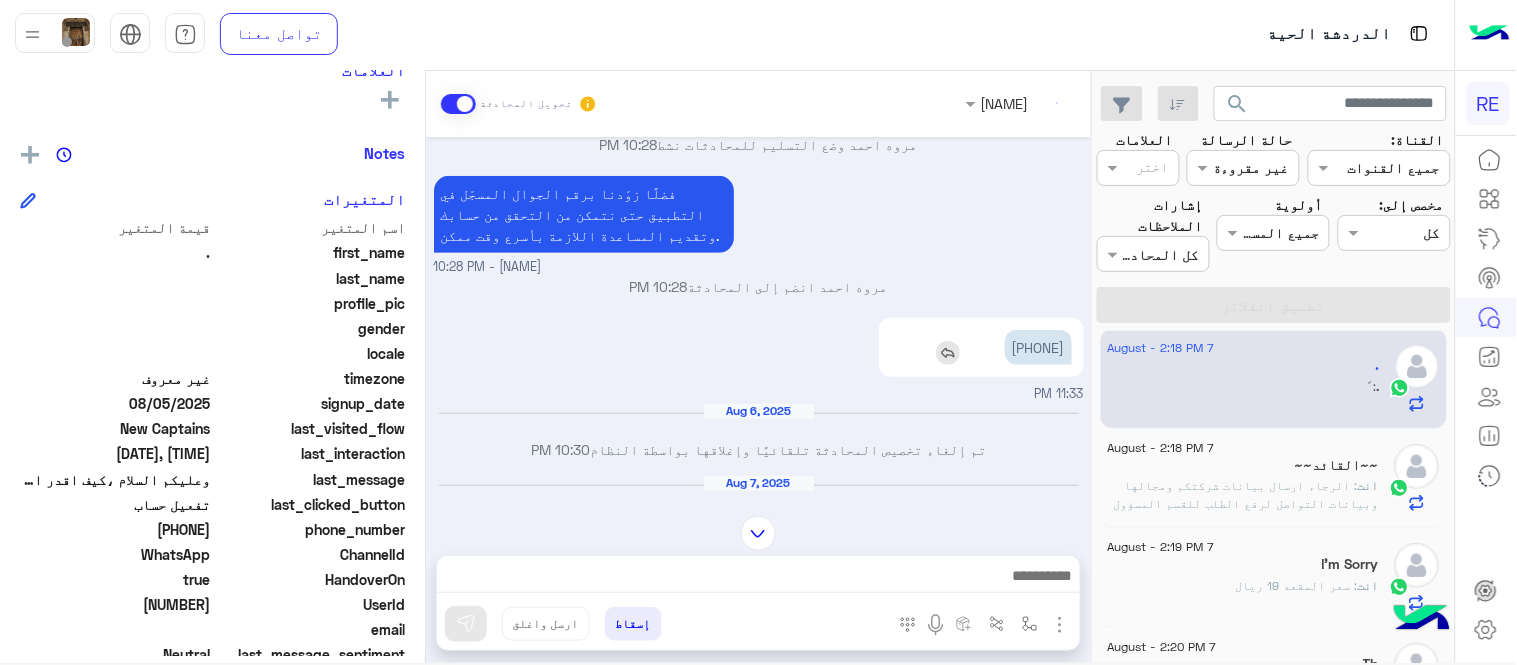 scroll, scrollTop: 310, scrollLeft: 0, axis: vertical 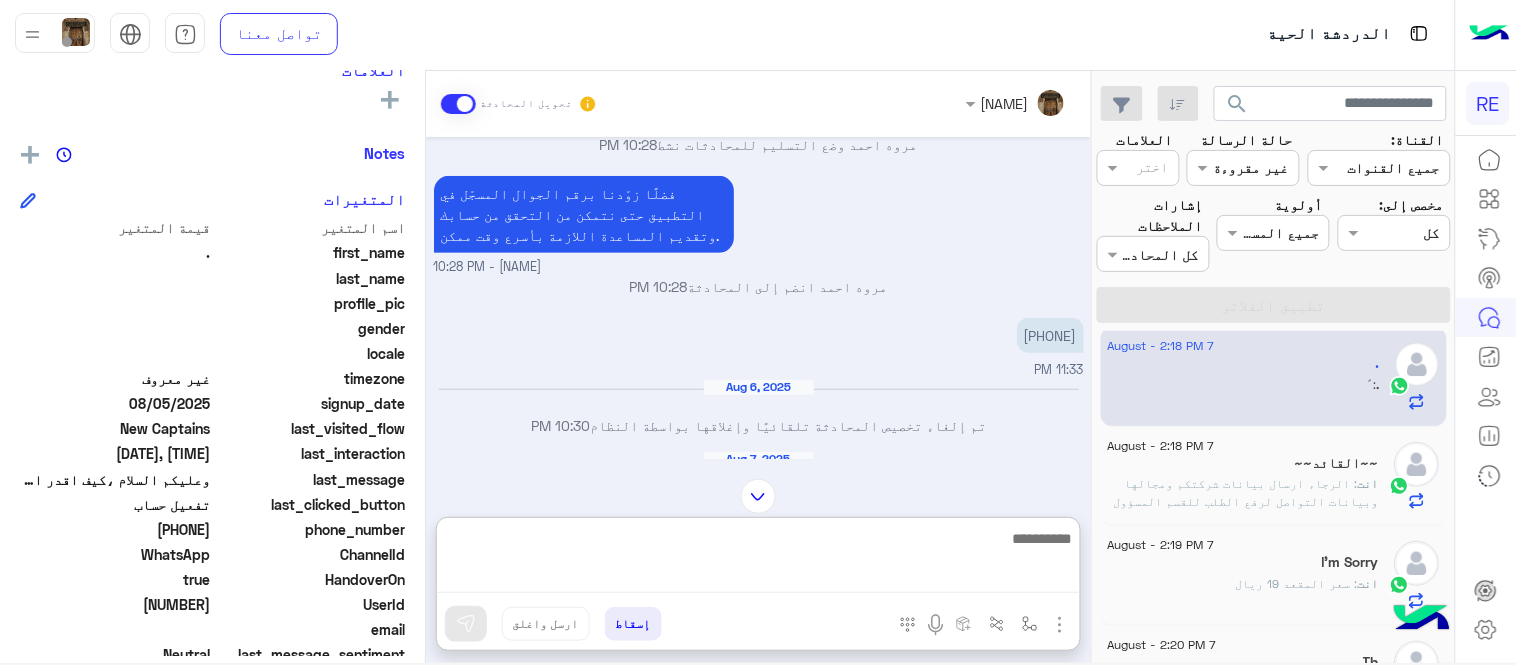 click at bounding box center [758, 559] 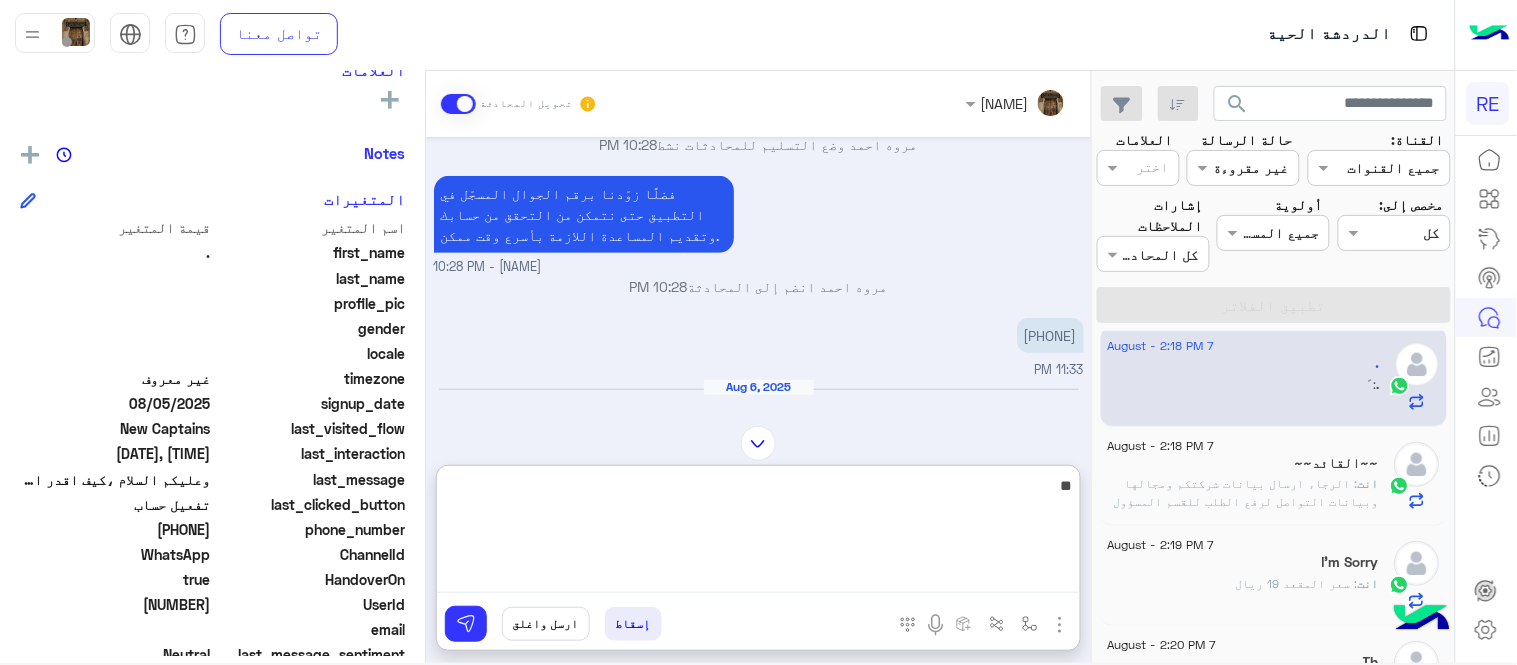 type on "*" 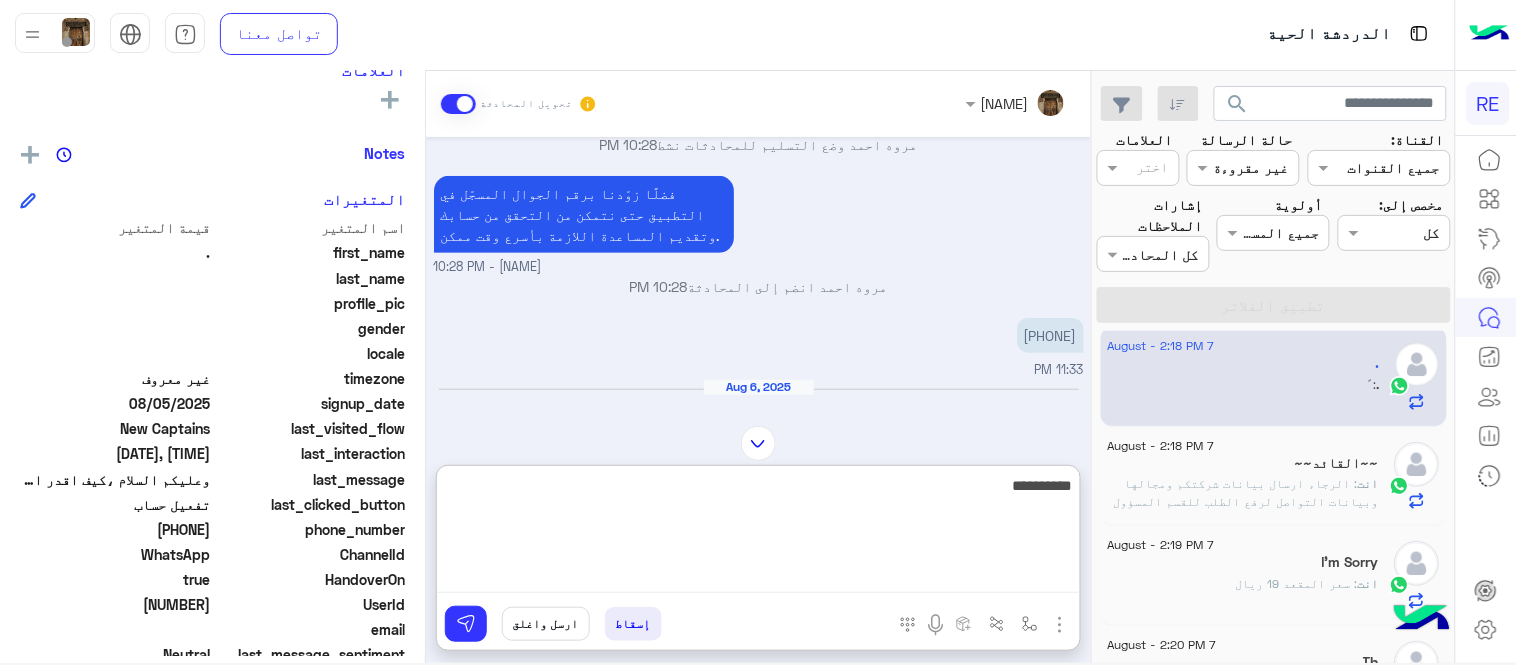 type on "**********" 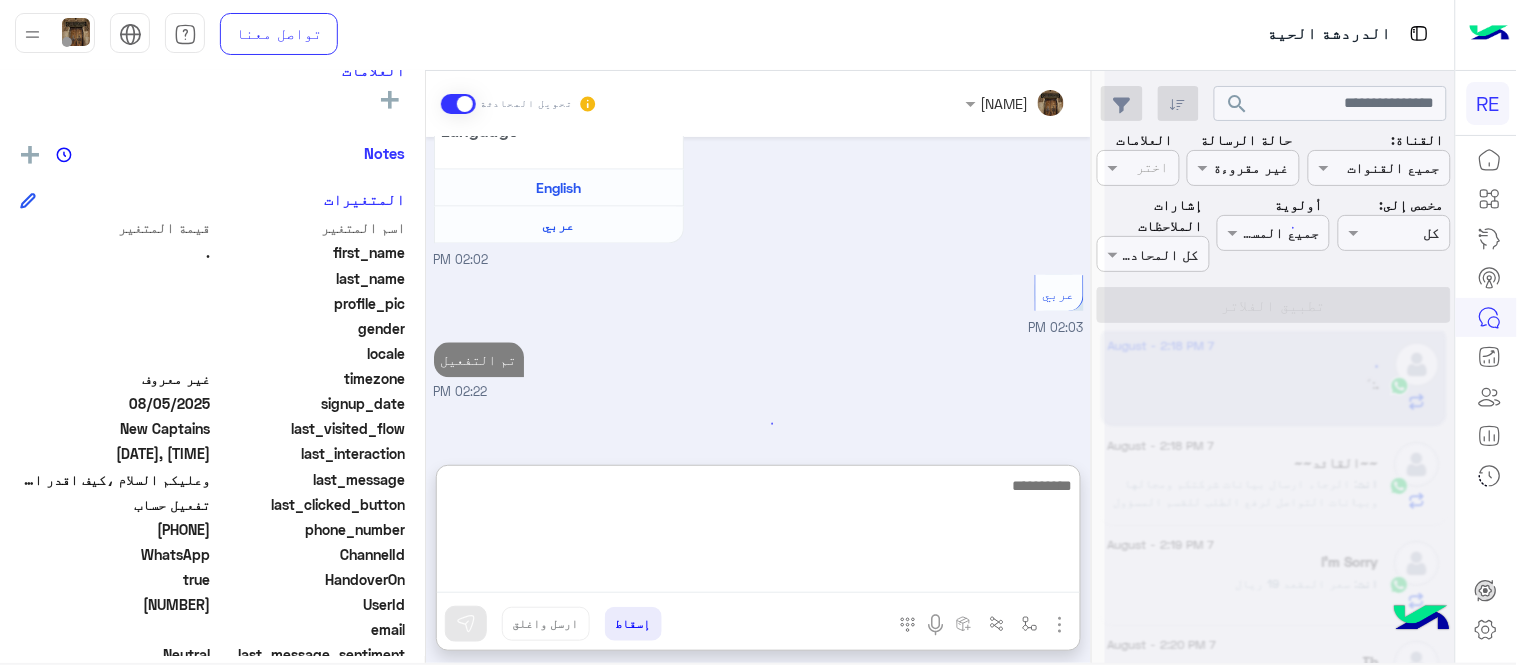 scroll, scrollTop: 3002, scrollLeft: 0, axis: vertical 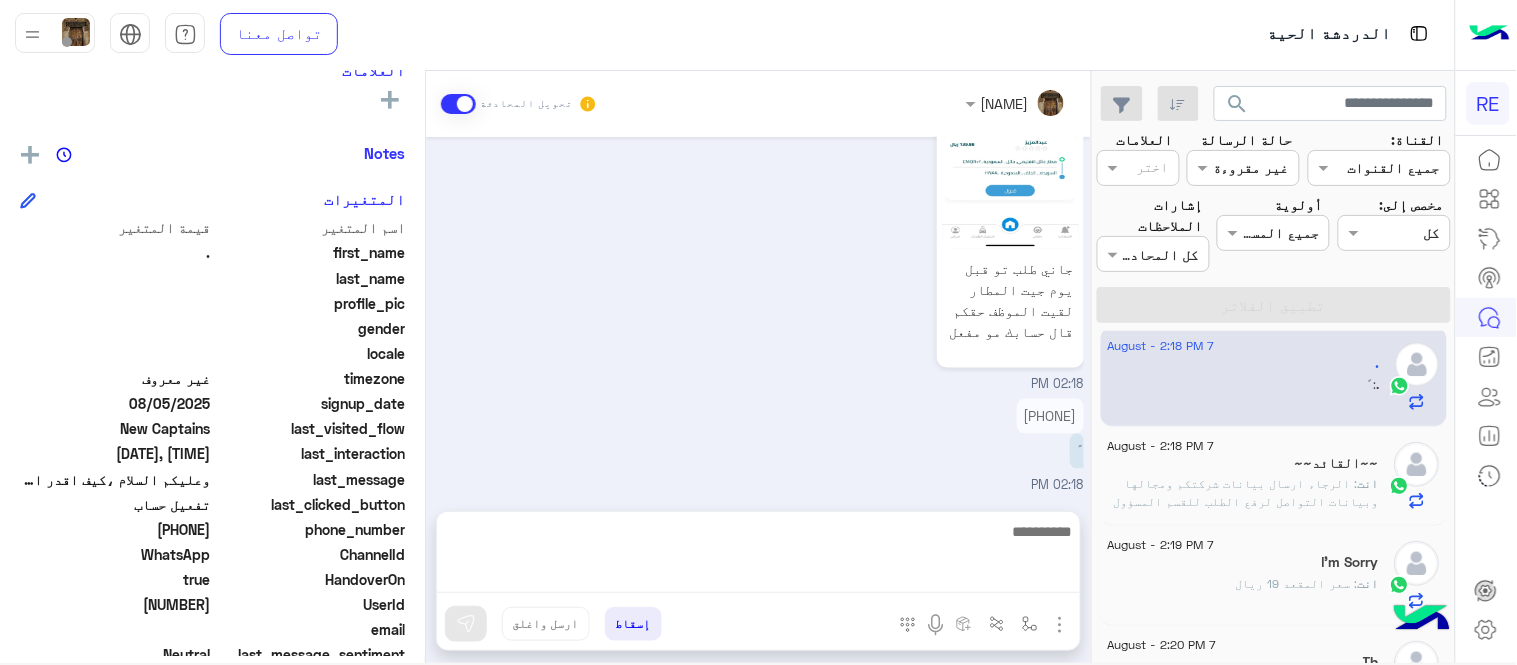 click on "Aug 5, 2025 تم تسجيل السيارة 08:52 PM اهلا بك عزيزنا الكابتن، سيتم مراجعة حسابك وابلاغك في اقرب وقت شكرا لتواصلك، هل لديك اي استفسار او خدمة اخرى 08:52 PM [FIRST] [LAST] وضع التسليم للمحادثات نشط 10:28 PM فضلًا زوّدنا برقم الجوال المسجّل في التطبيق حتى نتمكن من التحقق من حسابك وتقديم المساعدة اللازمة بأسرع وقت ممكن. [FIRST] [LAST] - 10:28 PM [FIRST] [LAST] انضم إلى المحادثة 10:28 PM [PHONE] 11:33 PM Aug 6, 2025 تم إلغاء تخصيص المحادثة تلقائيًا وإغلاقها بواسطة النظام 10:30 PM Aug 7, 2025 السلام 02:02 PM وعليكم السلام ،كيف اقدر اساعدك English عربي 02:02 PM عربي 02:03 PM هل أنت ؟ كابتن 👨🏻‍✈️ لا" at bounding box center [758, 314] 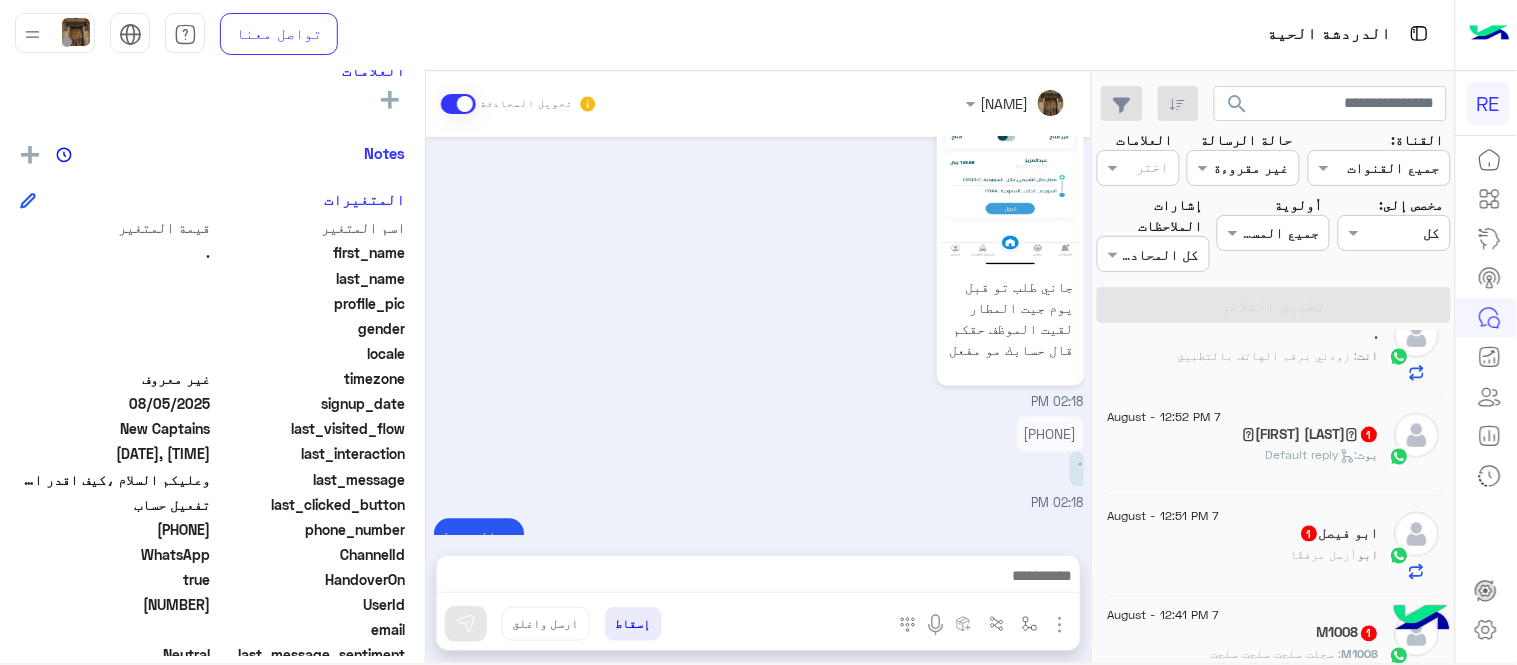 scroll, scrollTop: 744, scrollLeft: 0, axis: vertical 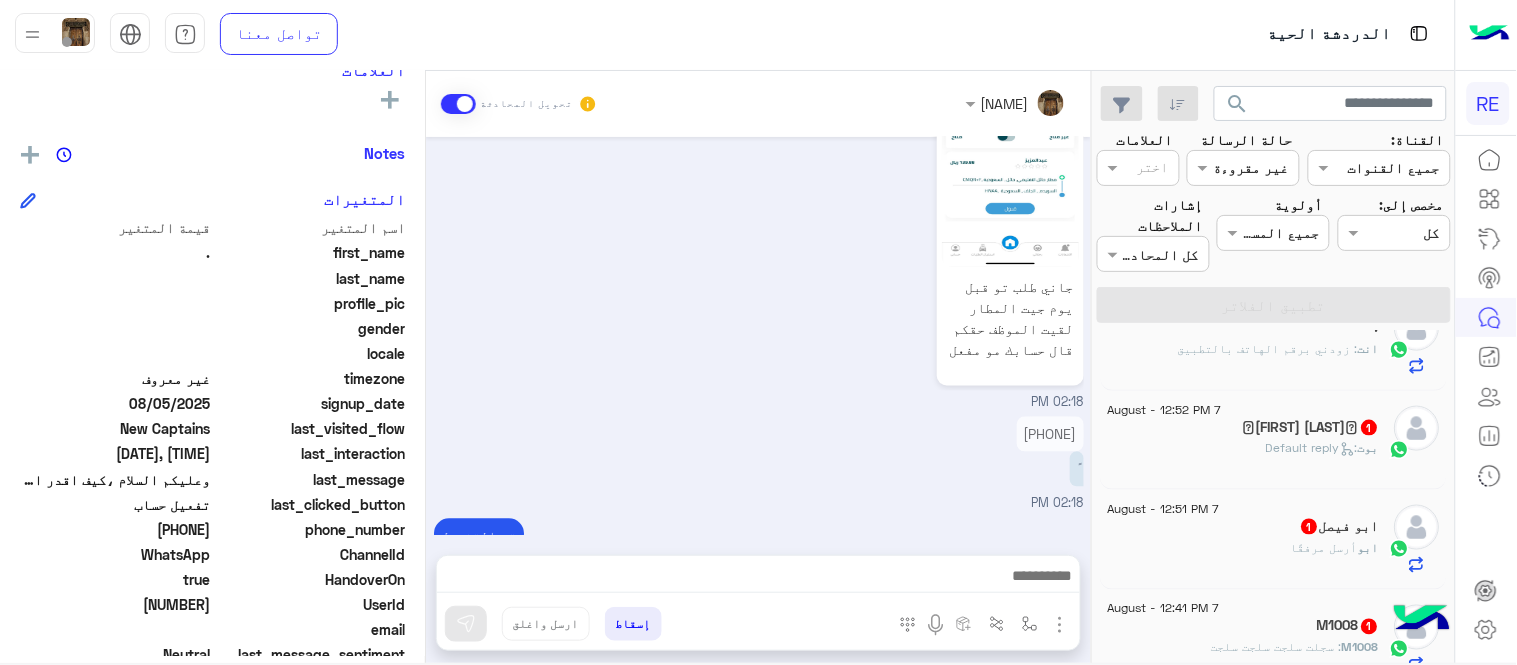 click on "🫷[FIRST] [LAST]🫸  1" 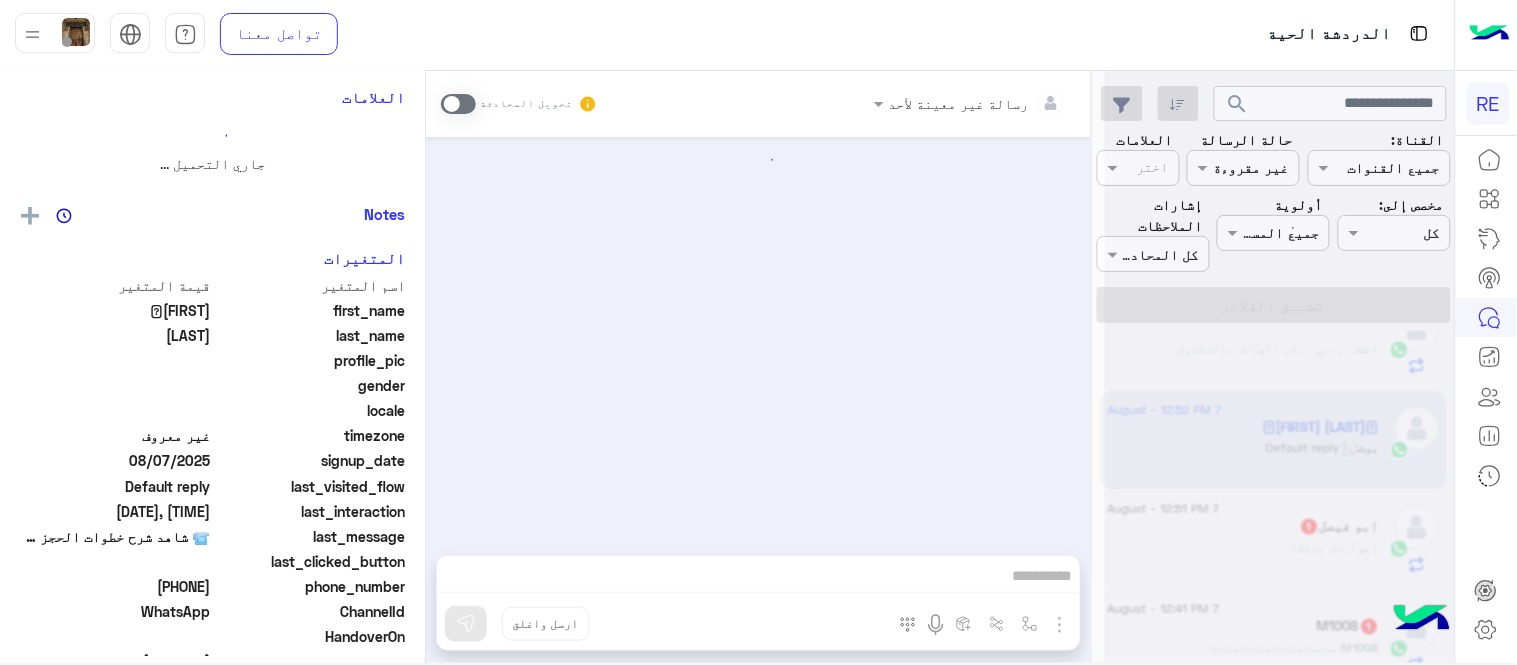 scroll, scrollTop: 0, scrollLeft: 0, axis: both 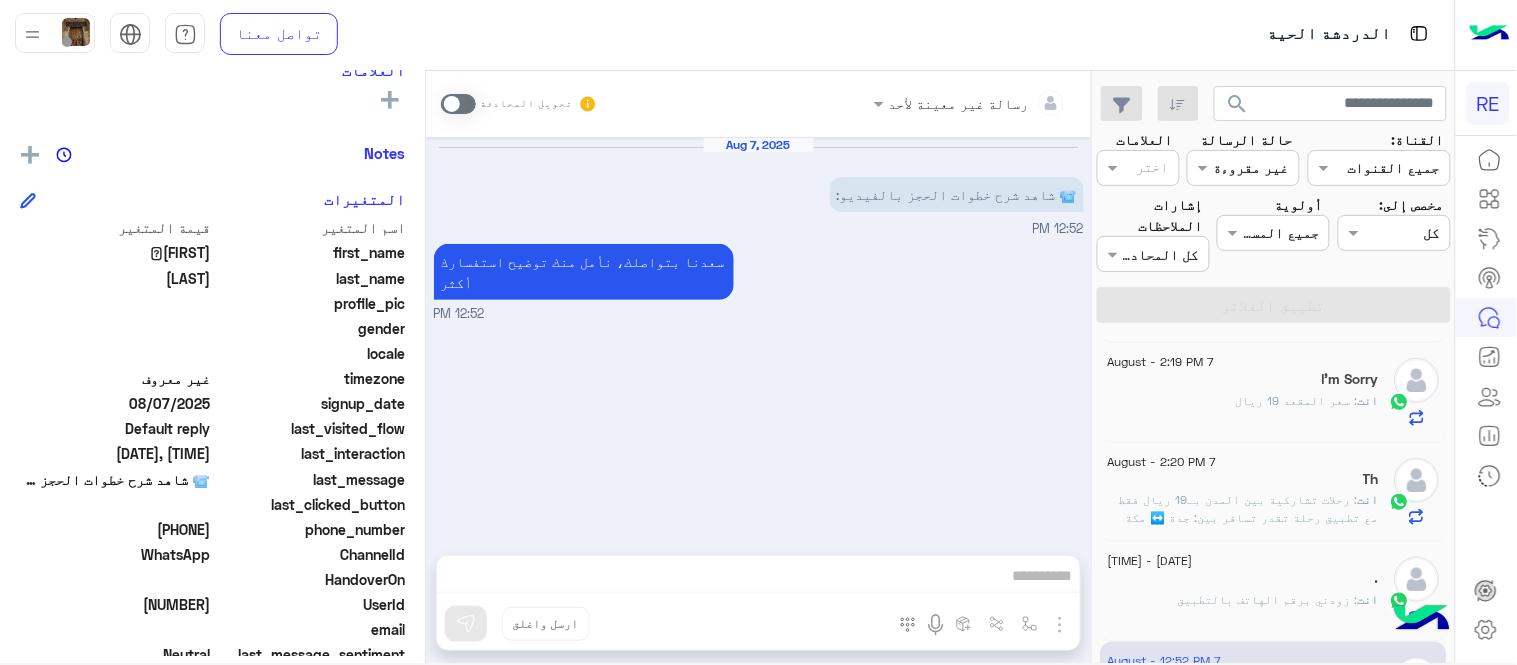 click on "انت  : رحلات تشاركية بين المدن بـ19 ريال فقط
مع تطبيق رحلة تقدر تسافر بين:
جدة ↔️ مكة
جدة ↔️ الطائف
الدمام ↔️ الرياض
مكة ↔️ الطائف
📥 حمّل تطبيق رحلة من هنا:
🔗 www.bit.ly/RehlaApp
📹 شاهد شرح خطوات الحجز بالفيديو:
▶️ https://www.youtube.com/watch?v=f17Q_oUCIMQ" 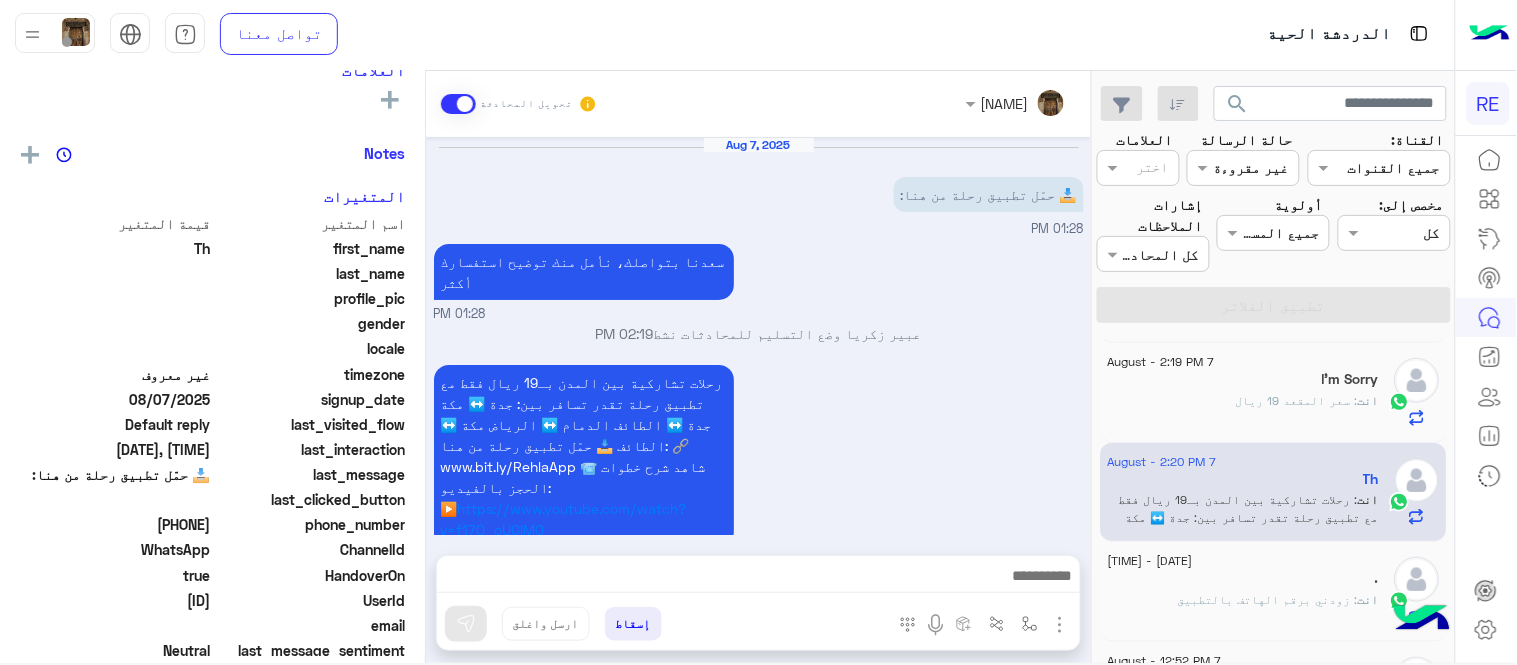 scroll, scrollTop: 51, scrollLeft: 0, axis: vertical 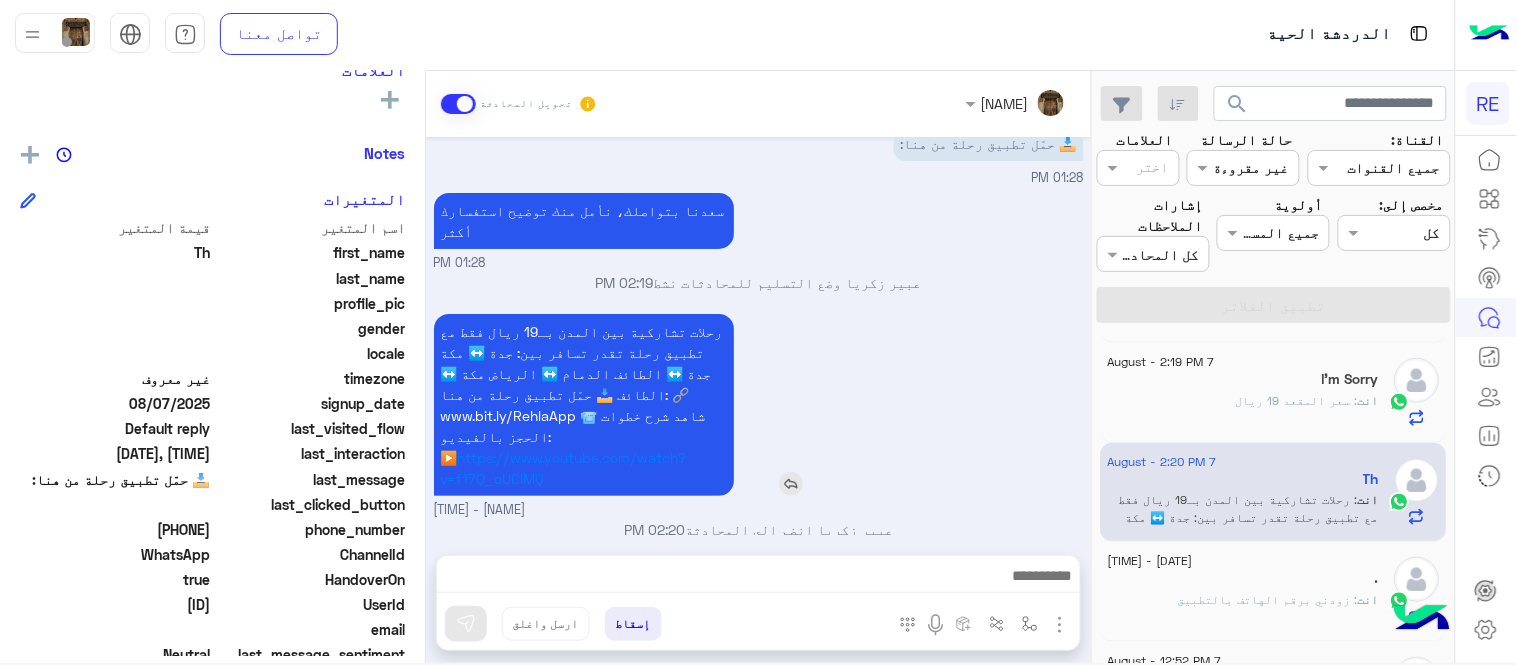 click on "رحلات تشاركية بين المدن بـ19 ريال فقط
مع تطبيق رحلة تقدر تسافر بين:
جدة ↔️ مكة
جدة ↔️ الطائف
الدمام ↔️ الرياض
مكة ↔️ الطائف
📥 حمّل تطبيق رحلة من هنا:
🔗 www.bit.ly/RehlaApp
📹 شاهد شرح خطوات الحجز بالفيديو:
▶️" at bounding box center (582, 394) 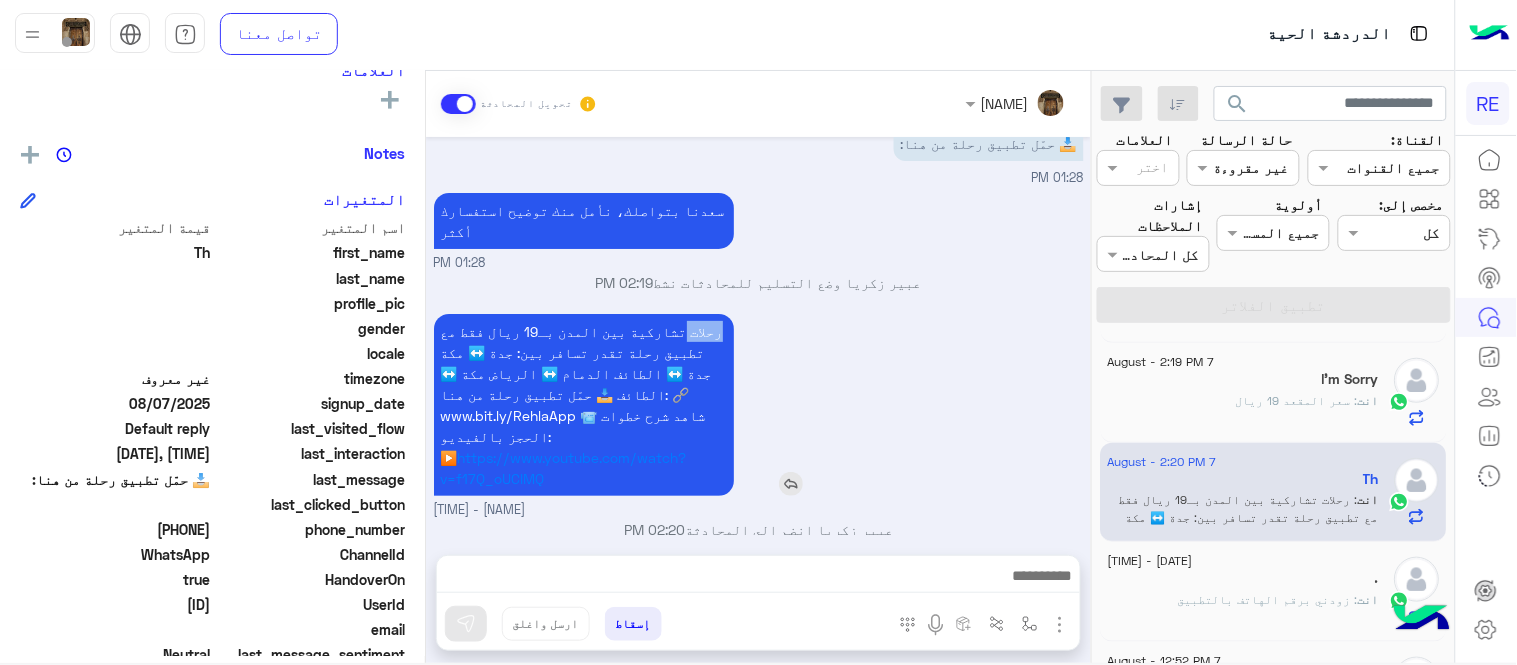 click on "رحلات تشاركية بين المدن بـ19 ريال فقط
مع تطبيق رحلة تقدر تسافر بين:
جدة ↔️ مكة
جدة ↔️ الطائف
الدمام ↔️ الرياض
مكة ↔️ الطائف
📥 حمّل تطبيق رحلة من هنا:
🔗 www.bit.ly/RehlaApp
📹 شاهد شرح خطوات الحجز بالفيديو:
▶️" at bounding box center [582, 394] 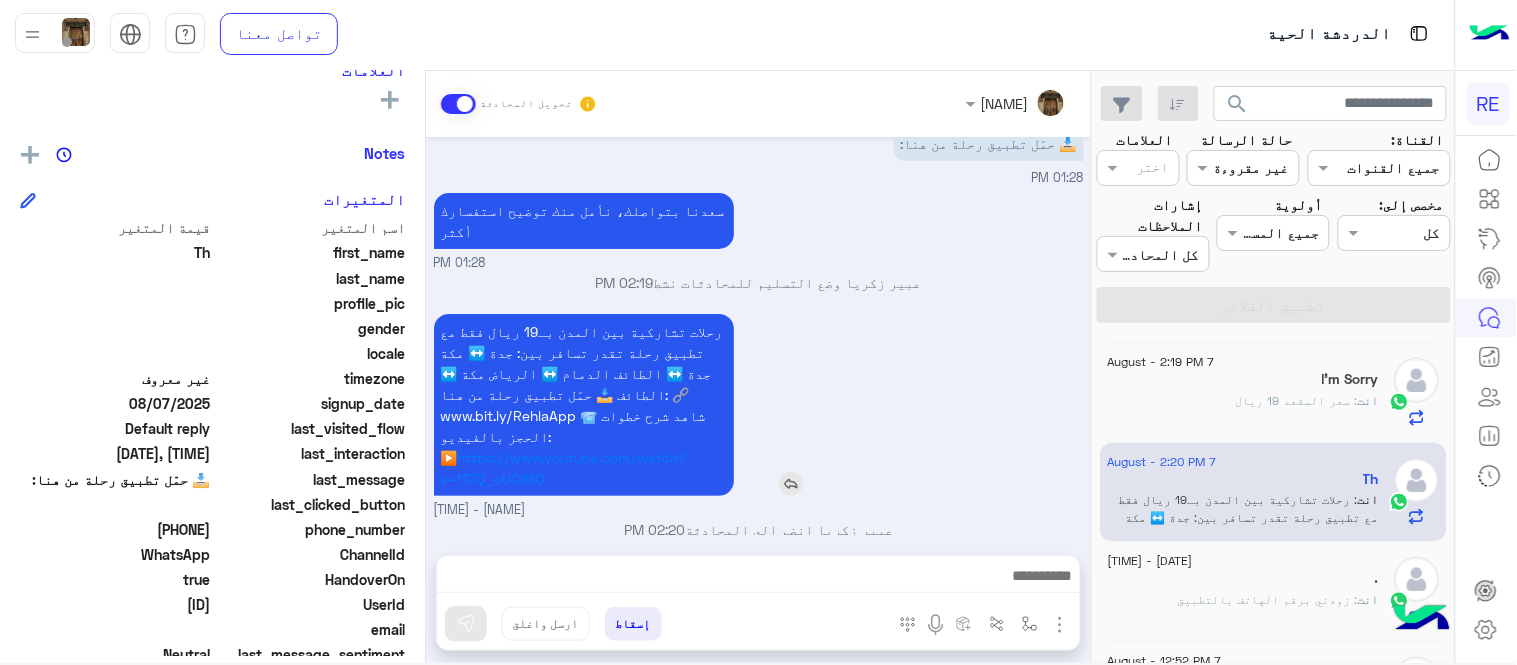 click on "رحلات تشاركية بين المدن بـ19 ريال فقط
مع تطبيق رحلة تقدر تسافر بين:
جدة ↔️ مكة
جدة ↔️ الطائف
الدمام ↔️ الرياض
مكة ↔️ الطائف
📥 حمّل تطبيق رحلة من هنا:
🔗 www.bit.ly/RehlaApp
📹 شاهد شرح خطوات الحجز بالفيديو:
▶️" at bounding box center [582, 394] 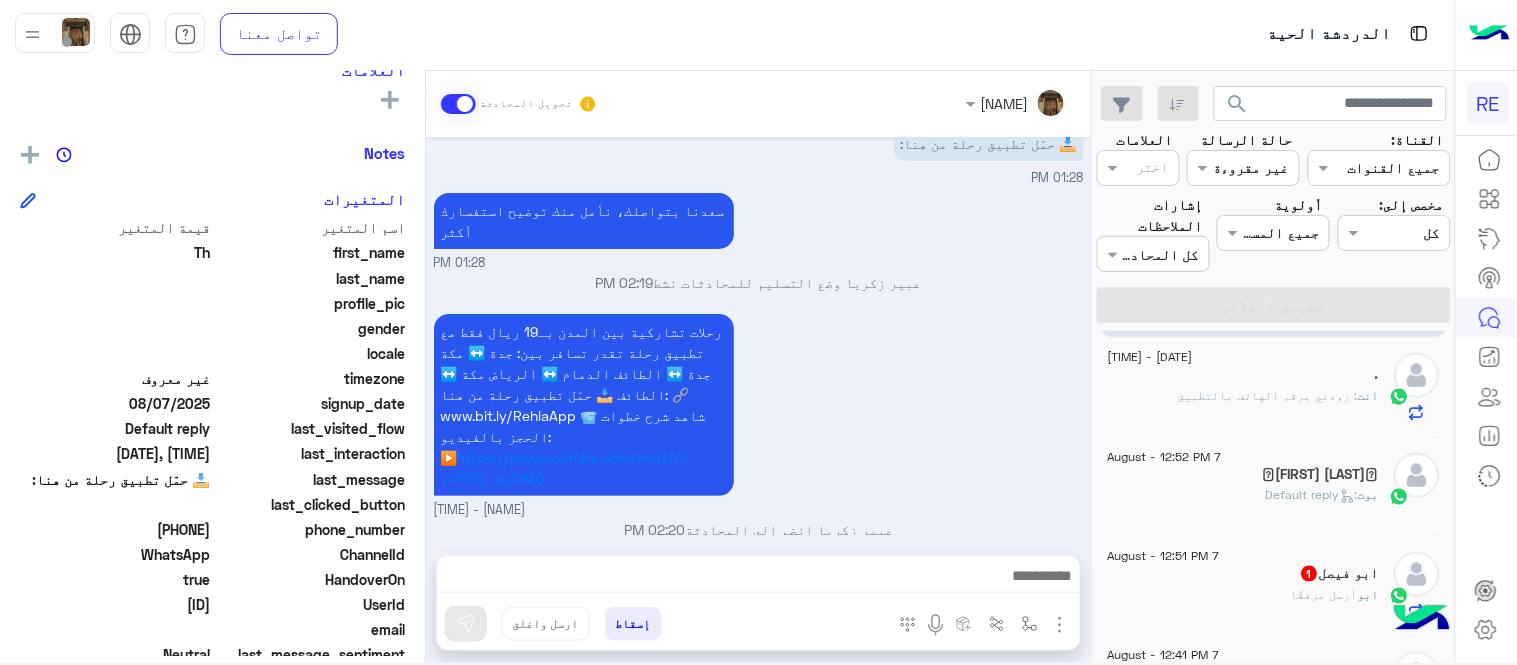 scroll, scrollTop: 703, scrollLeft: 0, axis: vertical 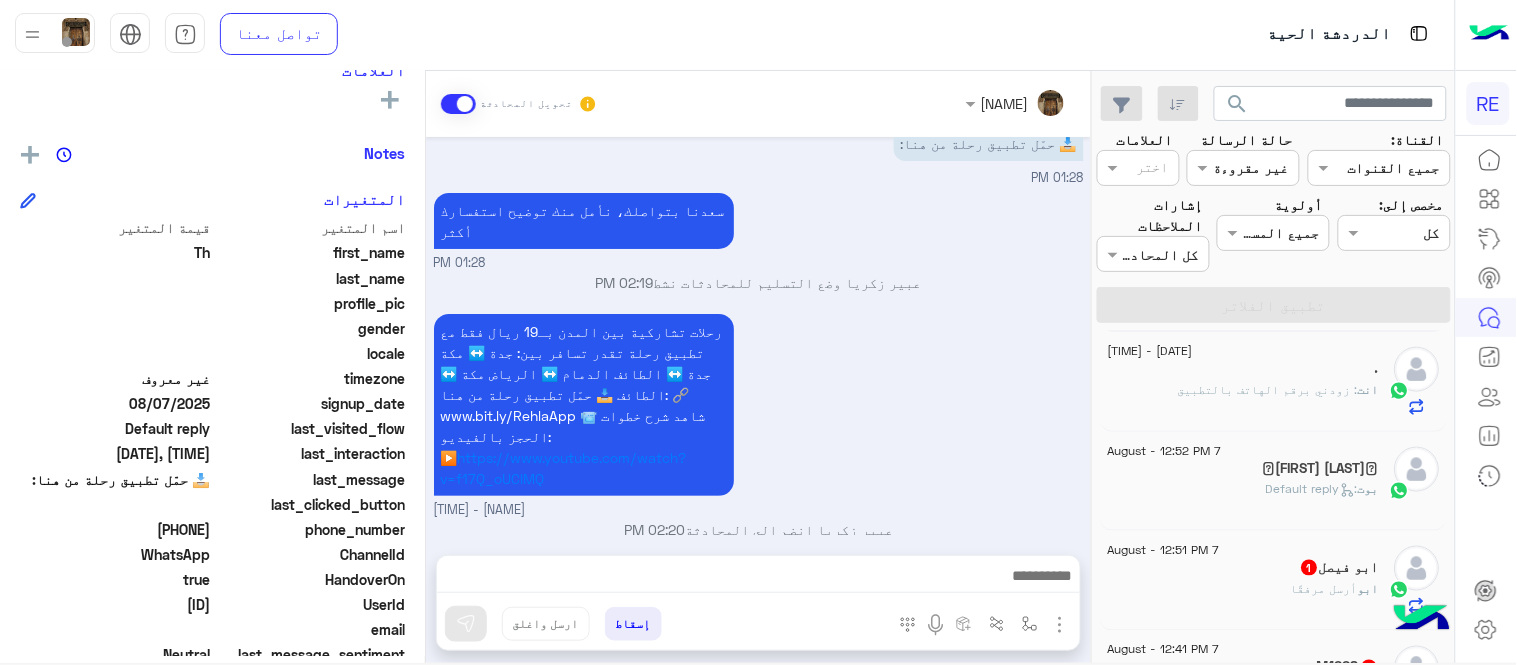 click on "🫷[FIRST] [LAST]🫸" 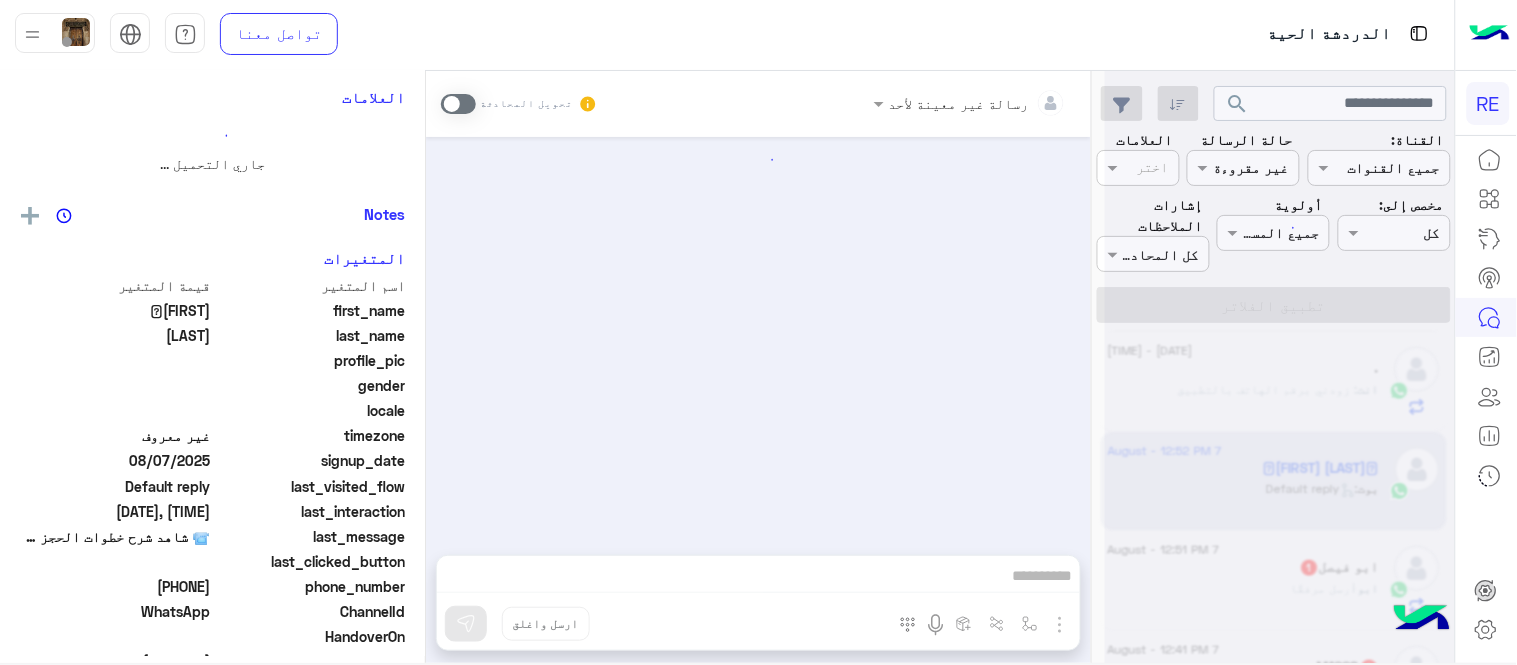 scroll, scrollTop: 0, scrollLeft: 0, axis: both 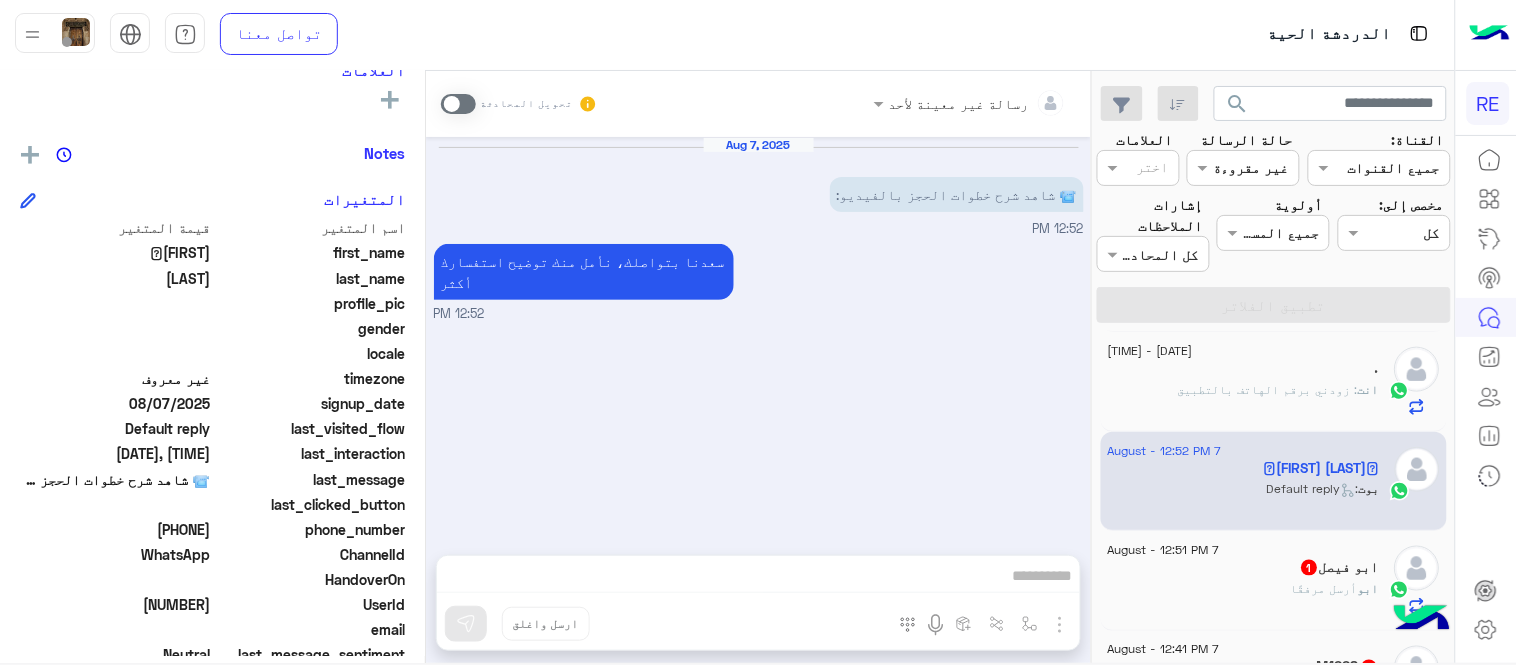 click at bounding box center [458, 104] 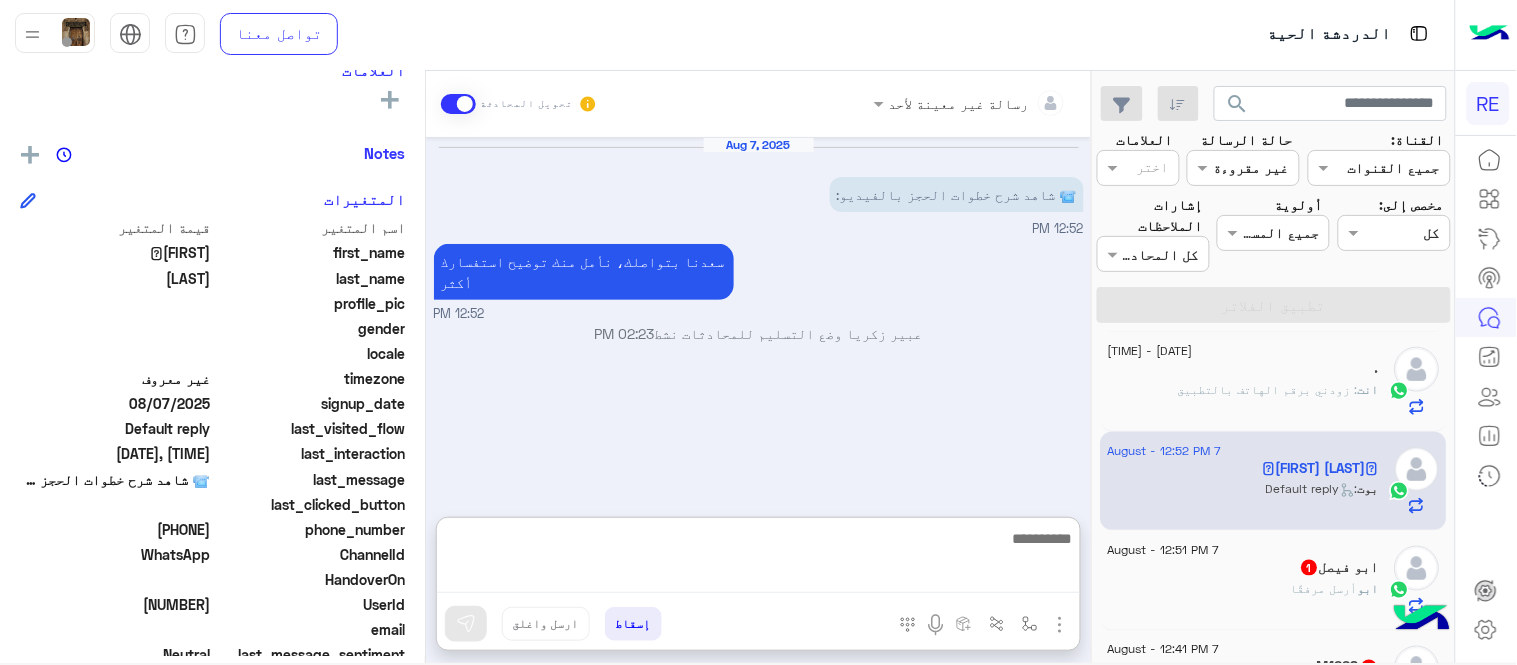 click at bounding box center (758, 559) 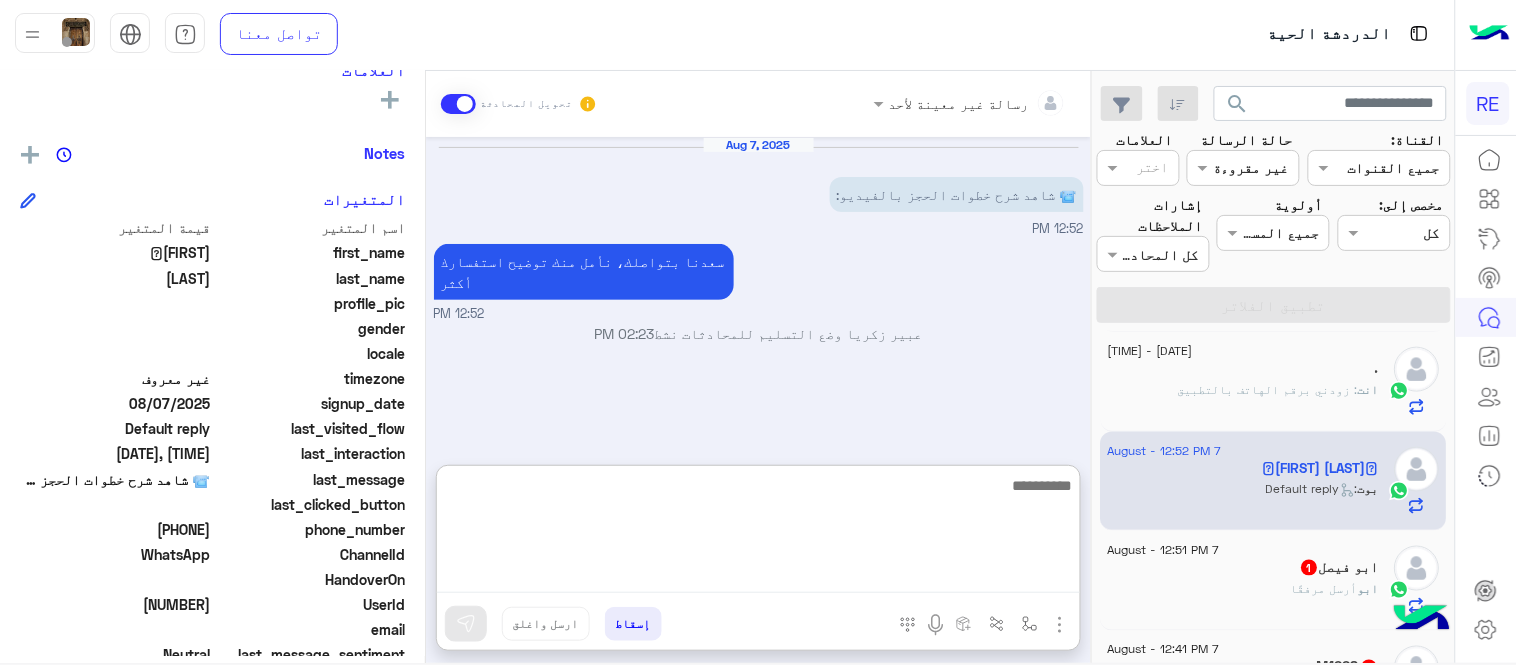 paste on "**********" 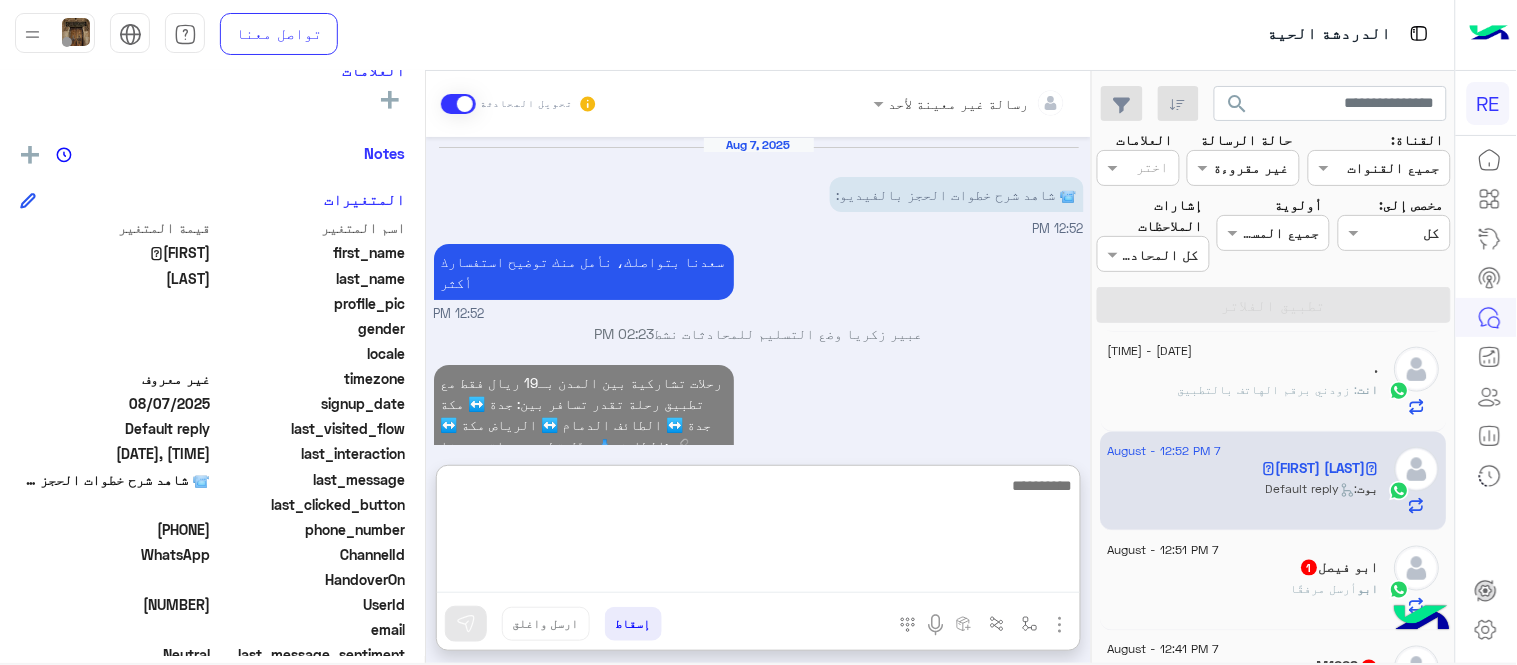 scroll, scrollTop: 104, scrollLeft: 0, axis: vertical 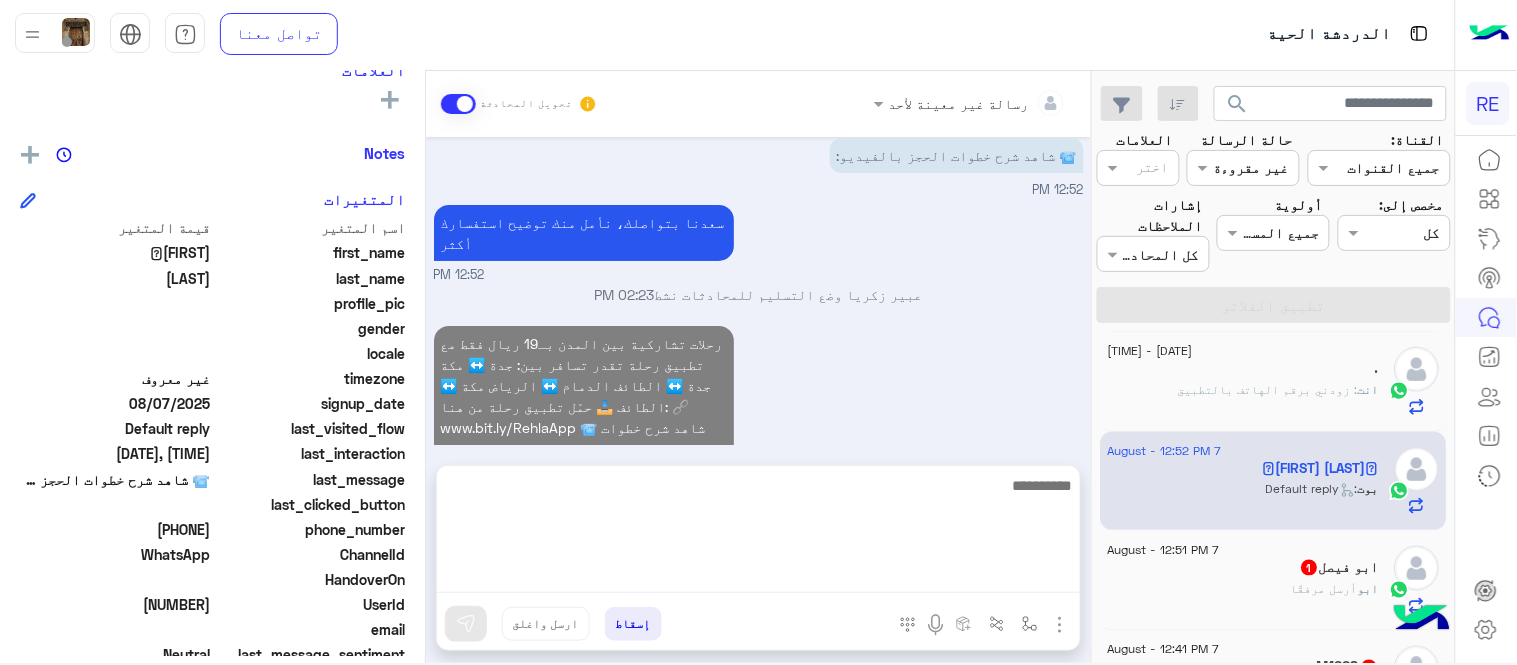 click on "رحلات تشاركية بين المدن بـ19 ريال فقط مع تطبيق رحلة تقدر تسافر بين: جدة ↔️ مكة جدة ↔️ الطائف الدمام ↔️ الرياض مكة ↔️ الطائف 📥 حمّل تطبيق رحلة من هنا: 🔗 www.bit.ly/RehlaApp 📹 شاهد شرح خطوات الحجز بالفيديو: ▶️ https://www.youtube.com/watch?v=f17Q_oUCIMQ 02:23 PM" at bounding box center (759, 426) 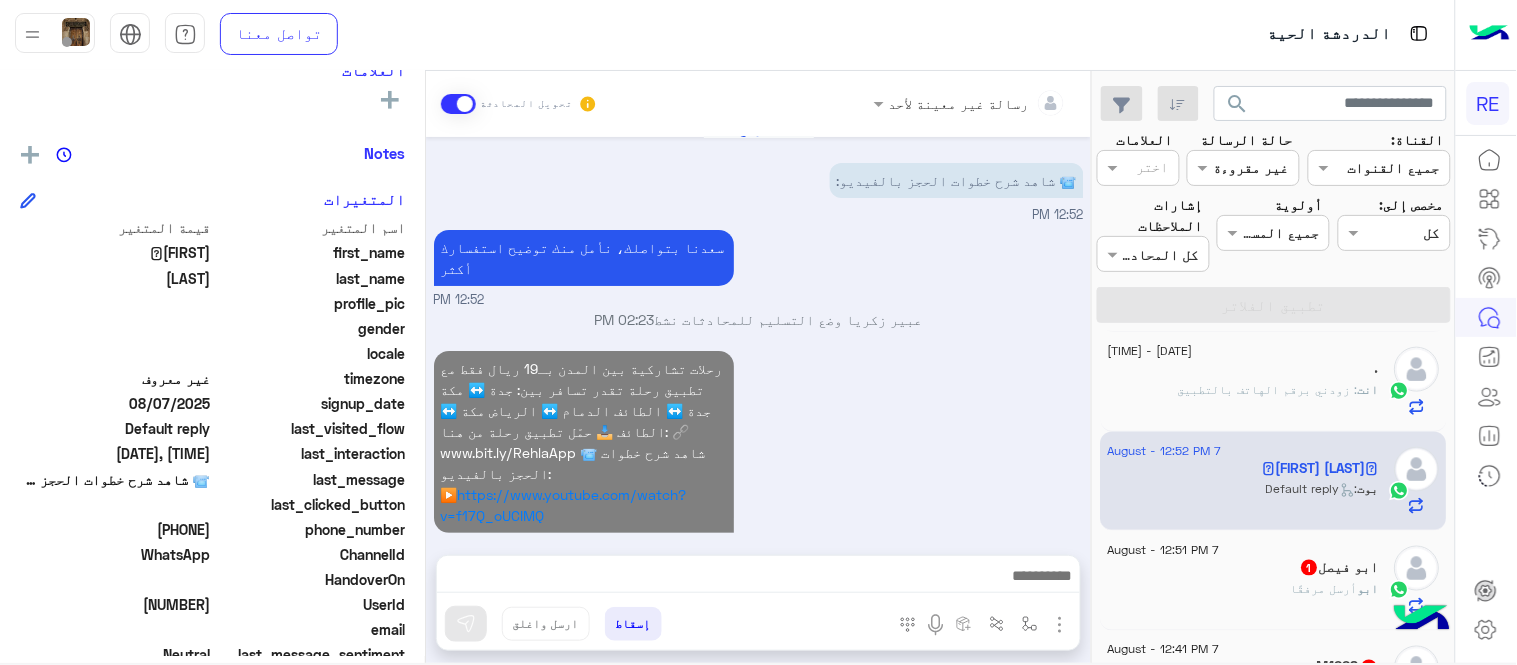 click on "[NAME]  أرسل مرفقًا" 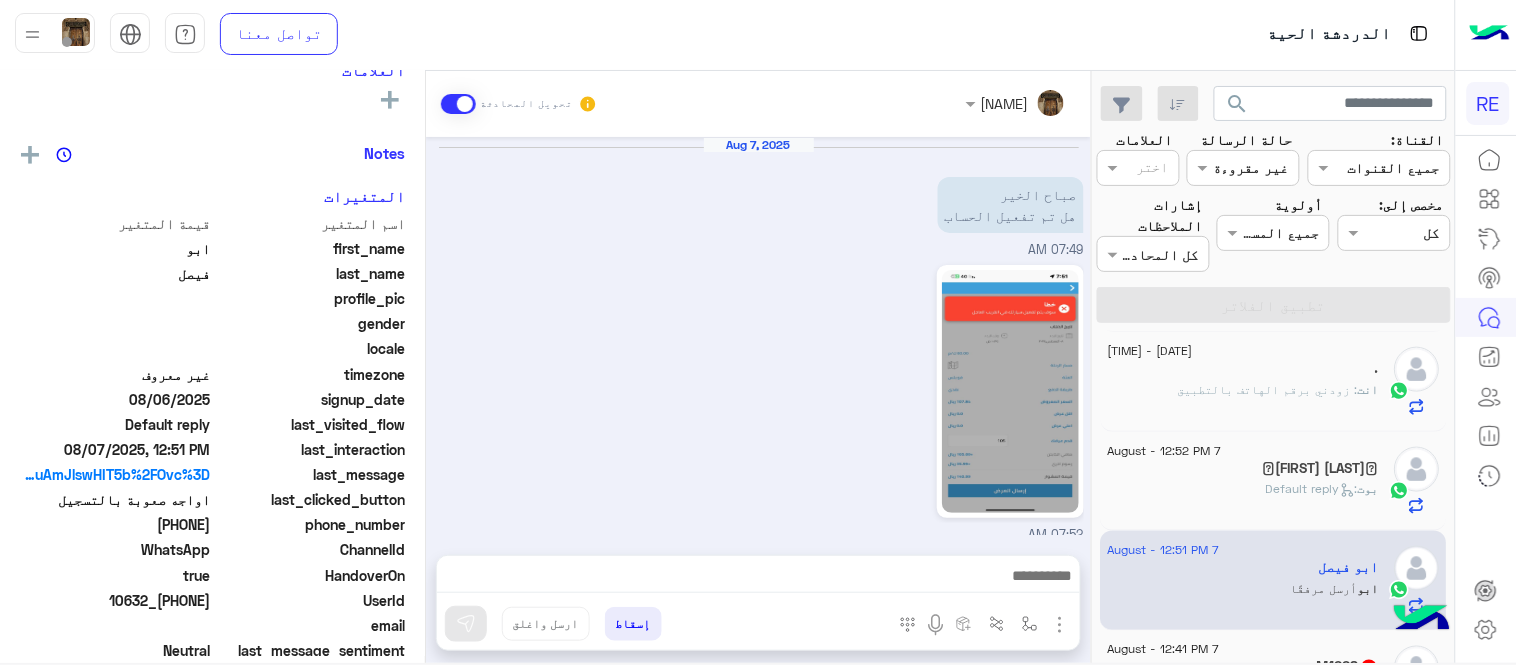 scroll, scrollTop: 682, scrollLeft: 0, axis: vertical 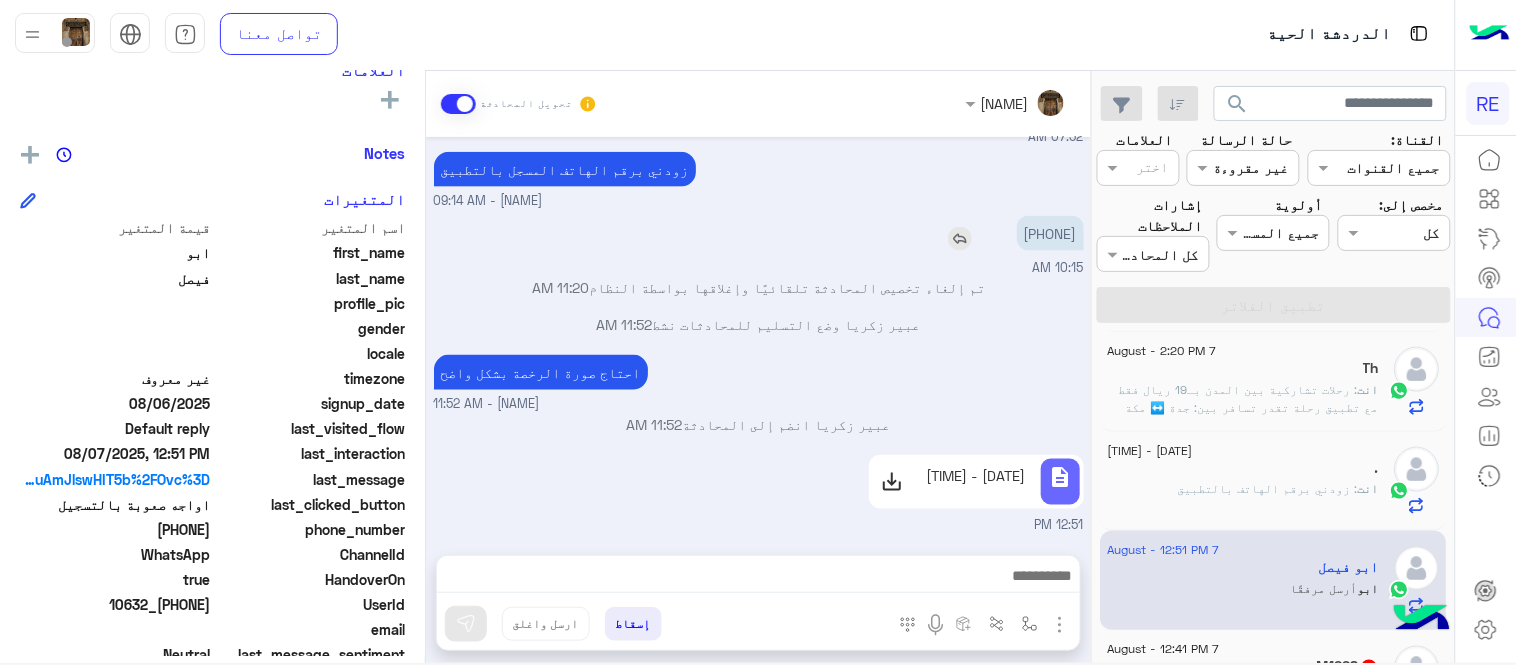 click on "[PHONE]" at bounding box center (1050, 233) 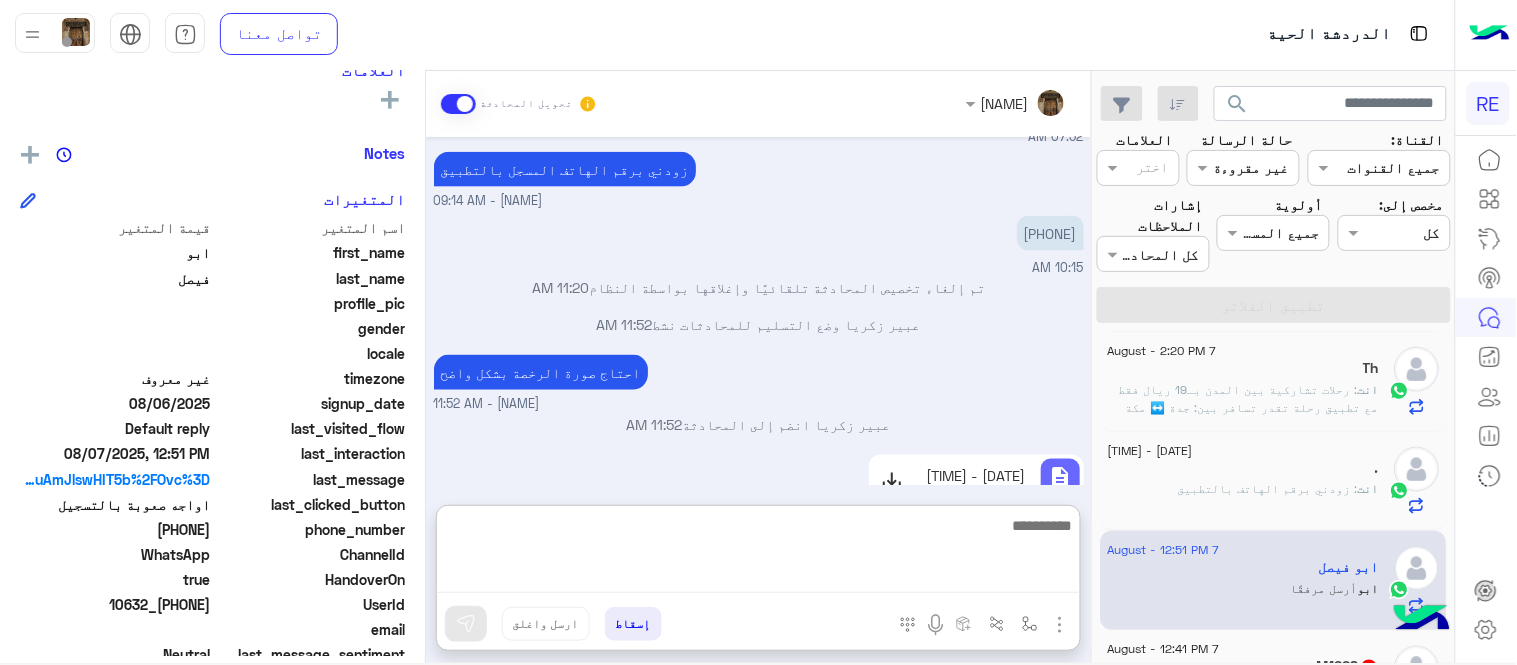 click at bounding box center (758, 553) 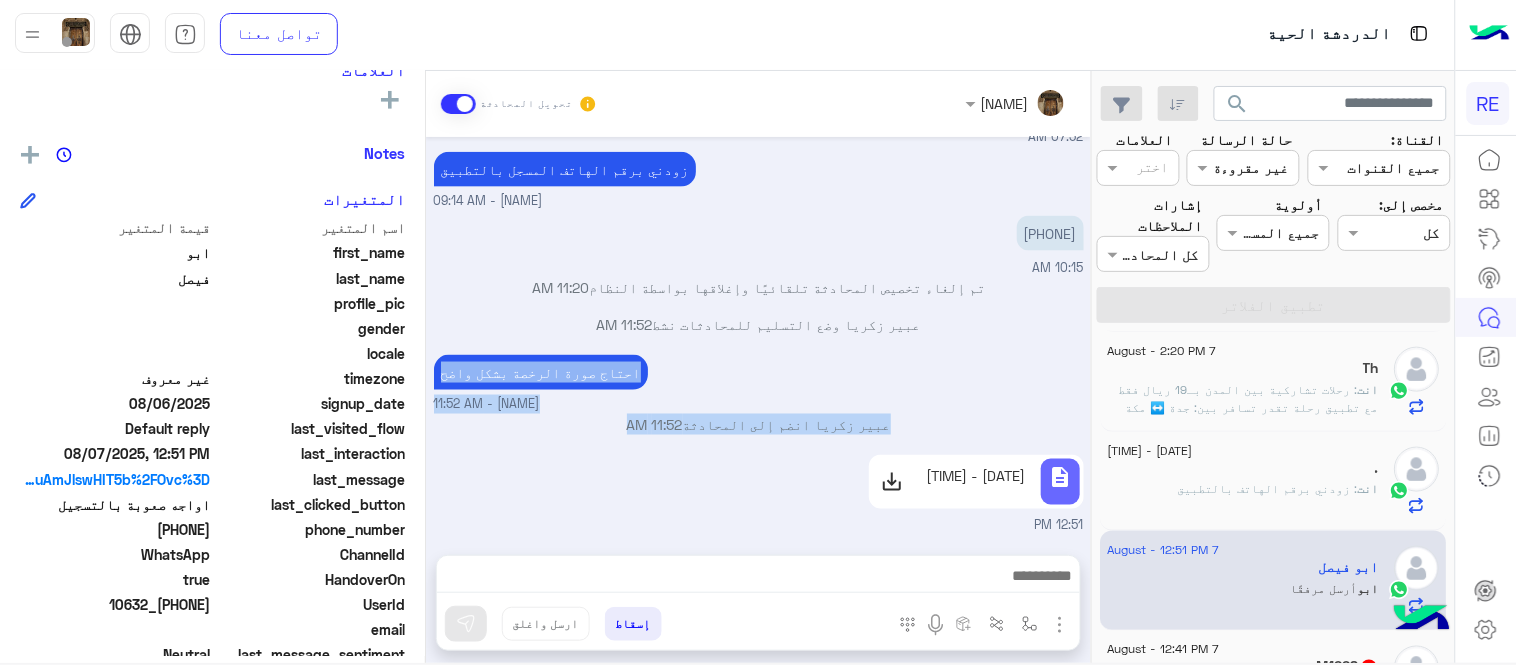 drag, startPoint x: 981, startPoint y: 373, endPoint x: 971, endPoint y: 450, distance: 77.64664 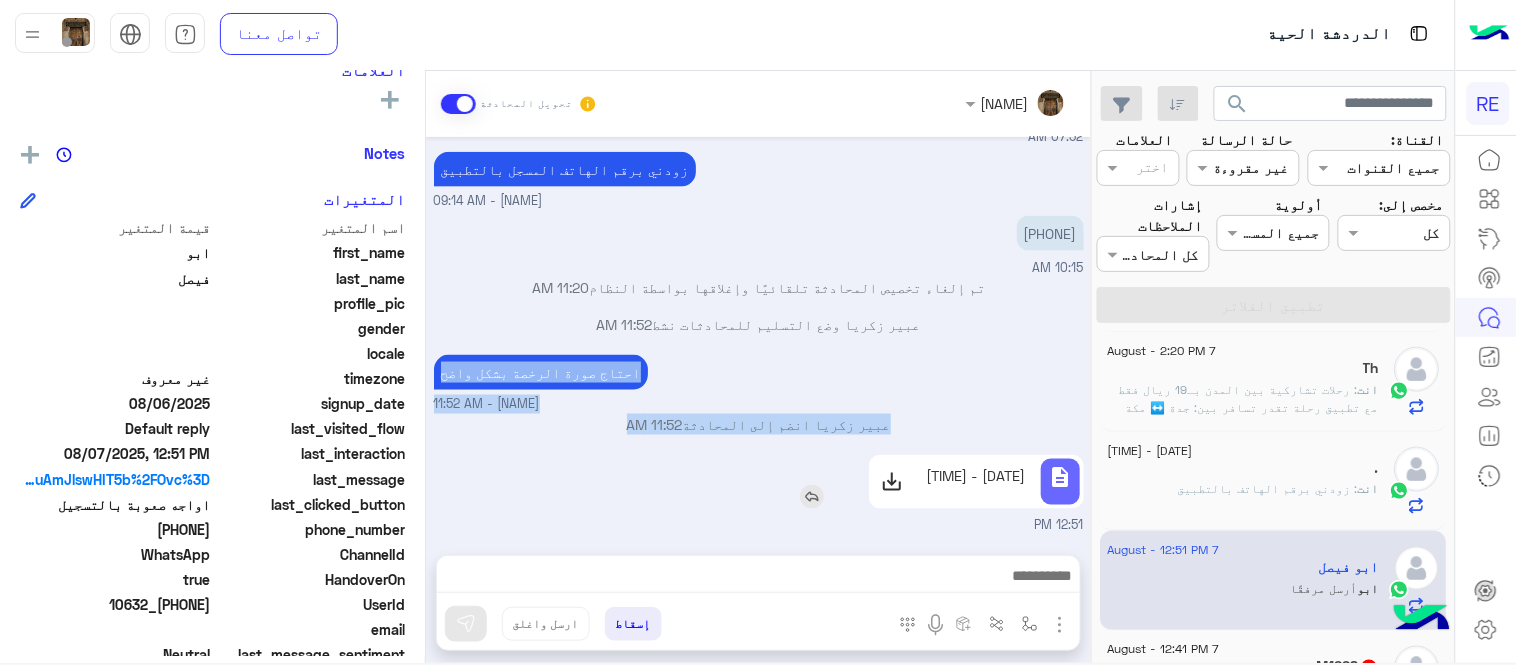 click on "[DATE] - [TIME]" 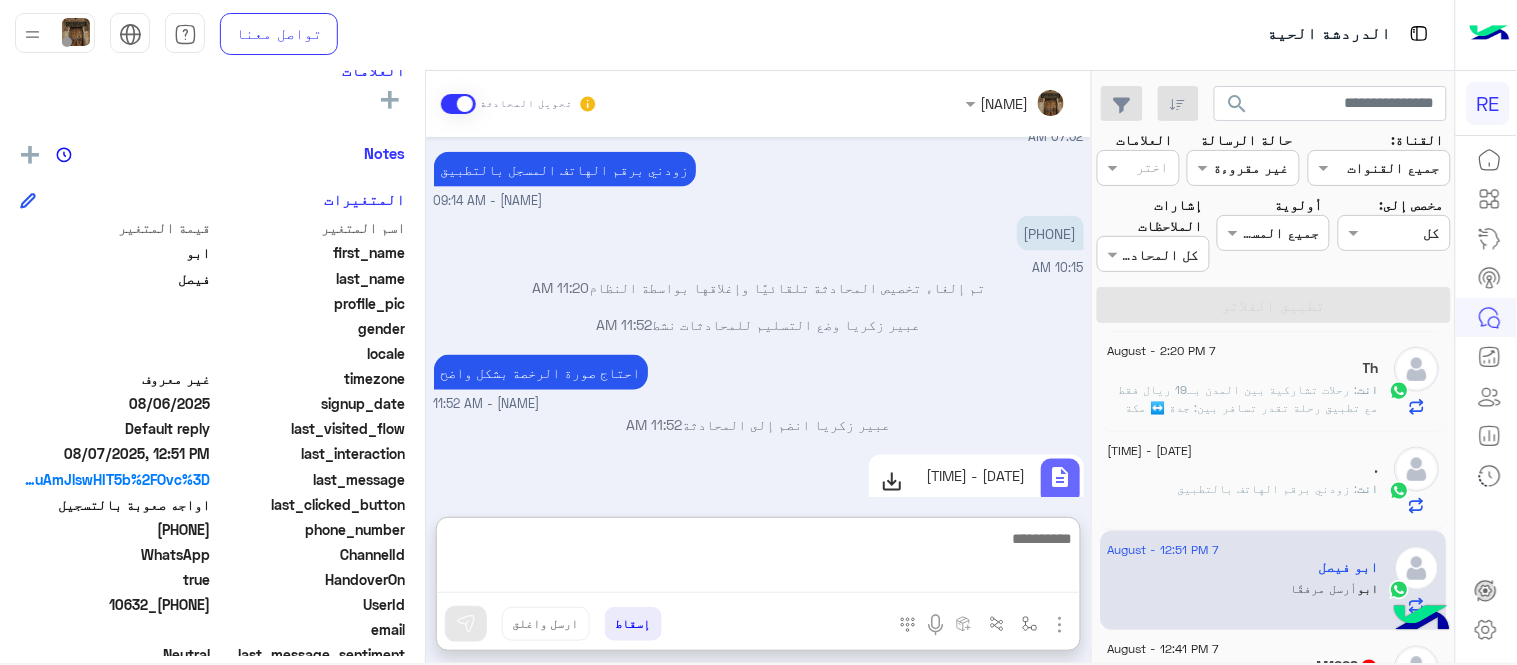 click at bounding box center [758, 559] 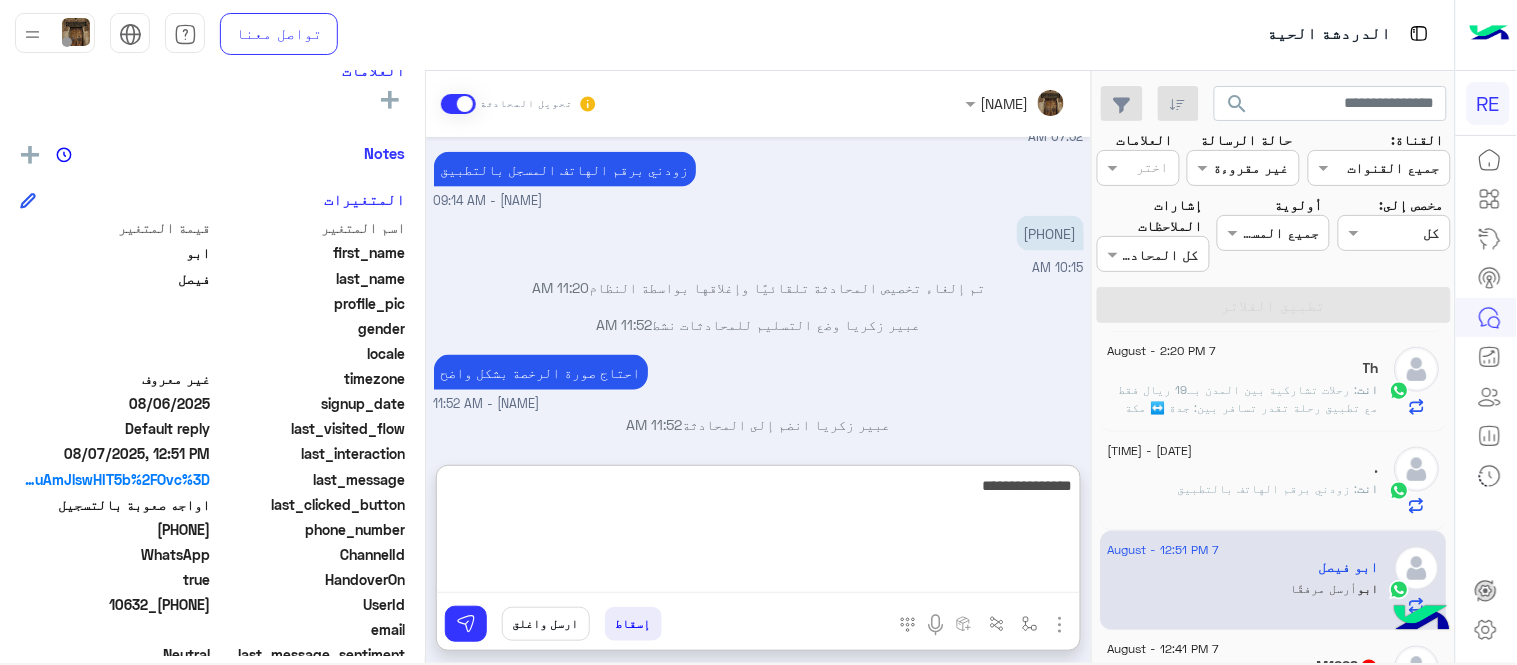 type on "**********" 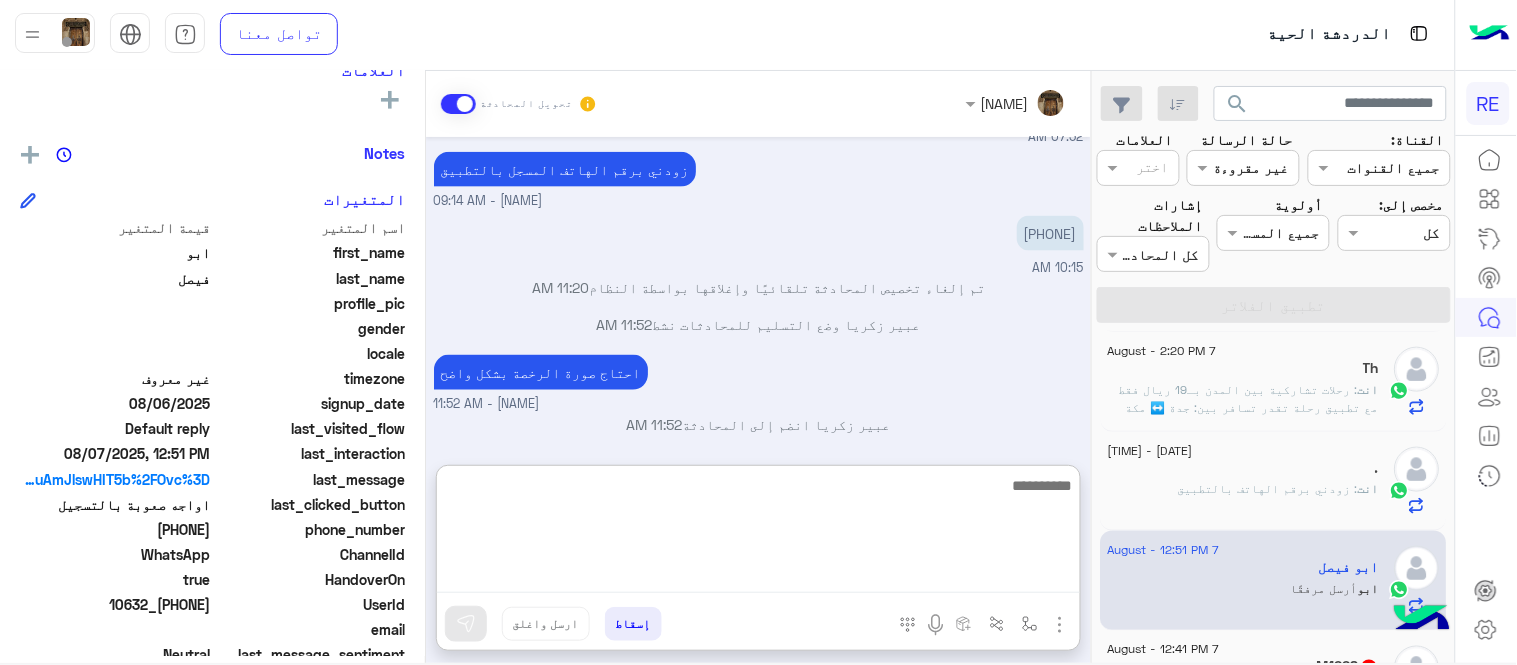 scroll, scrollTop: 835, scrollLeft: 0, axis: vertical 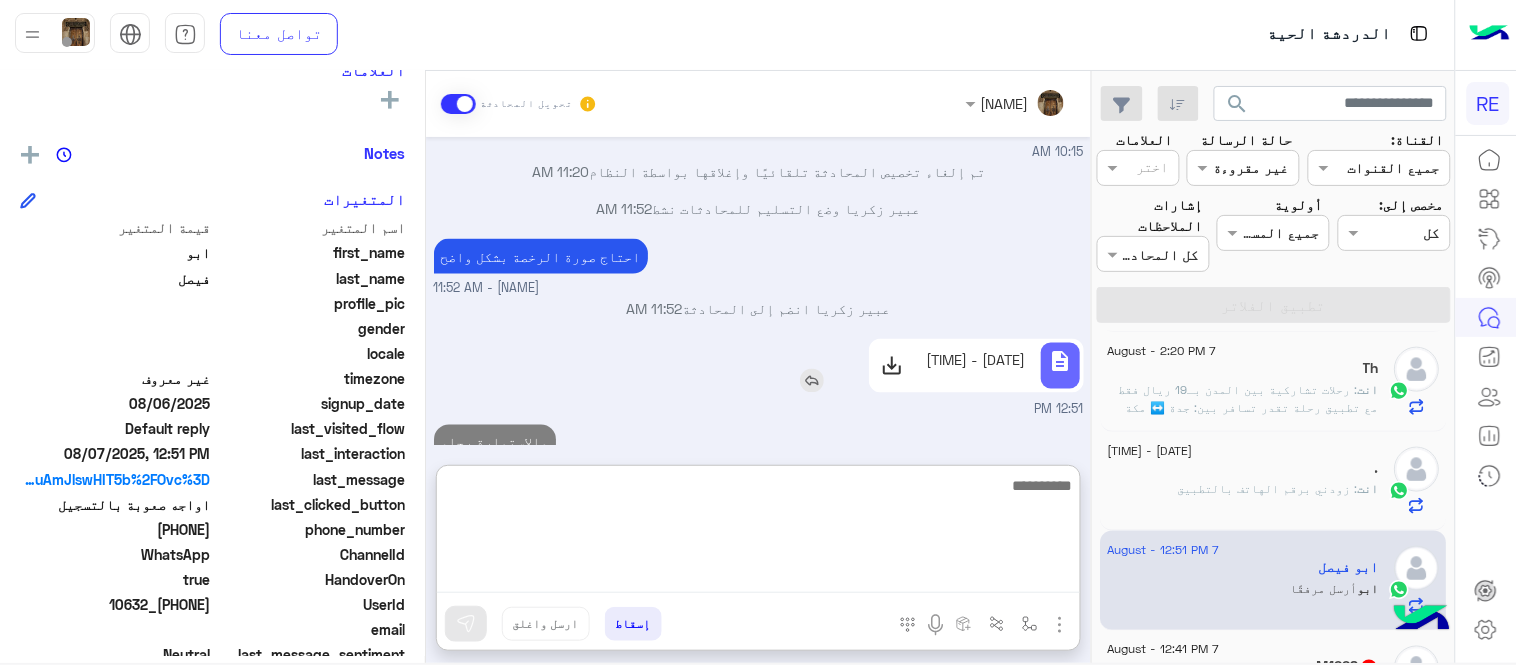 click on "Aug 7, 2025 صباح الخير هل تم تفعيل الحساب 07:49 AM 07:52 AM 07:52 AM زودني برقم الهاتف المسجل بالتطبيق [NAME] 09:14 AM [PHONE] 10:15 AM تم إلغاء تخصيص المحادثة تلقائيًا وإغلاقها بواسطة النظام 11:20 AM [NAME] وضع التسليم للمحادثات نشط 11:52 AM احتاج صورة الرخصة بشكل واضح [NAME] 11:52 AM [NAME] انضم إلى المحادثة 11:52 AM description 603039739326327.pdf 12:51 PM والاستمارة رجاء 02:26 PM" at bounding box center [758, 291] 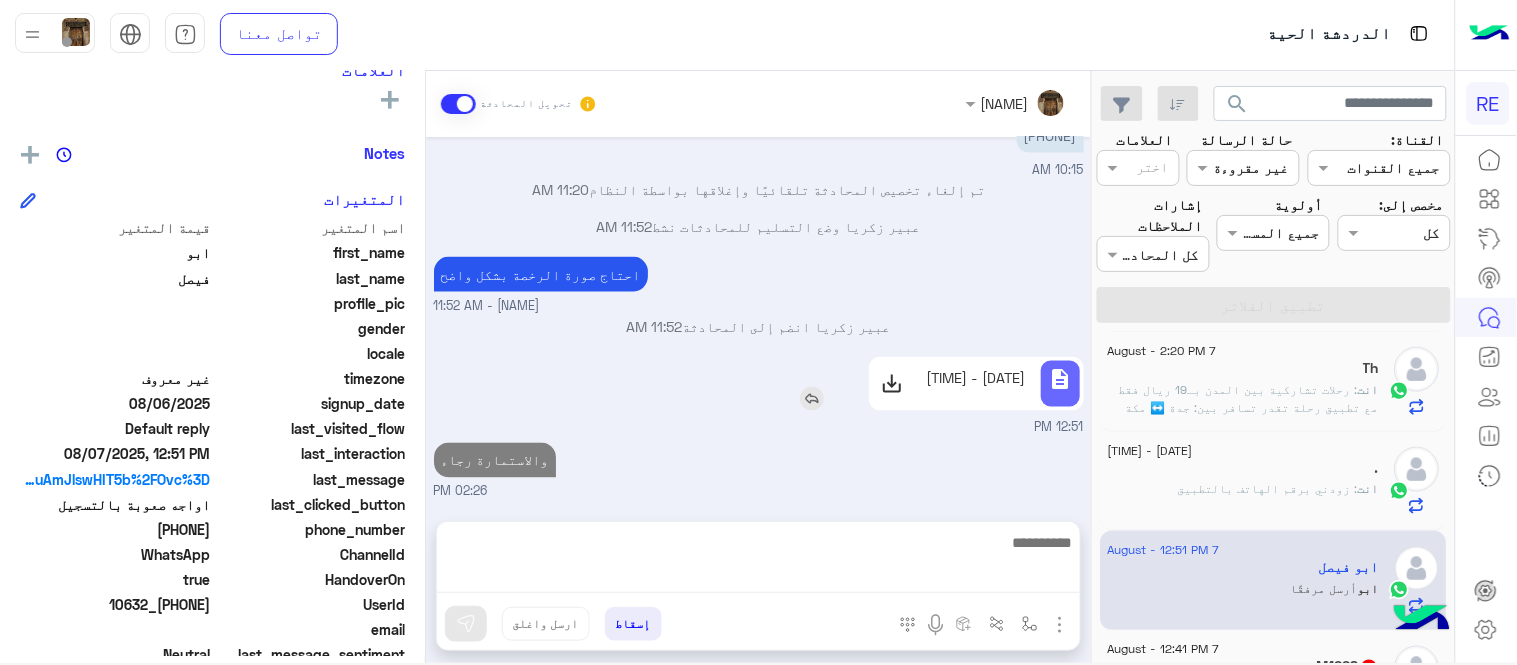scroll, scrollTop: 745, scrollLeft: 0, axis: vertical 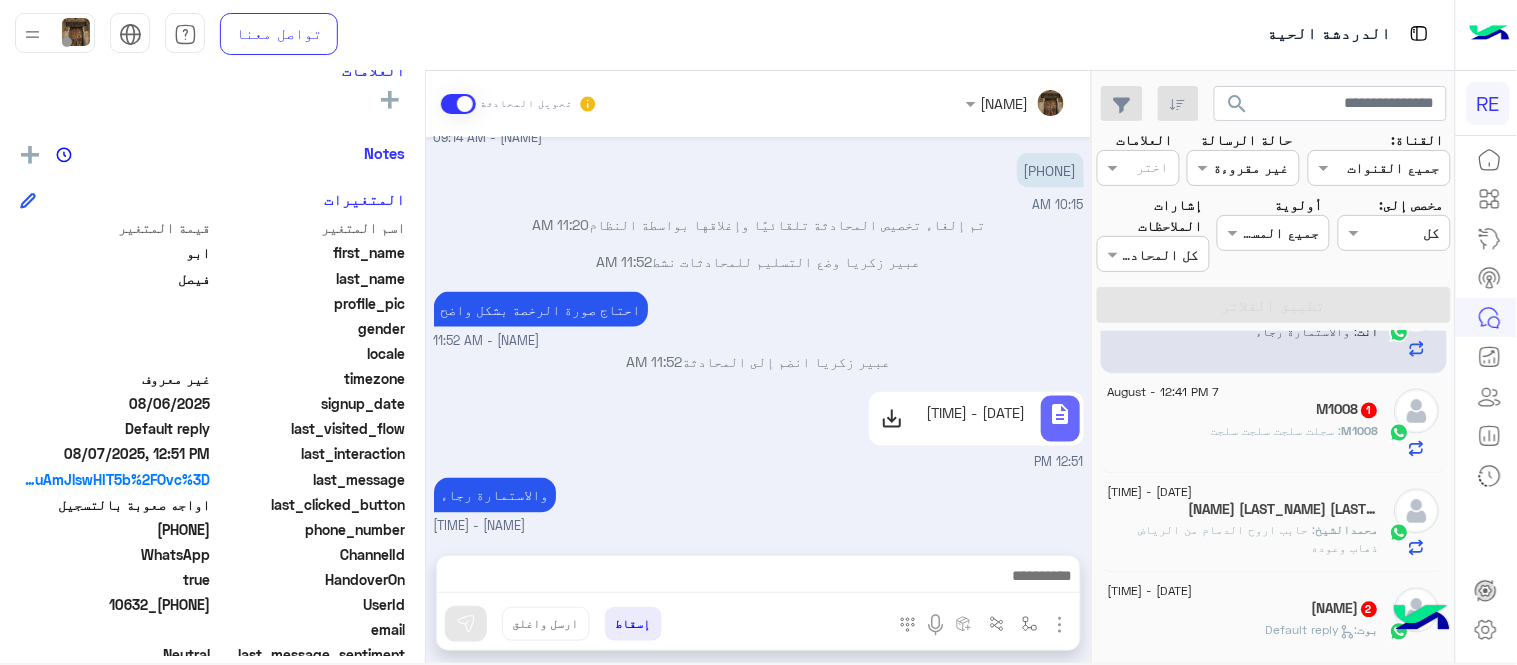 click on "7 August - 12:41 PM" 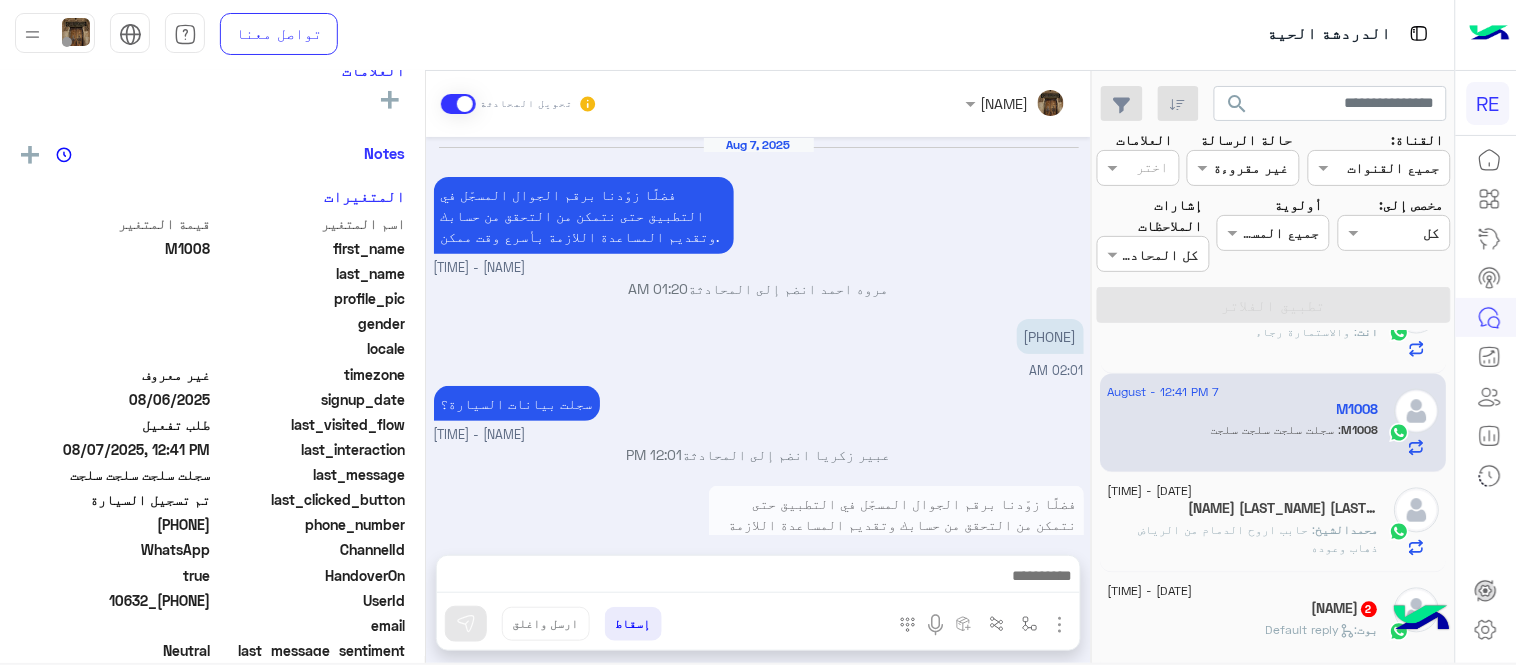 scroll, scrollTop: 482, scrollLeft: 0, axis: vertical 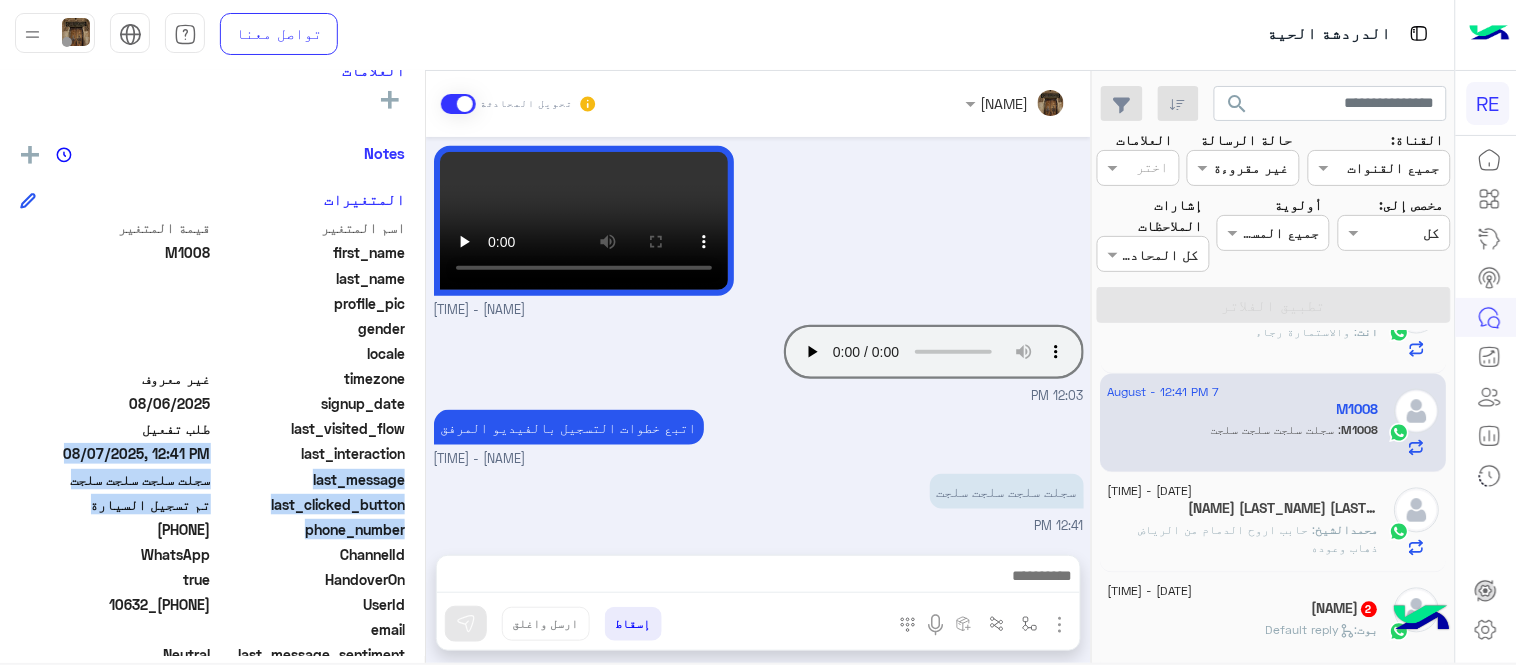 drag, startPoint x: 425, startPoint y: 517, endPoint x: 412, endPoint y: 463, distance: 55.542778 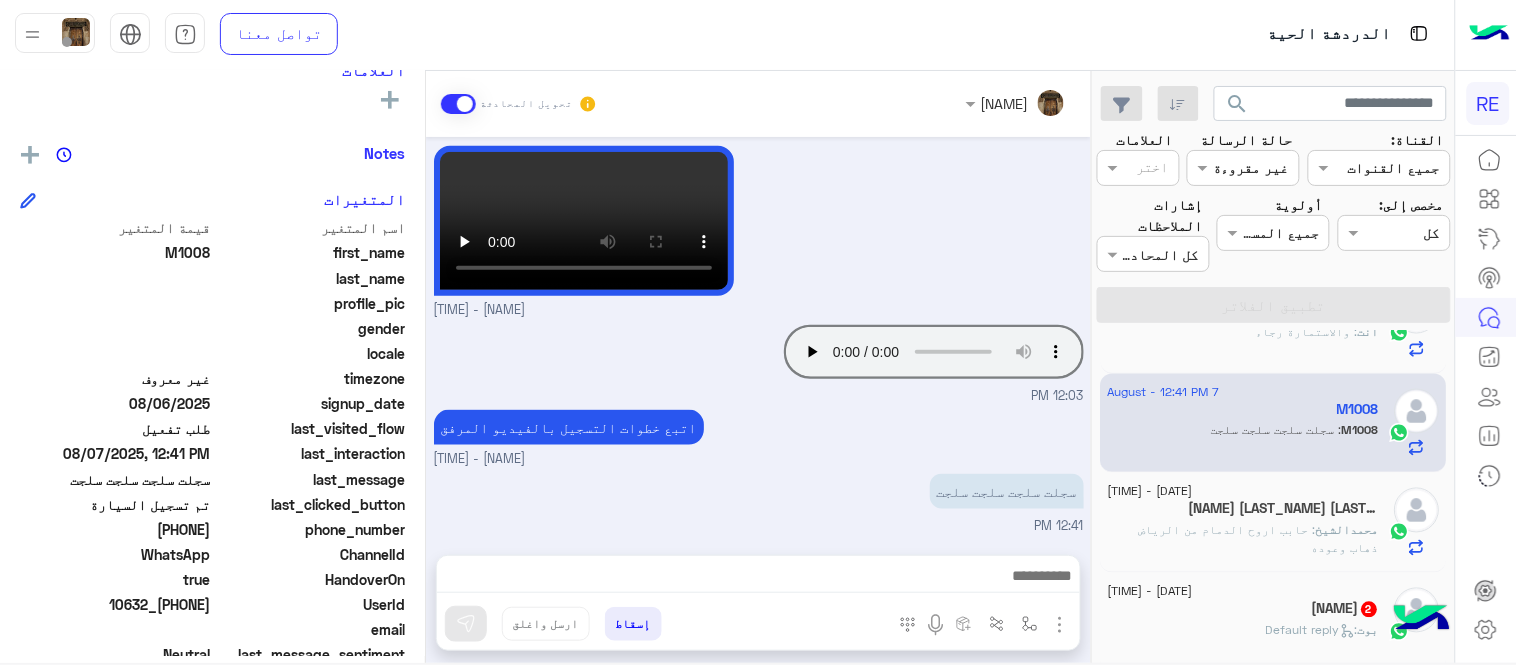 click on "سجلت سلجت سلجت سلجت   [TIME]" at bounding box center [759, 502] 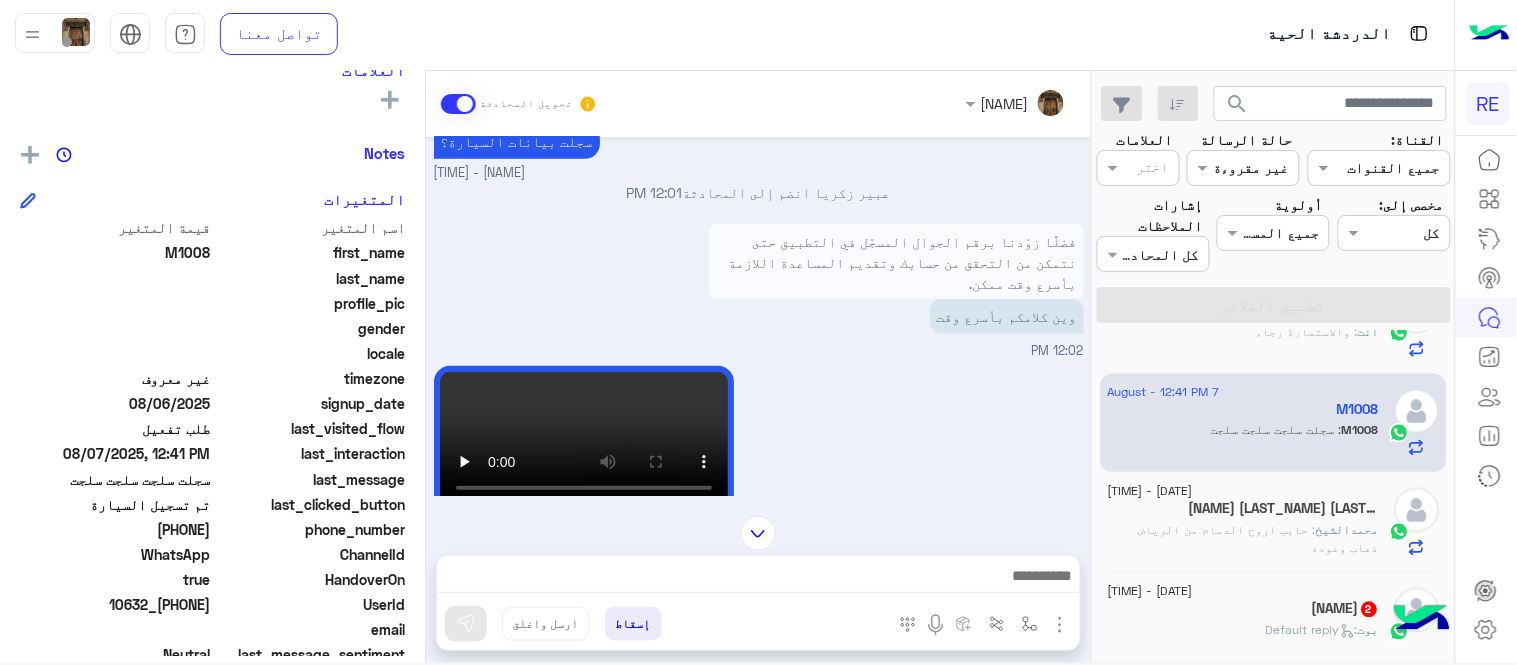 scroll, scrollTop: 242, scrollLeft: 0, axis: vertical 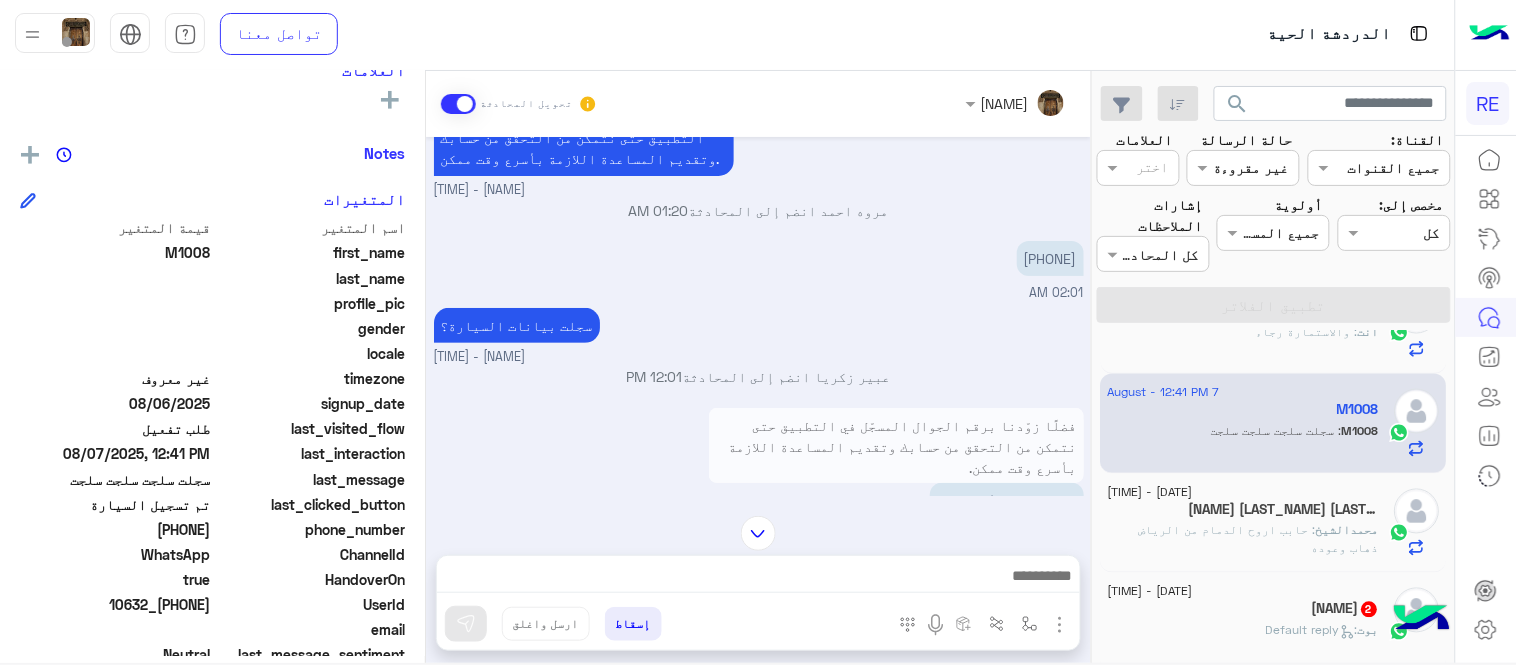 click on "02:01 AM" at bounding box center (1057, 292) 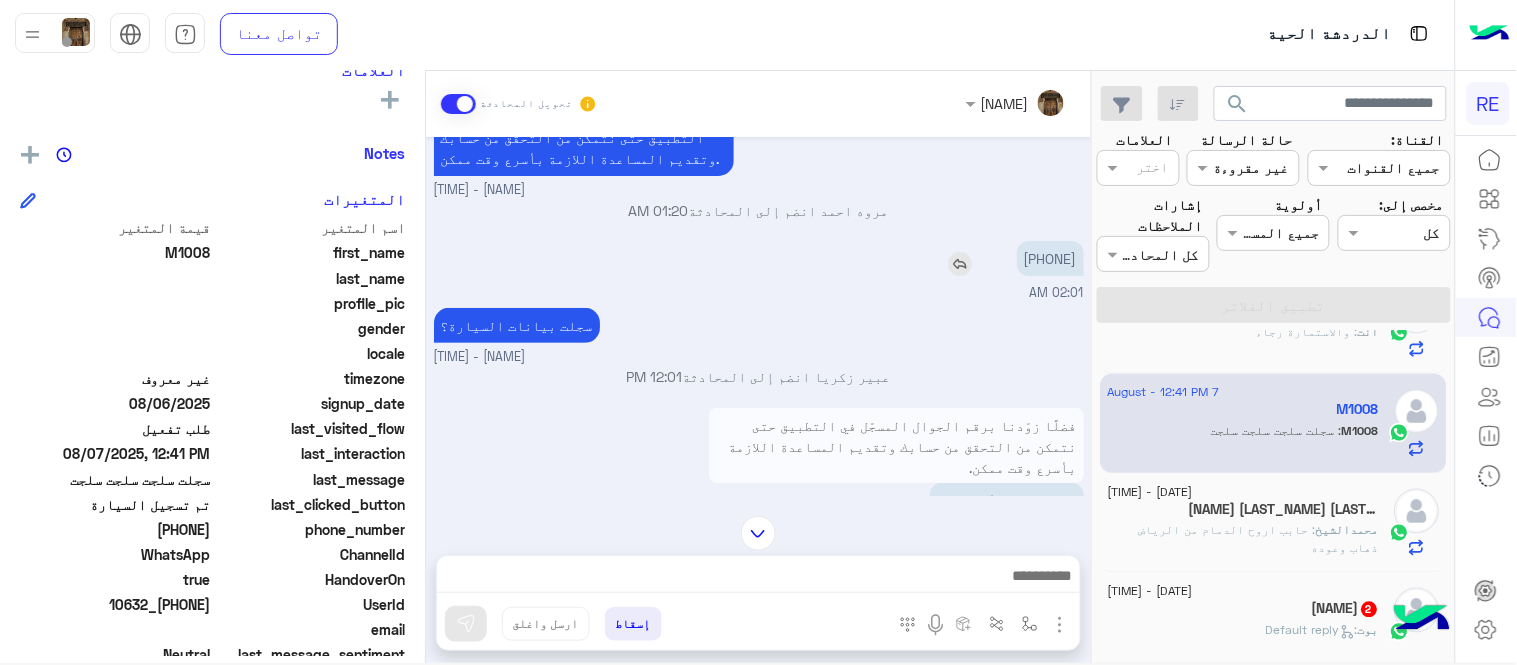 click on "[PHONE]" at bounding box center (1050, 258) 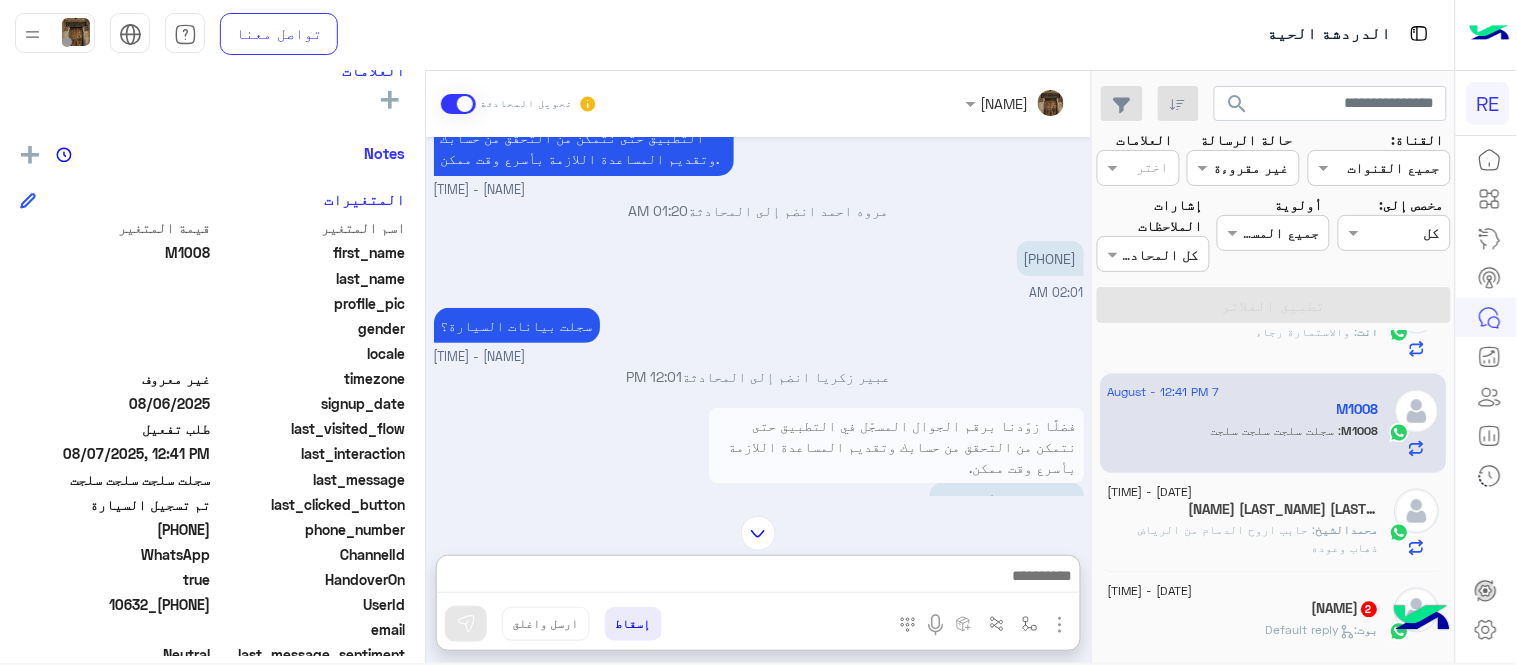 click at bounding box center [758, 578] 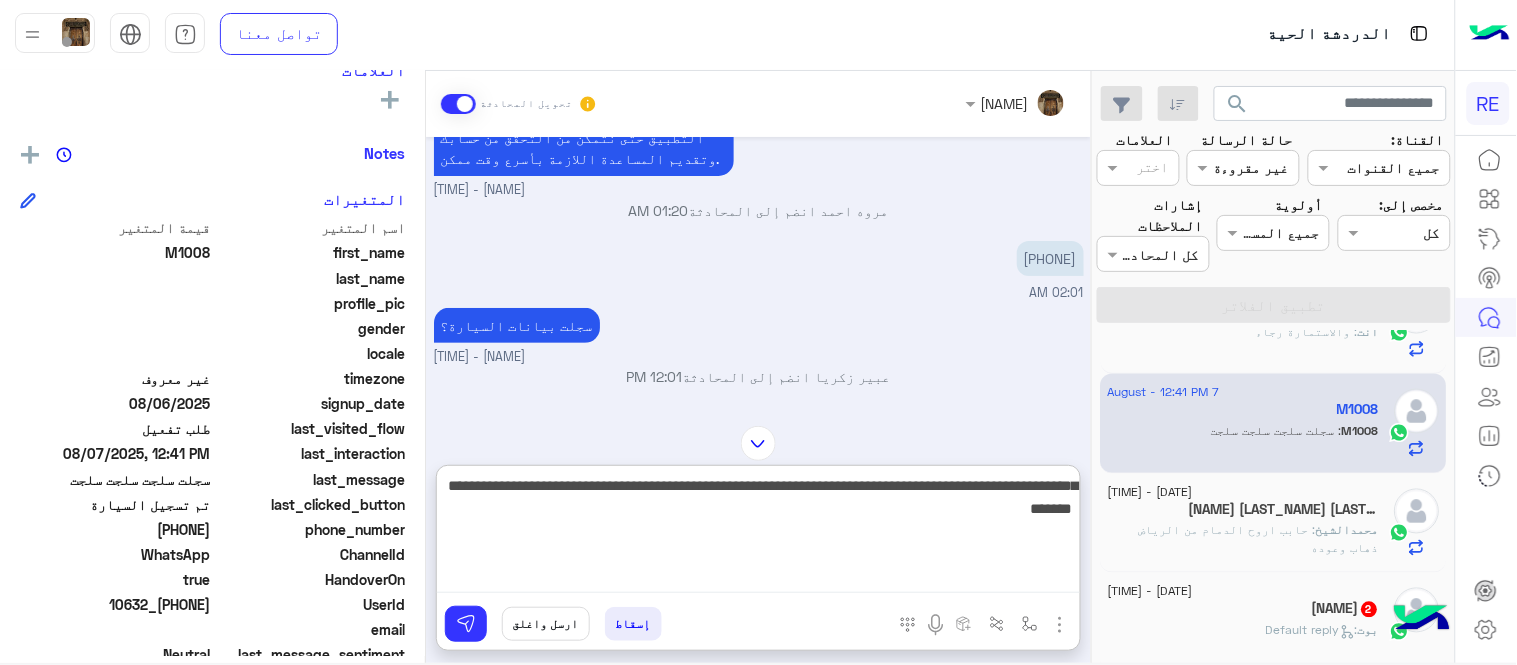 type on "**********" 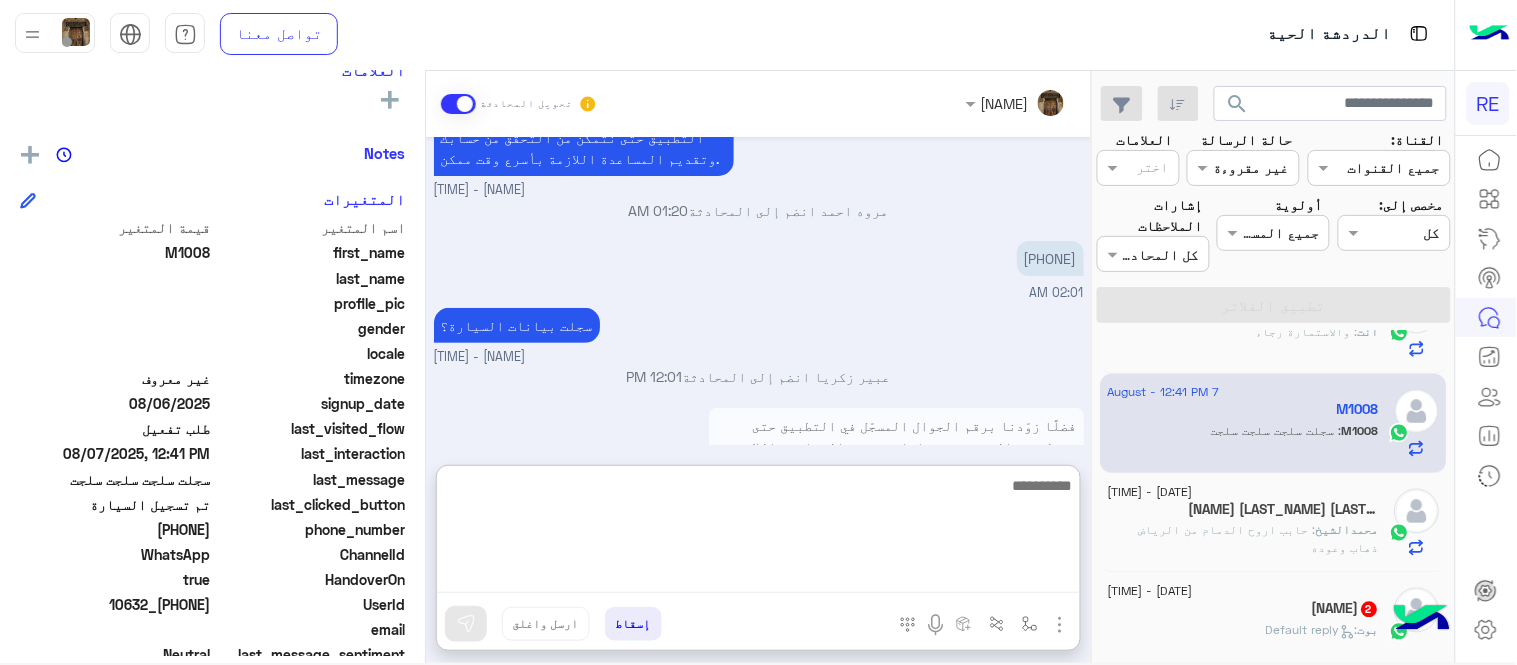 scroll, scrollTop: 677, scrollLeft: 0, axis: vertical 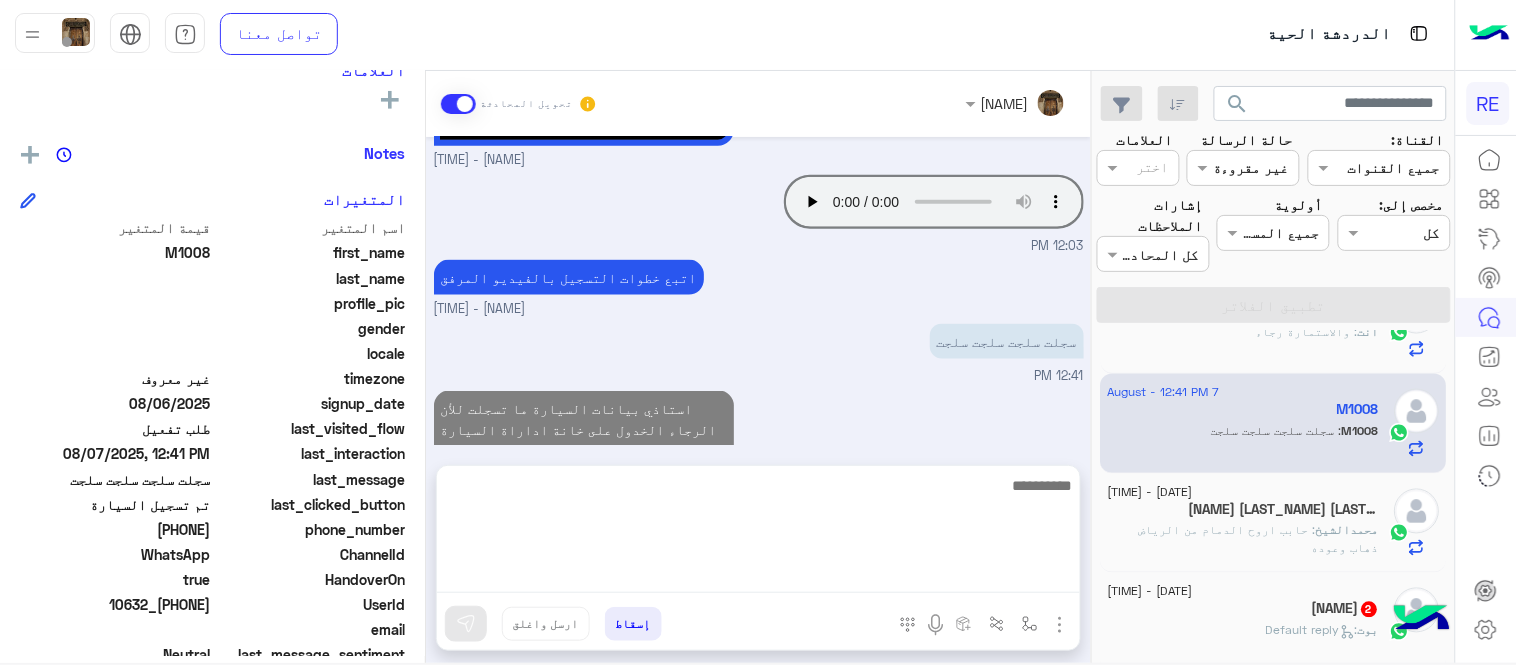 click on "استاذي بيانات السيارة ما تسجلت للأن الرجاء الخدول على خانة اداراة السيارة وضيف بيانات السيارة حتى نقدر نفعل حسابك   [TIME]" at bounding box center [759, 449] 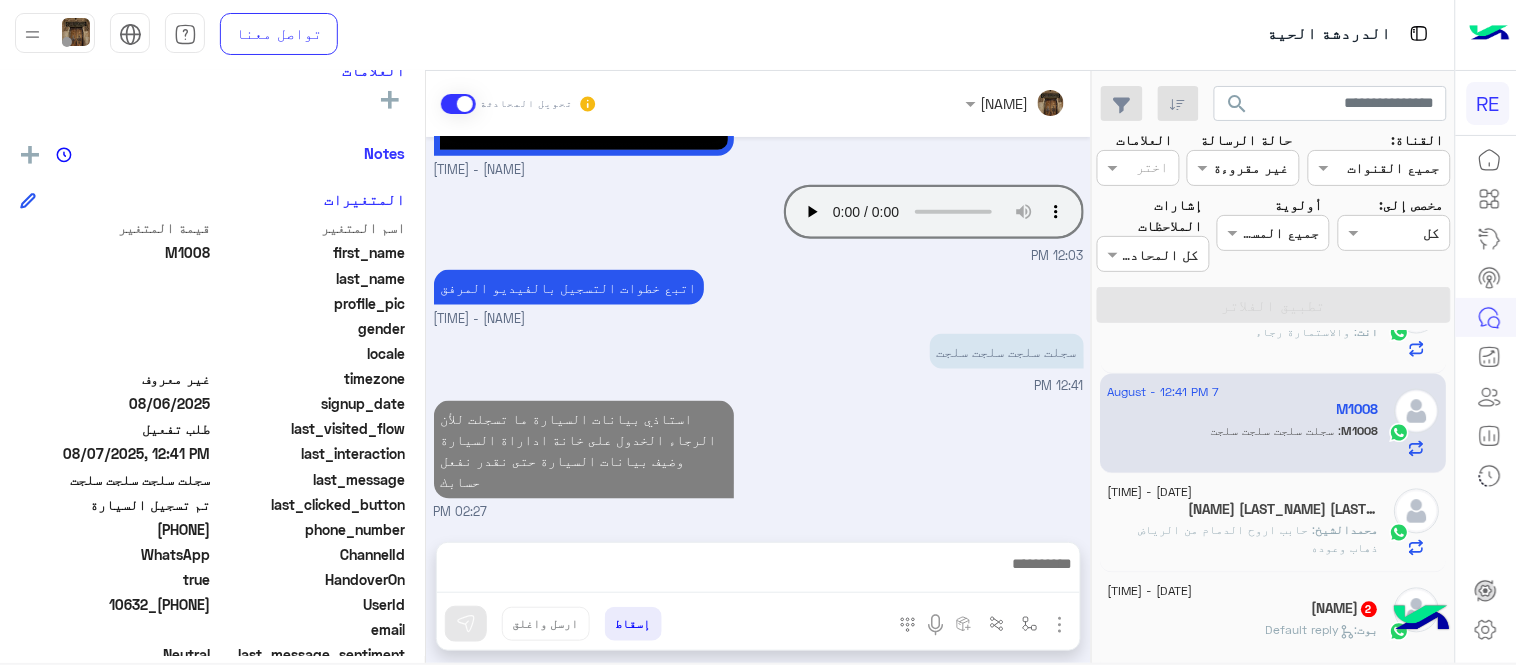 scroll, scrollTop: 587, scrollLeft: 0, axis: vertical 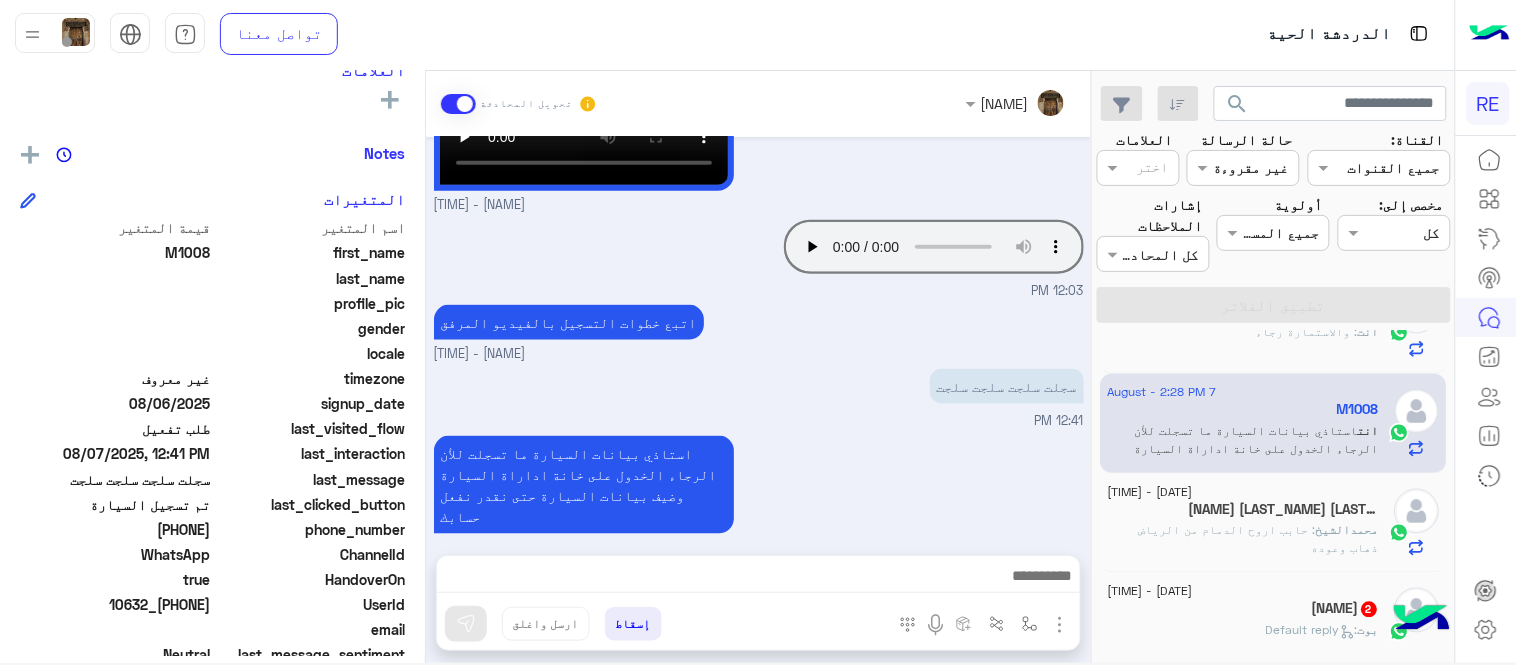 click on "[NAME] : حابب اروح الدمام من الرياض  ذهاب وعوده" 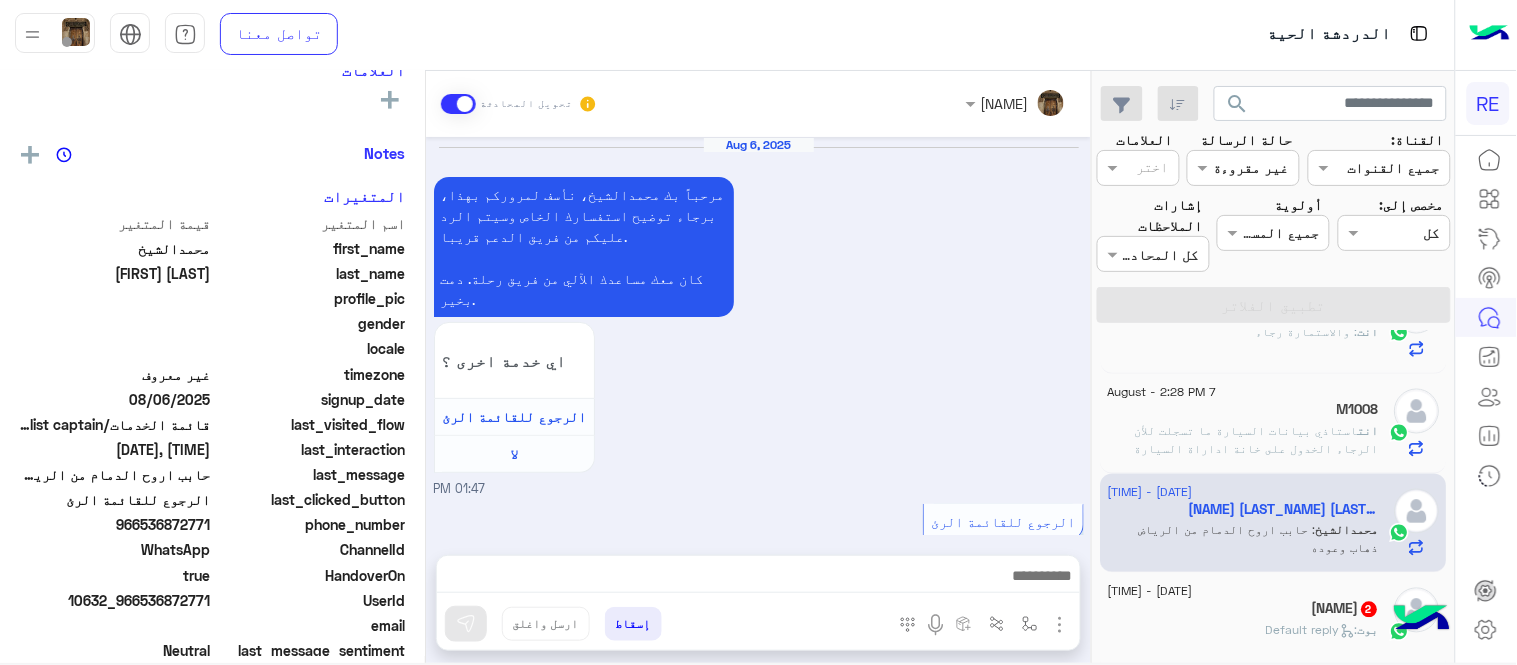 scroll, scrollTop: 667, scrollLeft: 0, axis: vertical 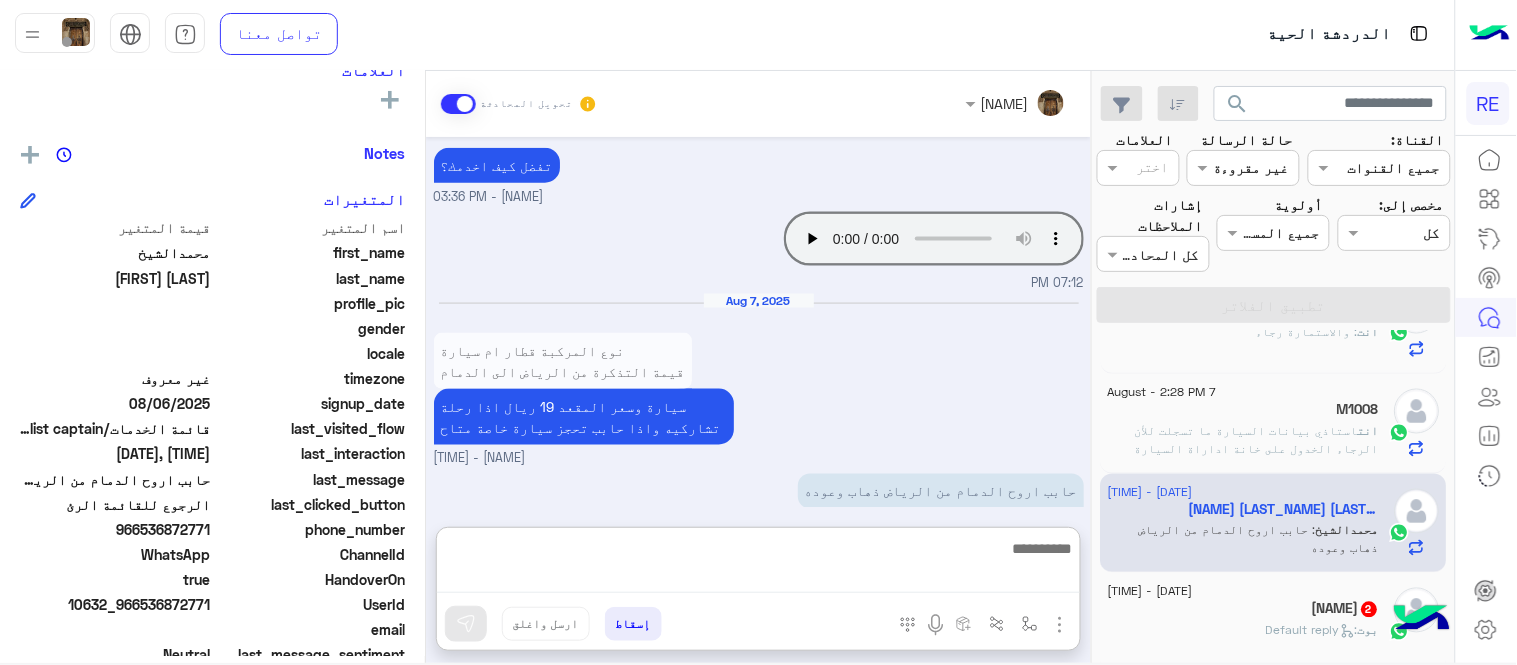 click at bounding box center (758, 564) 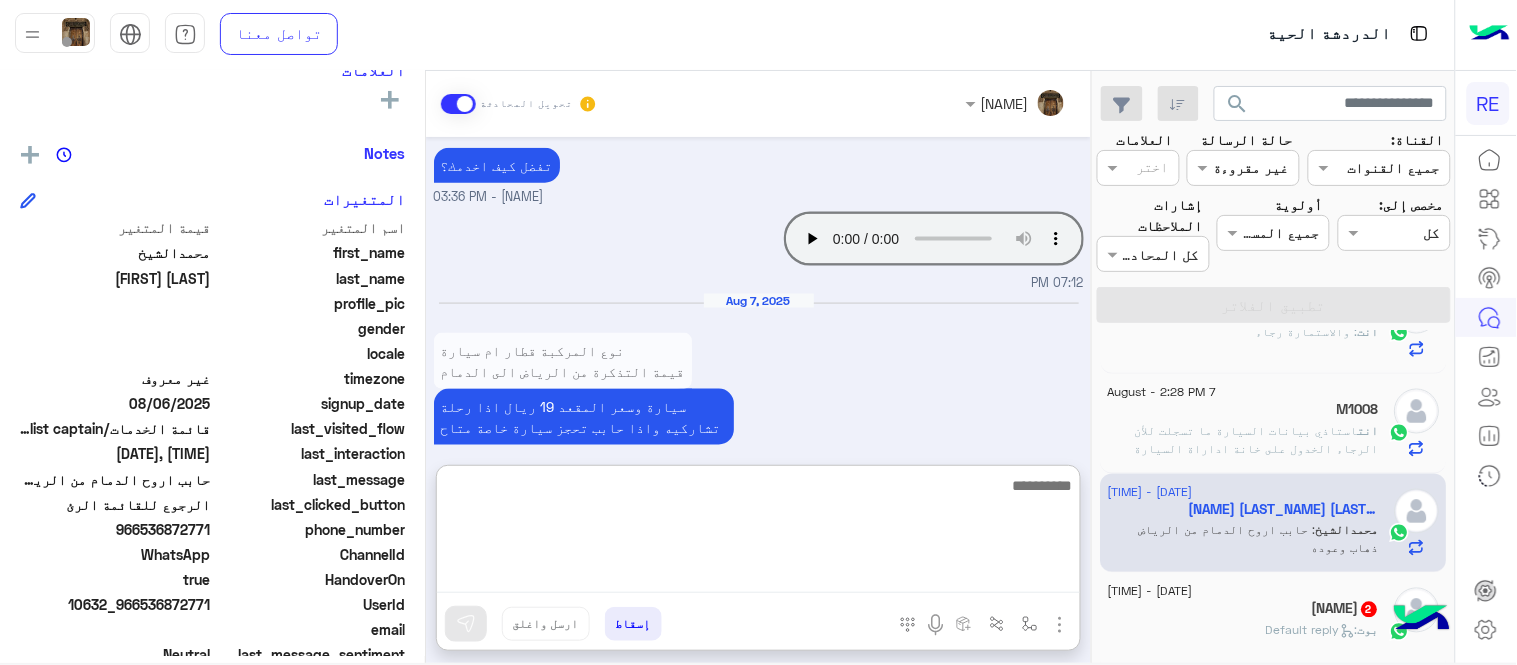 paste on "**********" 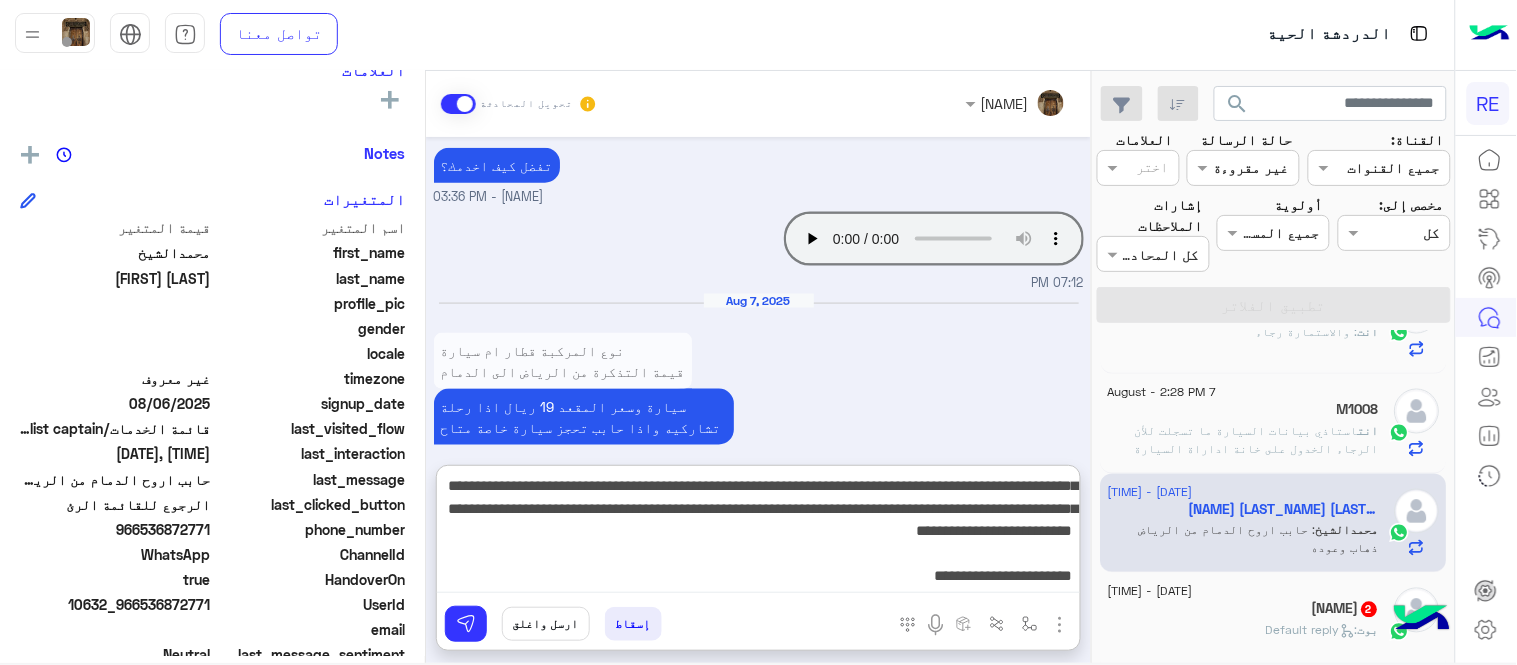 drag, startPoint x: 586, startPoint y: 511, endPoint x: 665, endPoint y: 512, distance: 79.00633 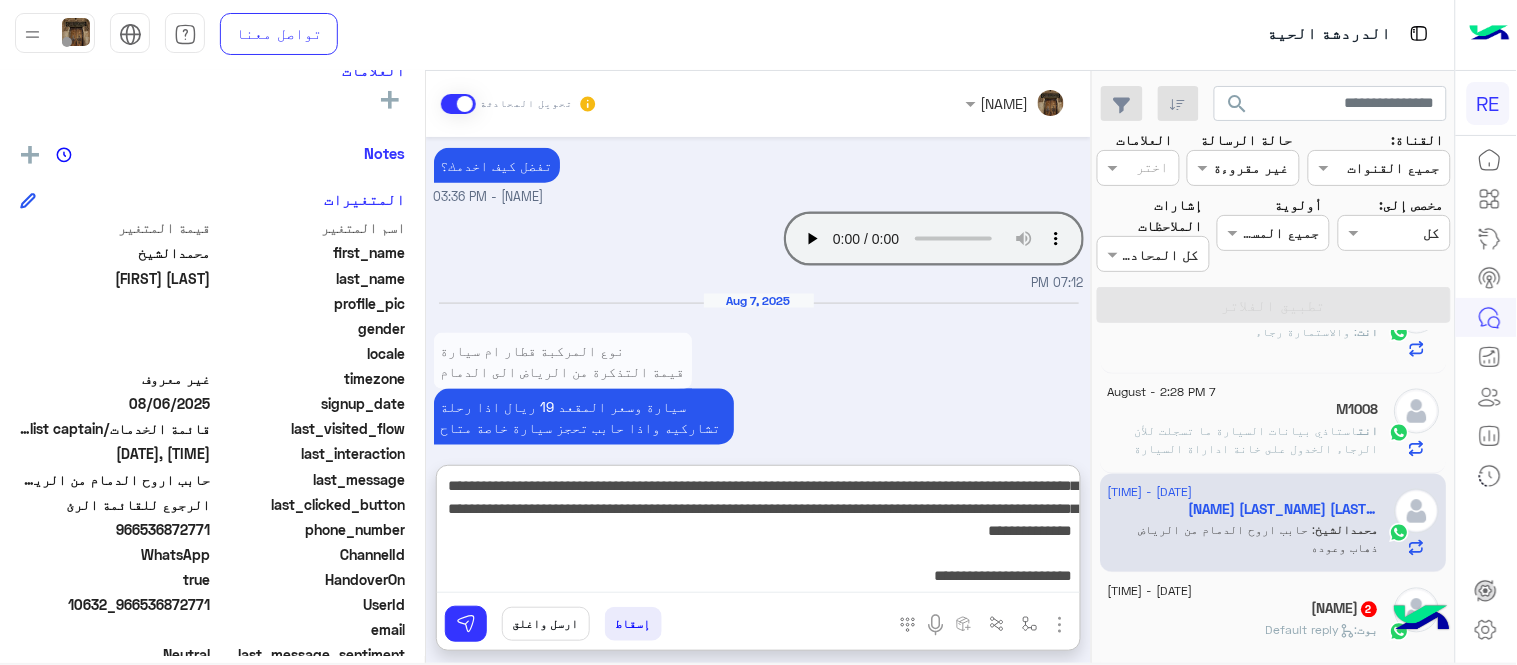 click on "**********" at bounding box center (758, 533) 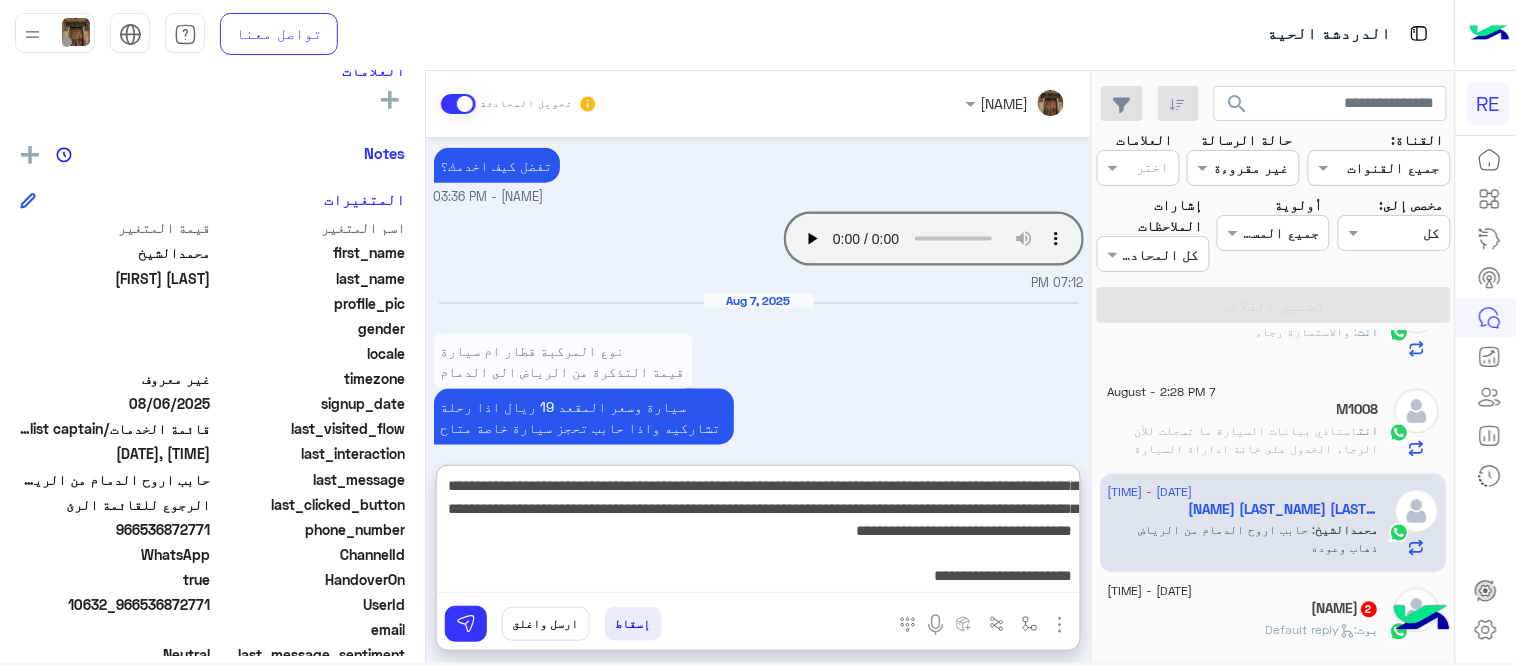 type on "**********" 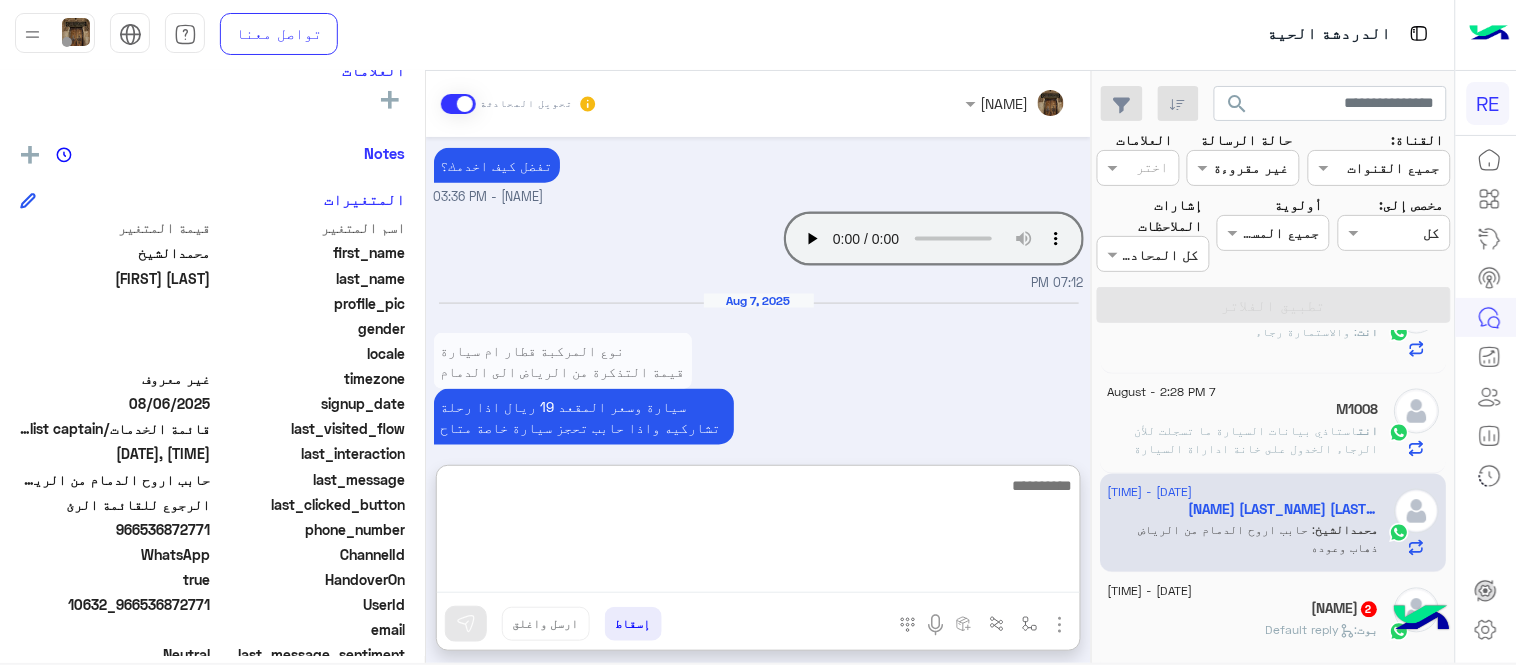scroll, scrollTop: 926, scrollLeft: 0, axis: vertical 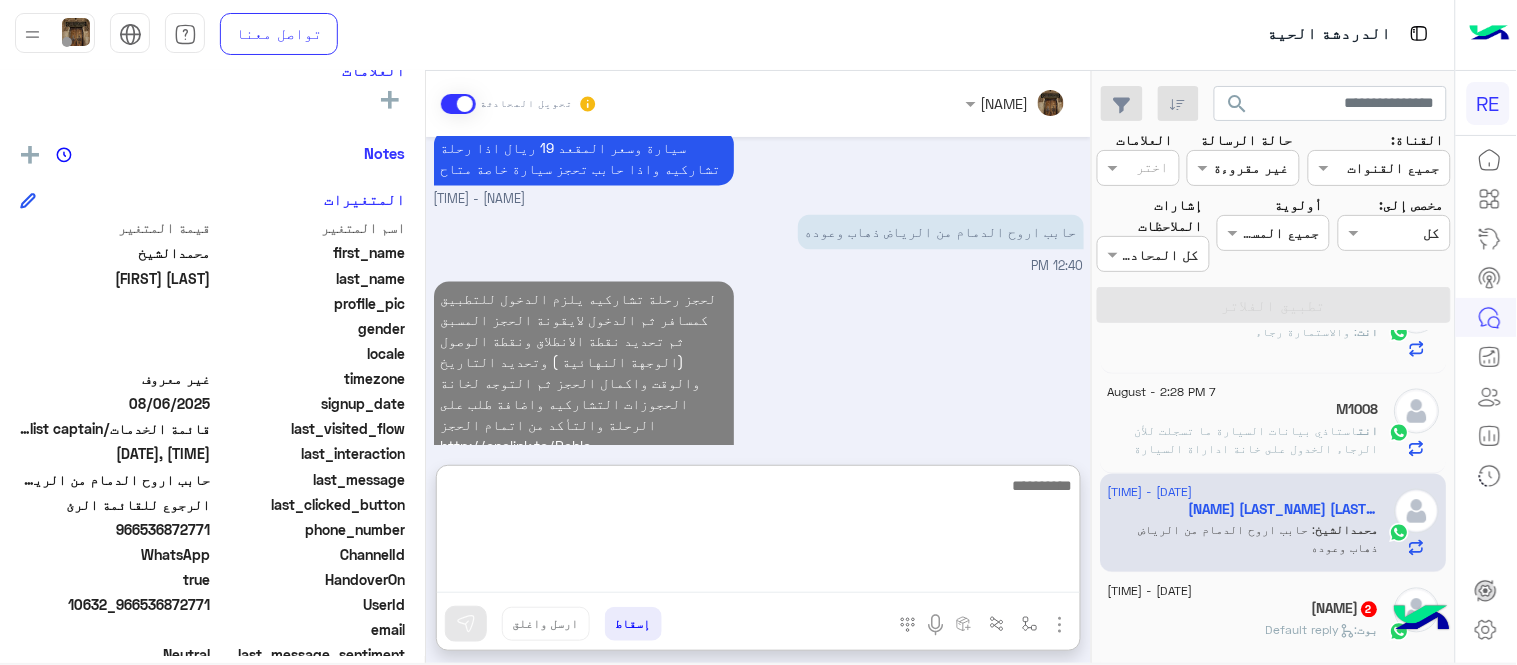 click on "لحجز رحلة تشاركيه يلزم الدخول للتطبيق كمسافر ثم الدخول لايقونة الحجز المسبق ثم تحديد نقطة الانطلاق ونقطة الوصول (الوجهة النهائية ) وتحديد التاريخ والوقت واكمال الحجز ثم التوجه لخانة الحجوزات التشاركيه واضافة طلب على الرحلة والتأكد من اتمام الحجز http://onelink.to/Rehla 02:28 PM" at bounding box center (759, 382) 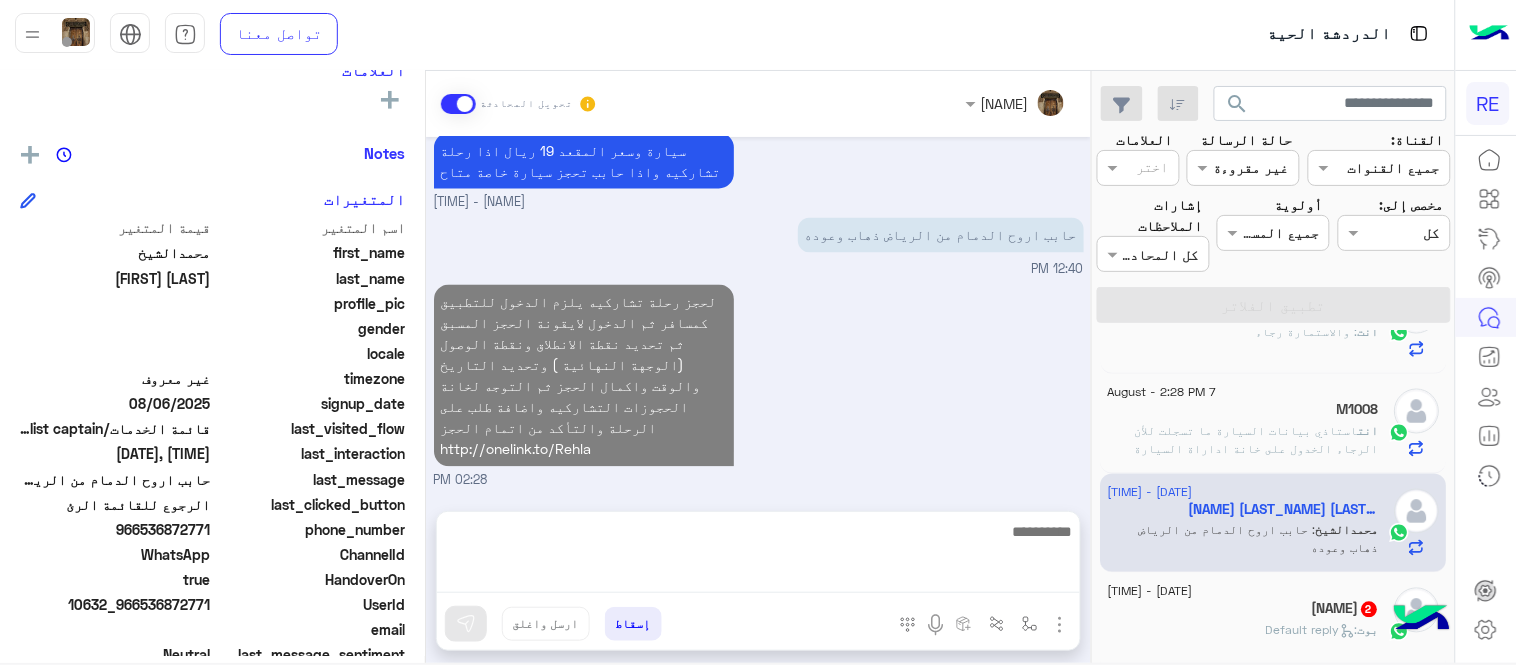 scroll, scrollTop: 836, scrollLeft: 0, axis: vertical 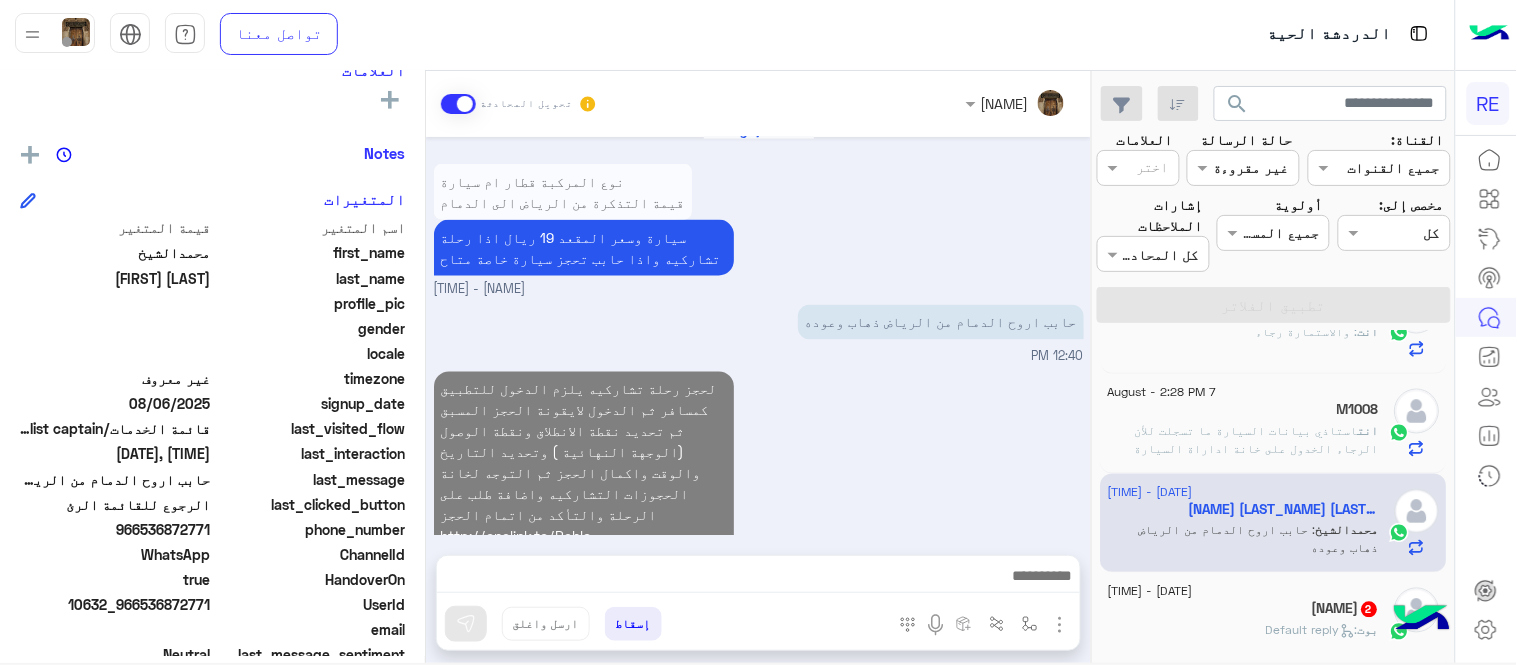 click on "[DATE] - [TIME]" 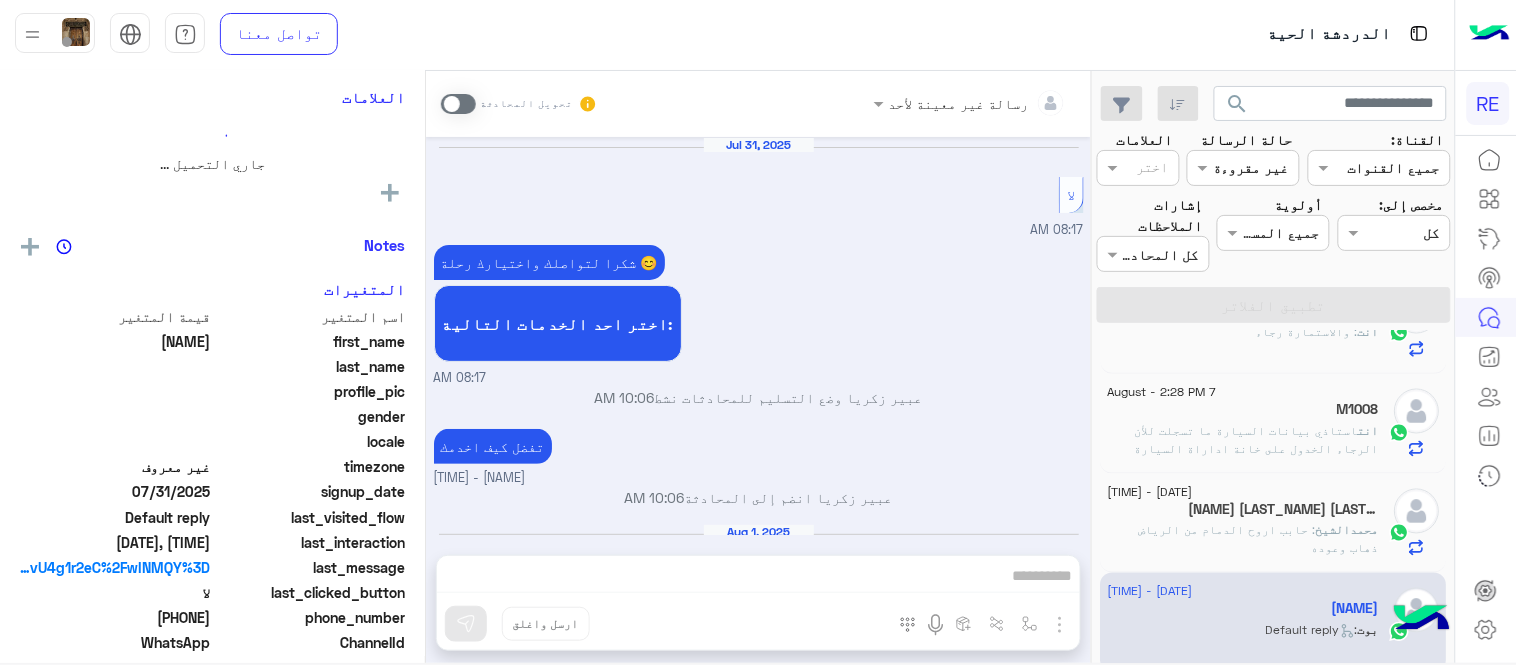 scroll, scrollTop: 1043, scrollLeft: 0, axis: vertical 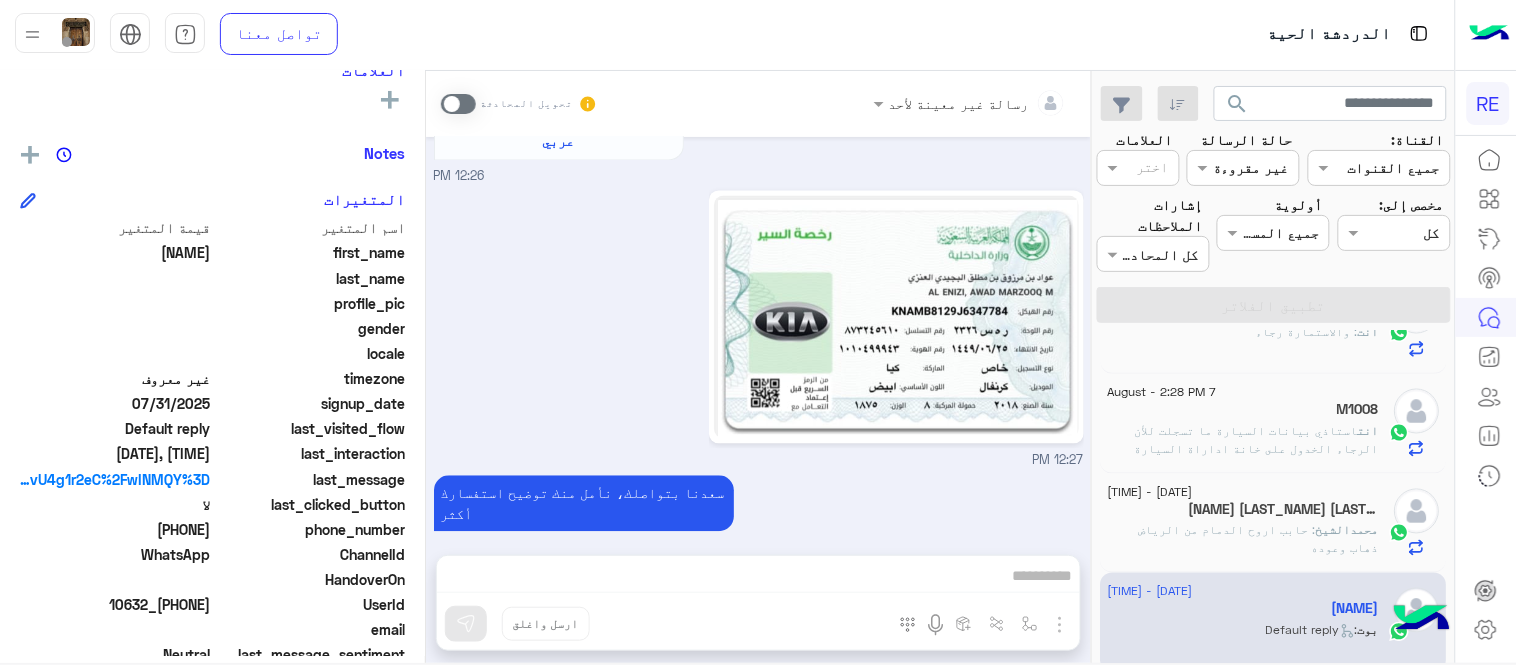 click on "رسالة غير معينة لأحد تحويل المحادثة     [DATE]   لا    [TIME]  شكرا لتواصلك واختيارك رحلة 😊 اختر احد الخدمات التالية:    [TIME]   [NAME] وضع التسليم للمحادثات نشط   [TIME]      تفضل كيف اخدمك  [NAME] -  [TIME]   [NAME] انضم إلى المحادثة   [TIME]       [DATE]   تم إلغاء تخصيص المحادثة تلقائيًا وإغلاقها بواسطة النظام   [TIME]       [DATE]  السلام عليكم   [TIME]  وعليكم السلام ،كيف اقدر اساعدك
اهلًا بك في تطبيق رحلة 👋
Welcome to Rehla  👋
من فضلك أختر لغة التواصل
Please choose your preferred Language
English   عربي     [TIME]    [TIME]  سعدنا بتواصلك، نأمل منك توضيح استفسارك أكثر    [TIME]   إسقاط   ارسل واغلق" at bounding box center (758, 371) 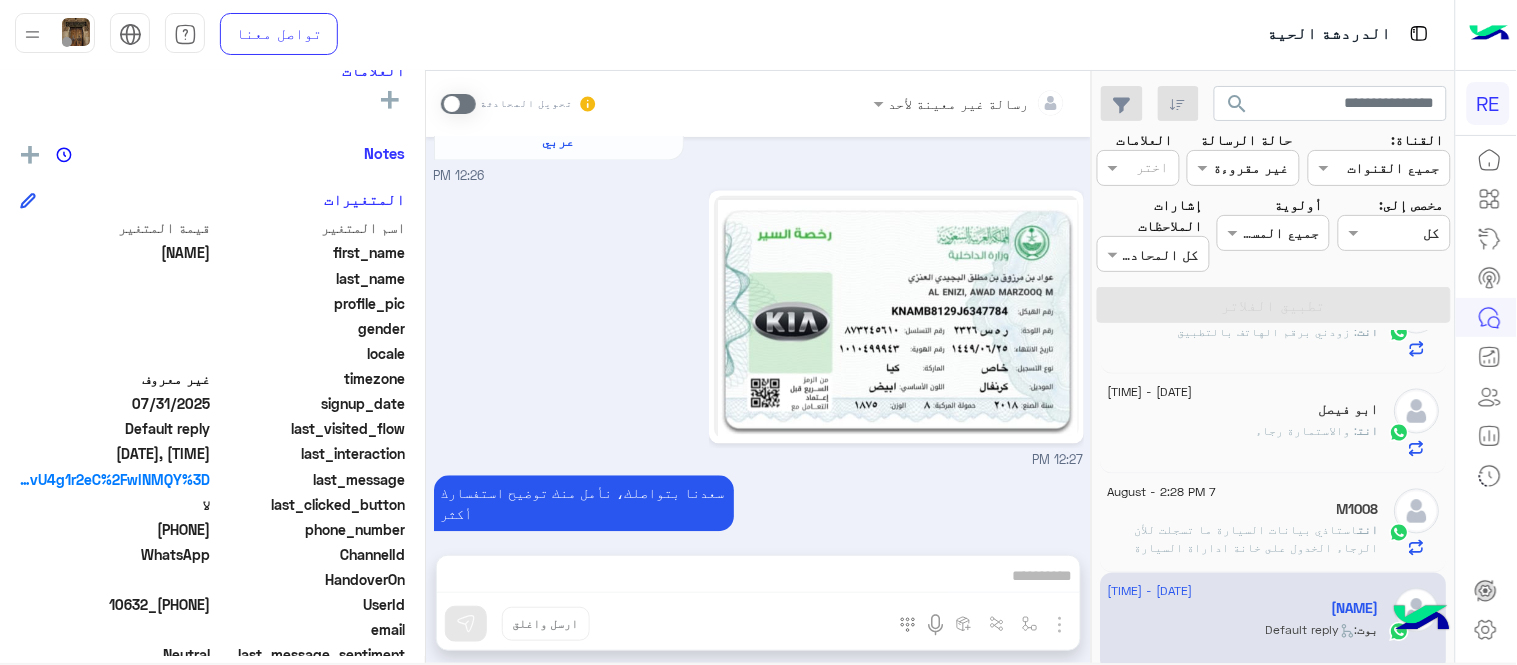 scroll, scrollTop: 1078, scrollLeft: 0, axis: vertical 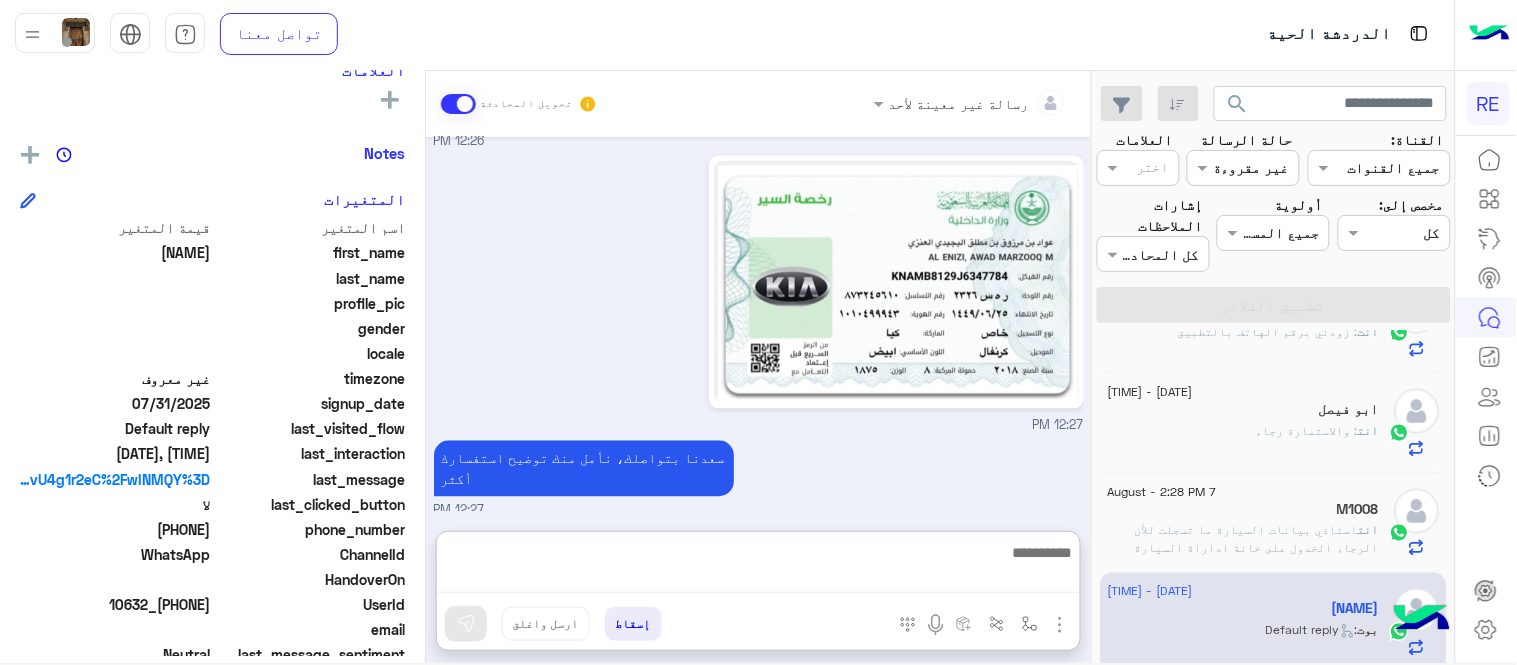 click at bounding box center (758, 566) 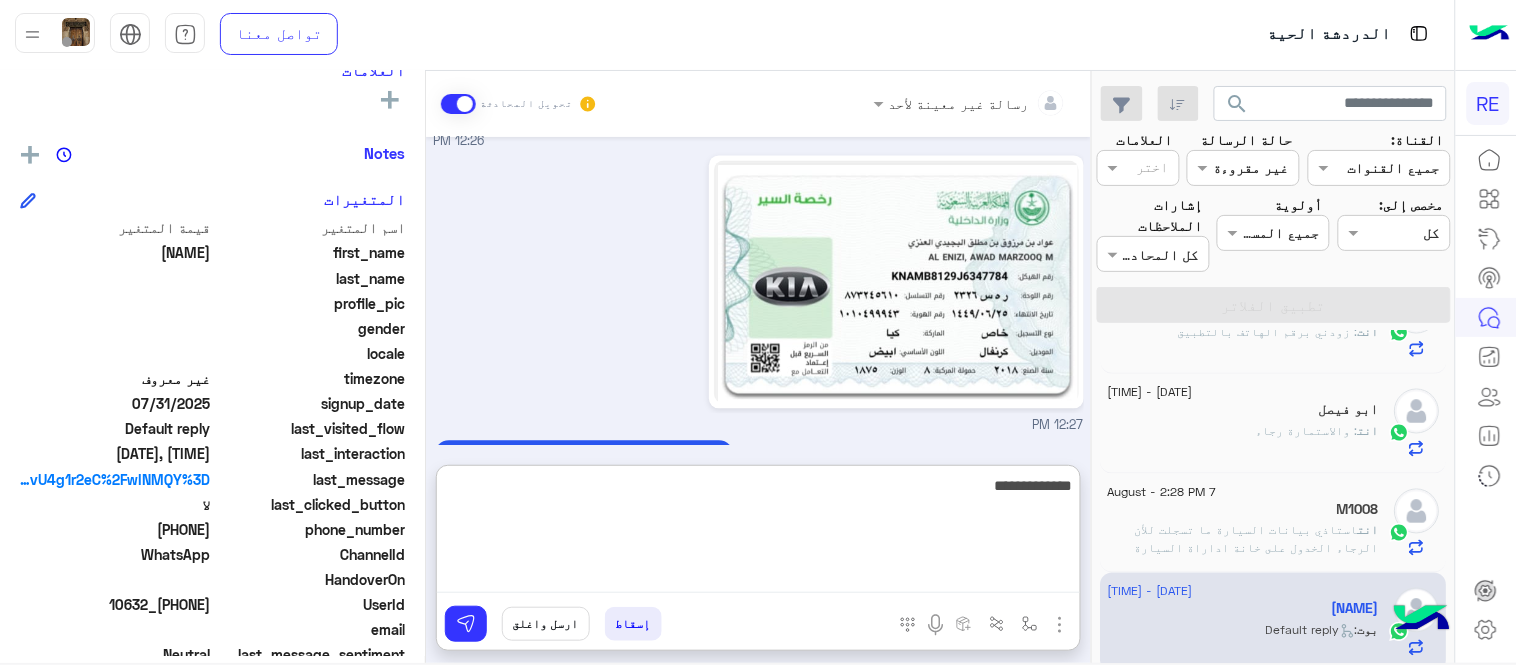 type on "**********" 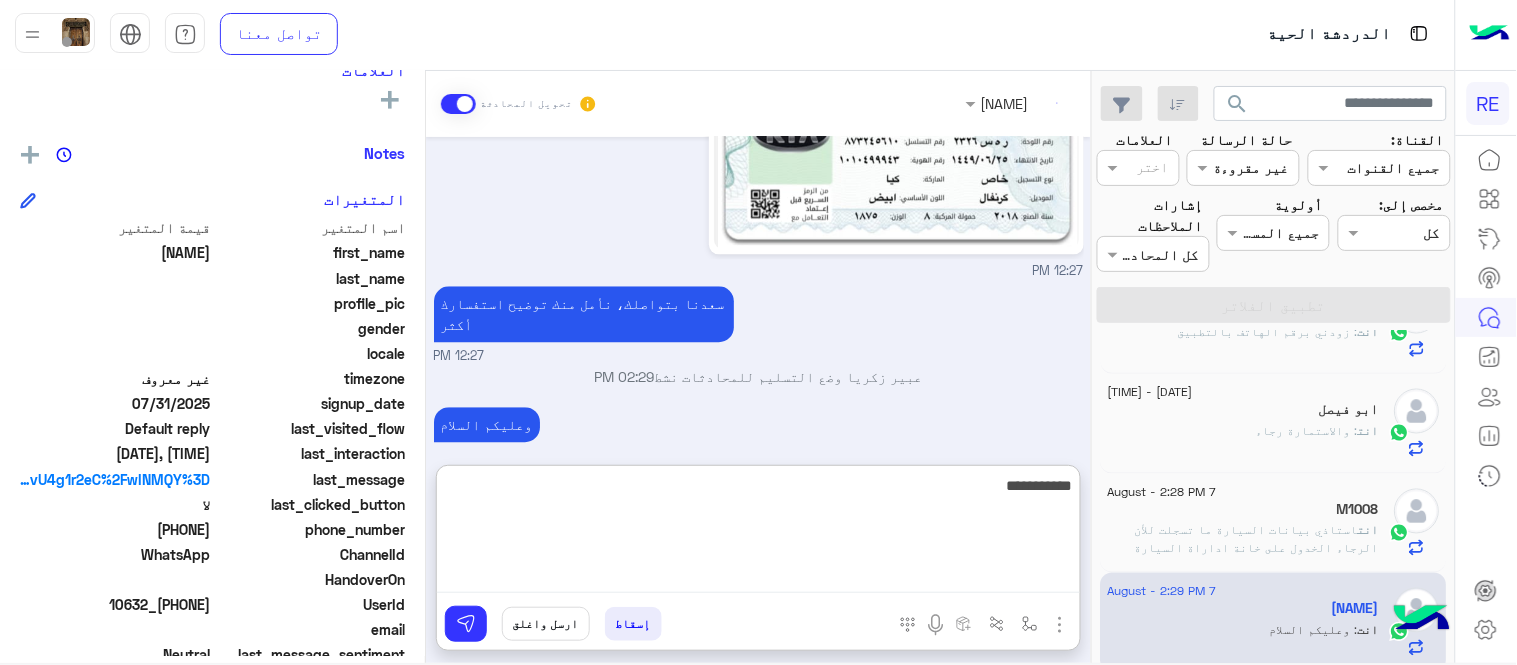 scroll, scrollTop: 1268, scrollLeft: 0, axis: vertical 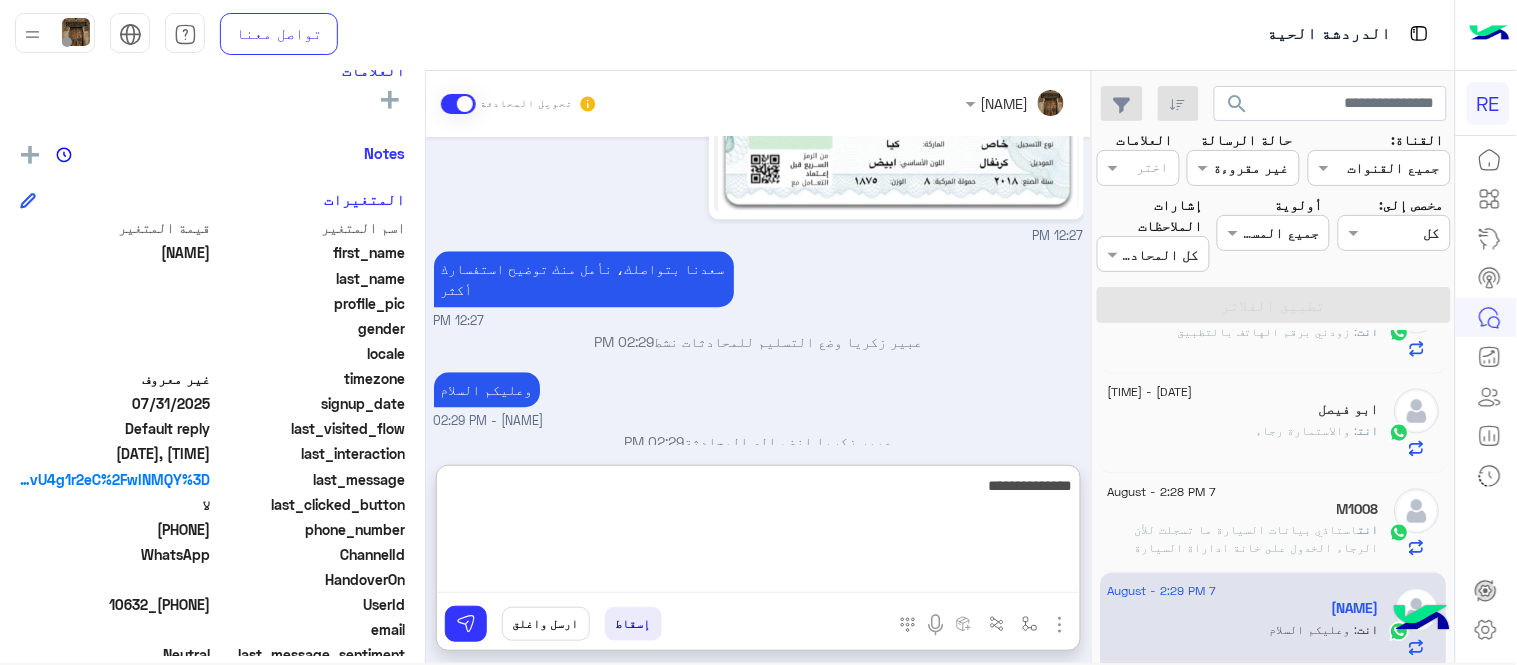 type on "**********" 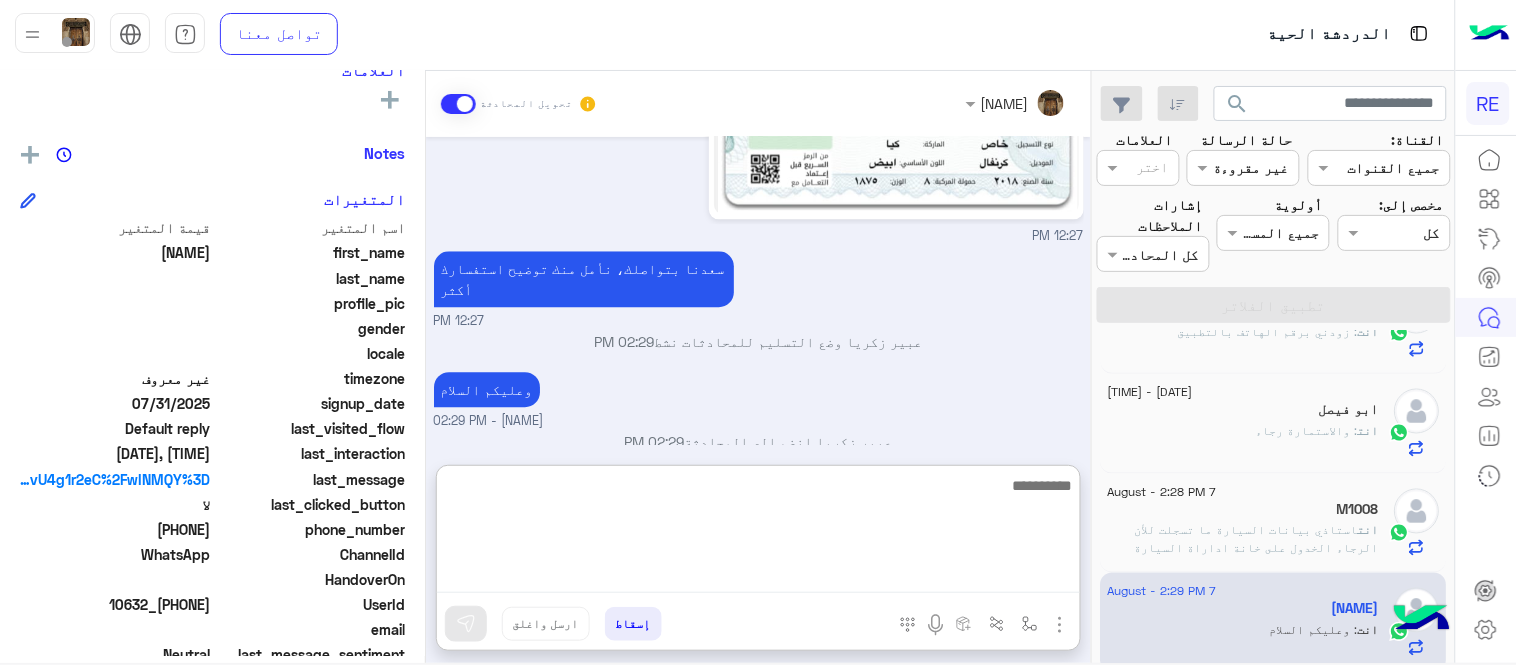 scroll, scrollTop: 1333, scrollLeft: 0, axis: vertical 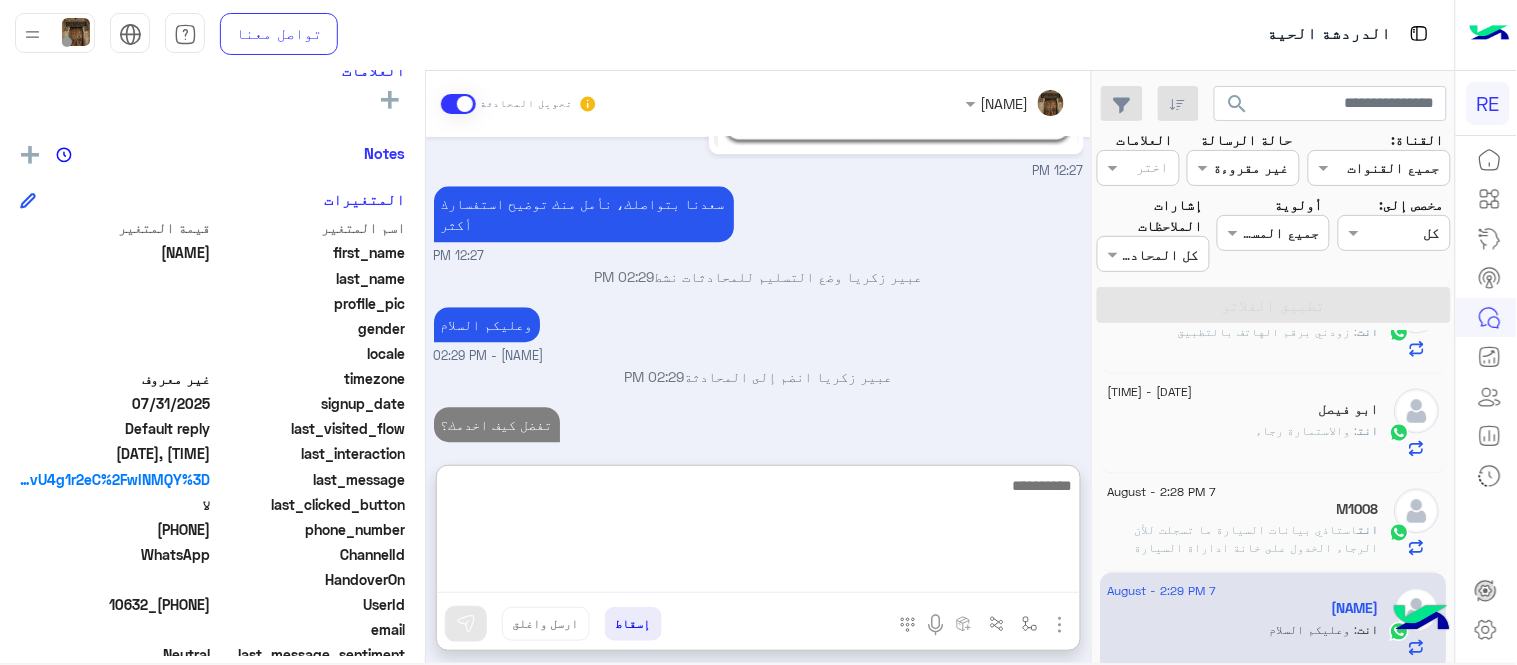 click on "Jul 31, 2025 لا 08:17 AM شكرا لتواصلك واختيارك رحلة 😊 اختر احد الخدمات التالية: 08:17 AM [NAME] وضع التسليم للمحادثات نشط 10:06 AM تفضل كيف اخدمك [NAME] 10:06 AM [NAME] انضم إلى المحادثة 10:06 AM Aug 1, 2025 تم إلغاء تخصيص المحادثة تلقائيًا وإغلاقها بواسطة النظام 10:10 AM Aug 7, 2025 السلام عليكم 12:26 PM وعليكم السلام ،كيف اقدر اساعدك اهلا بك في تطبيق رحلة 👋 Welcome to Rehla 👋 من فضلك أختر لغة التواصل Please choose your preferred Language English عربي 12:26 PM 12:27 PM سعدنا بتواصلك، نأمل منك توضيح استفسارك أكثر 12:27 PM [NAME] وضع التسليم للمحادثات نشط 02:29 PM وعليكم السلام" at bounding box center (758, 291) 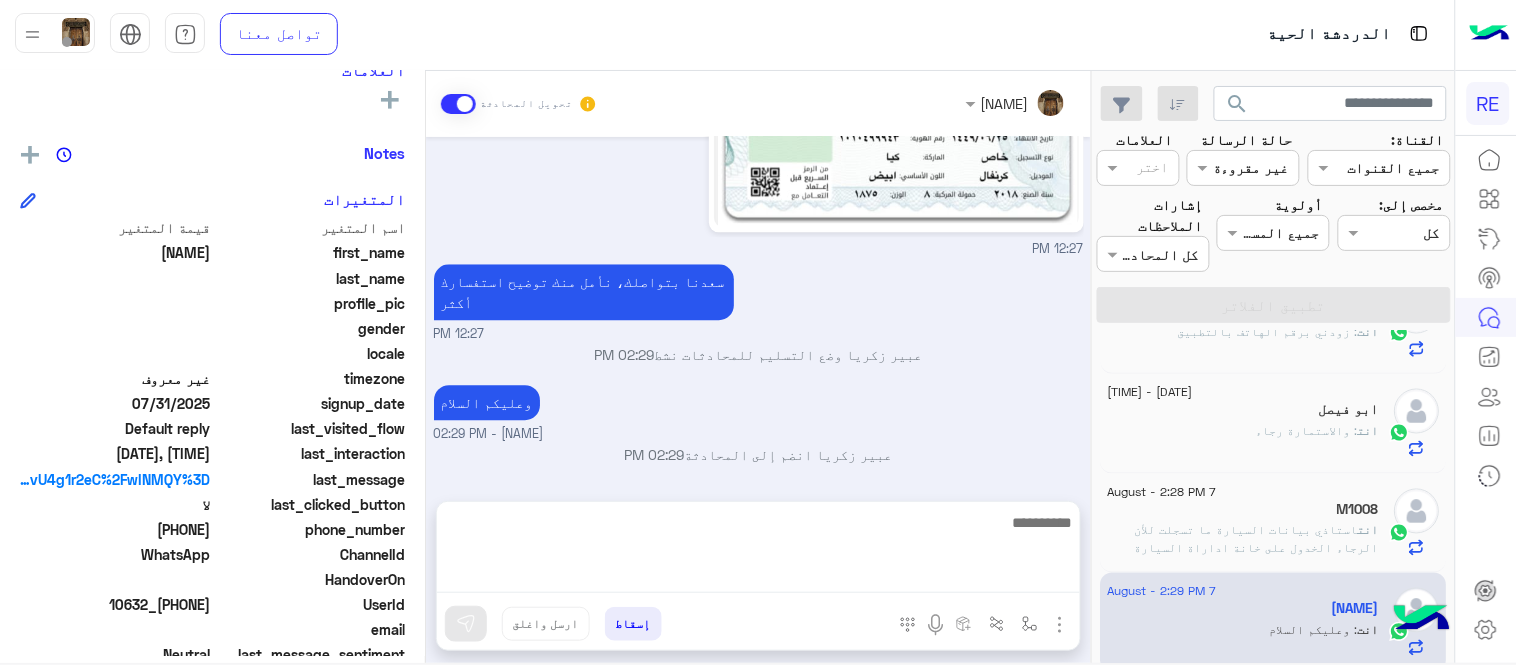 scroll, scrollTop: 1243, scrollLeft: 0, axis: vertical 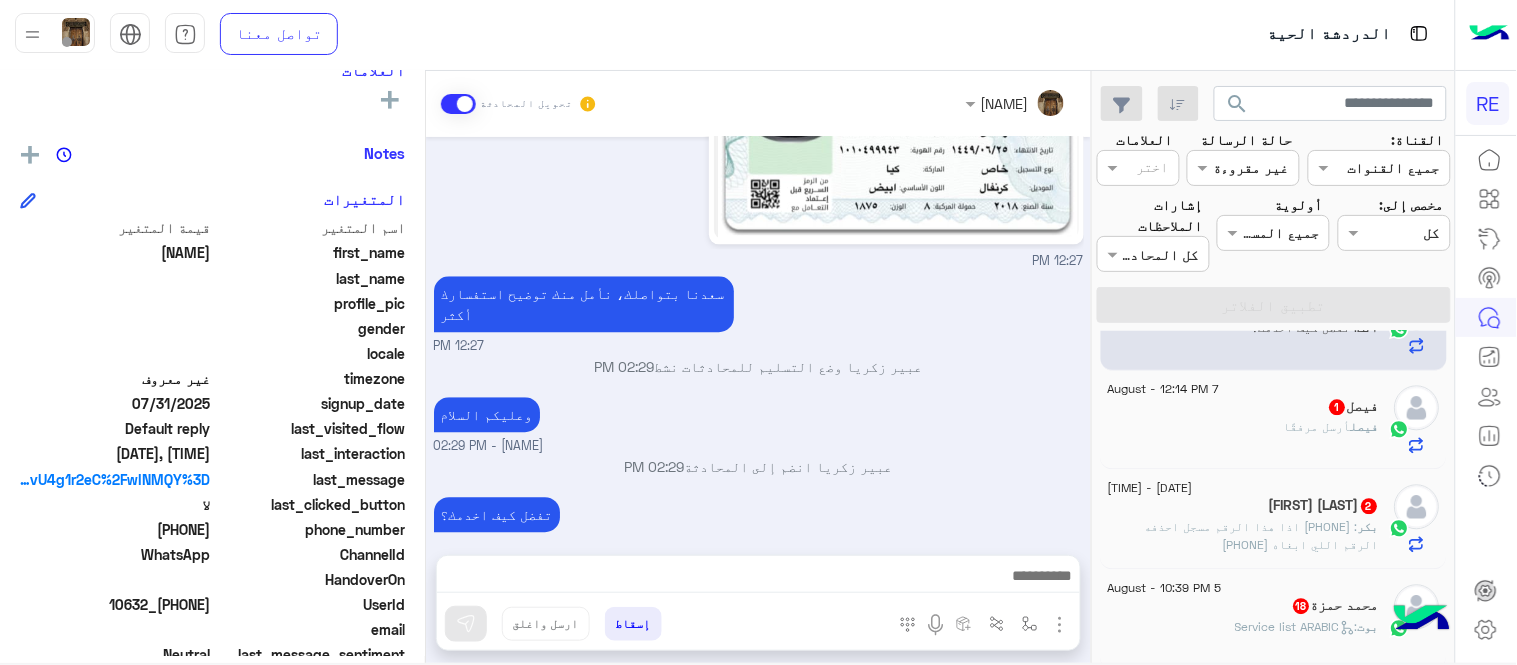 click on "أرسل مرفقًا" 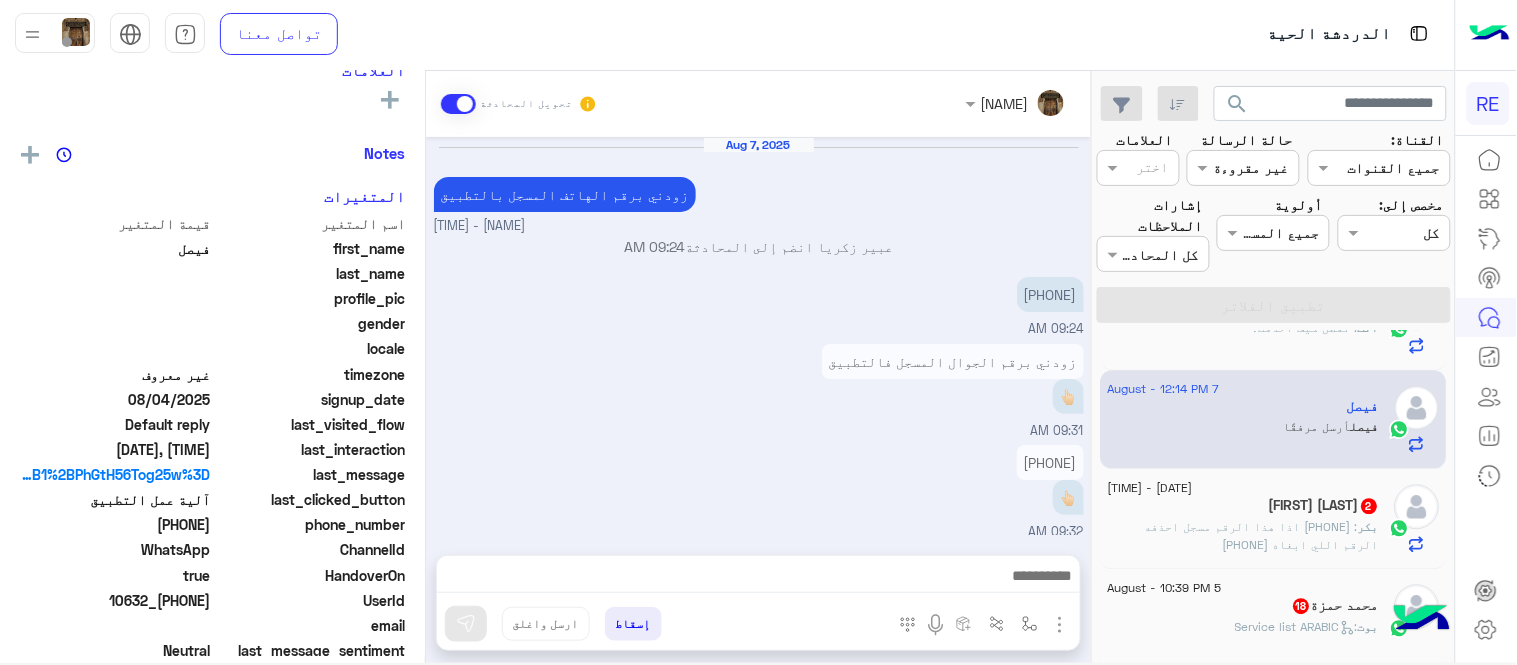 scroll, scrollTop: 624, scrollLeft: 0, axis: vertical 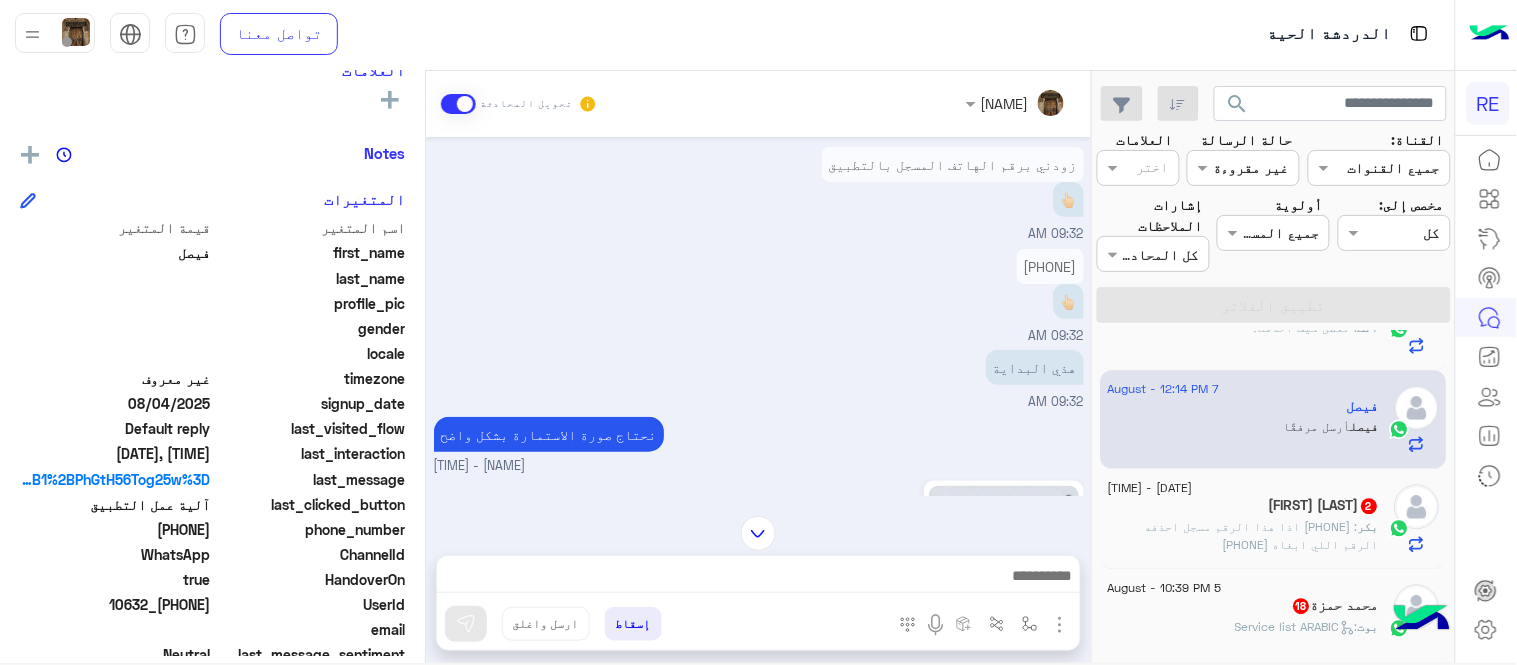 click on "[PHONE]" at bounding box center (1050, 266) 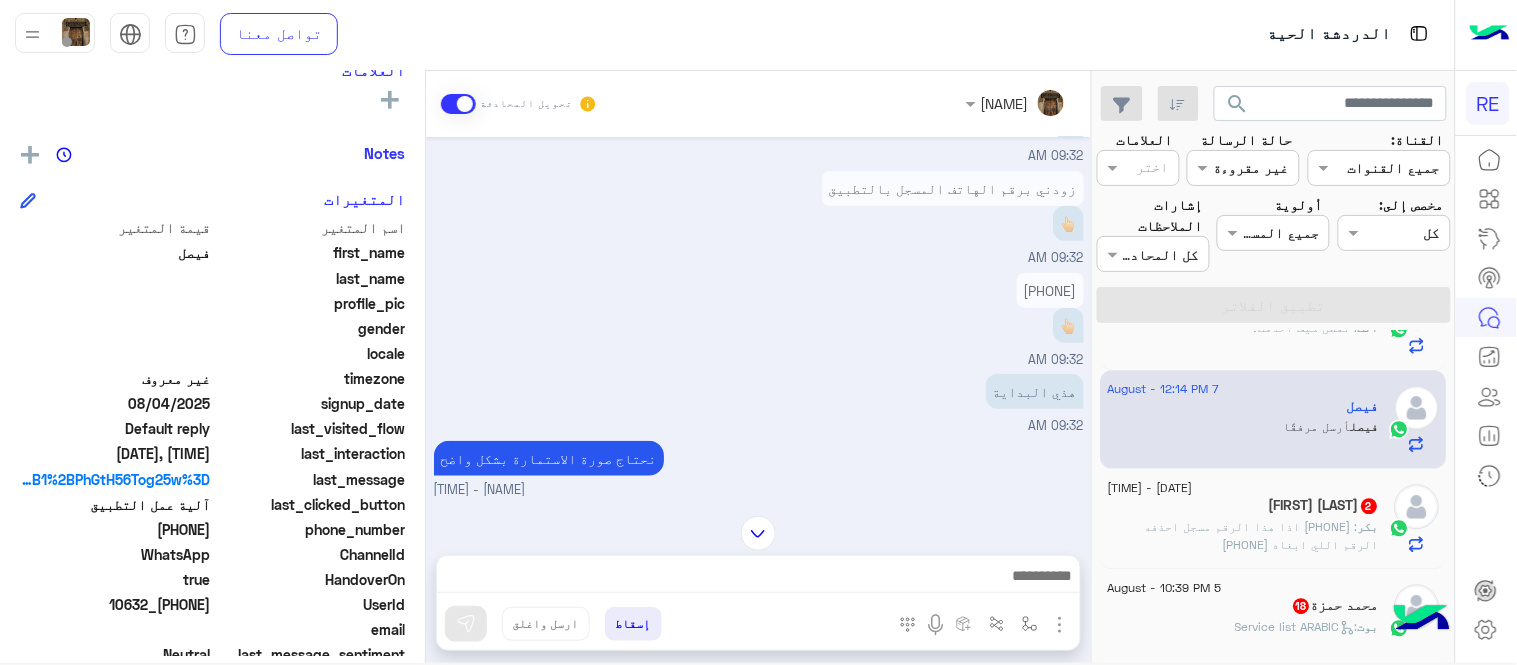 scroll, scrollTop: 277, scrollLeft: 0, axis: vertical 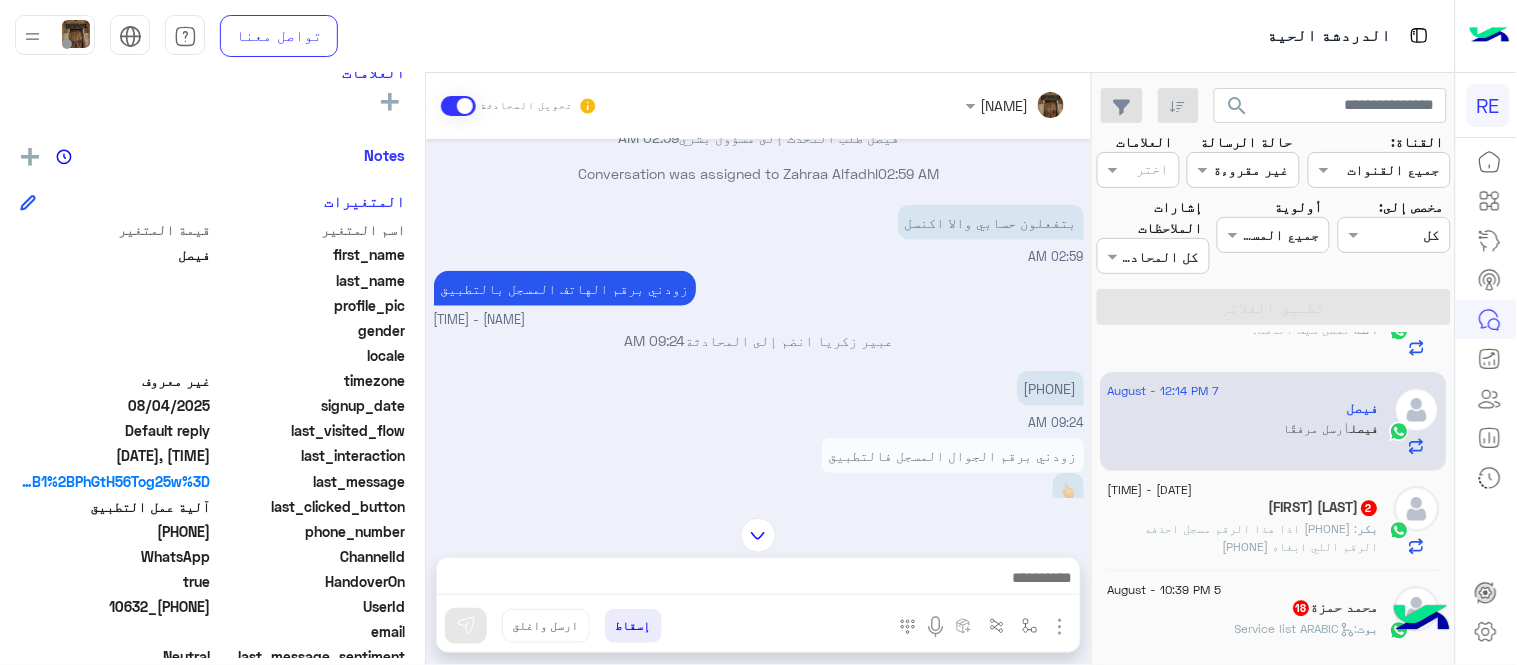 click on "[NAME] انضم إلى المحادثة   09:24 AM" at bounding box center (759, 340) 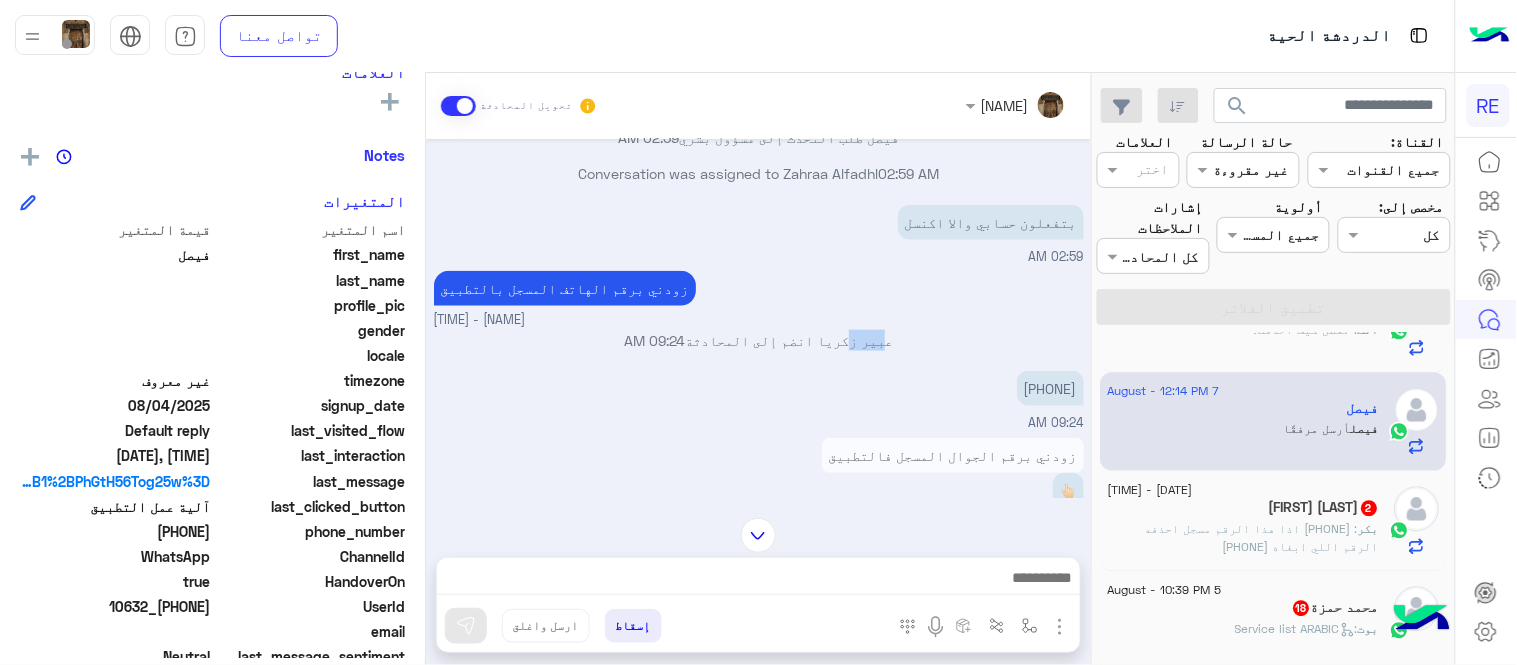 click on "[NAME] انضم إلى المحادثة   09:24 AM" at bounding box center (759, 340) 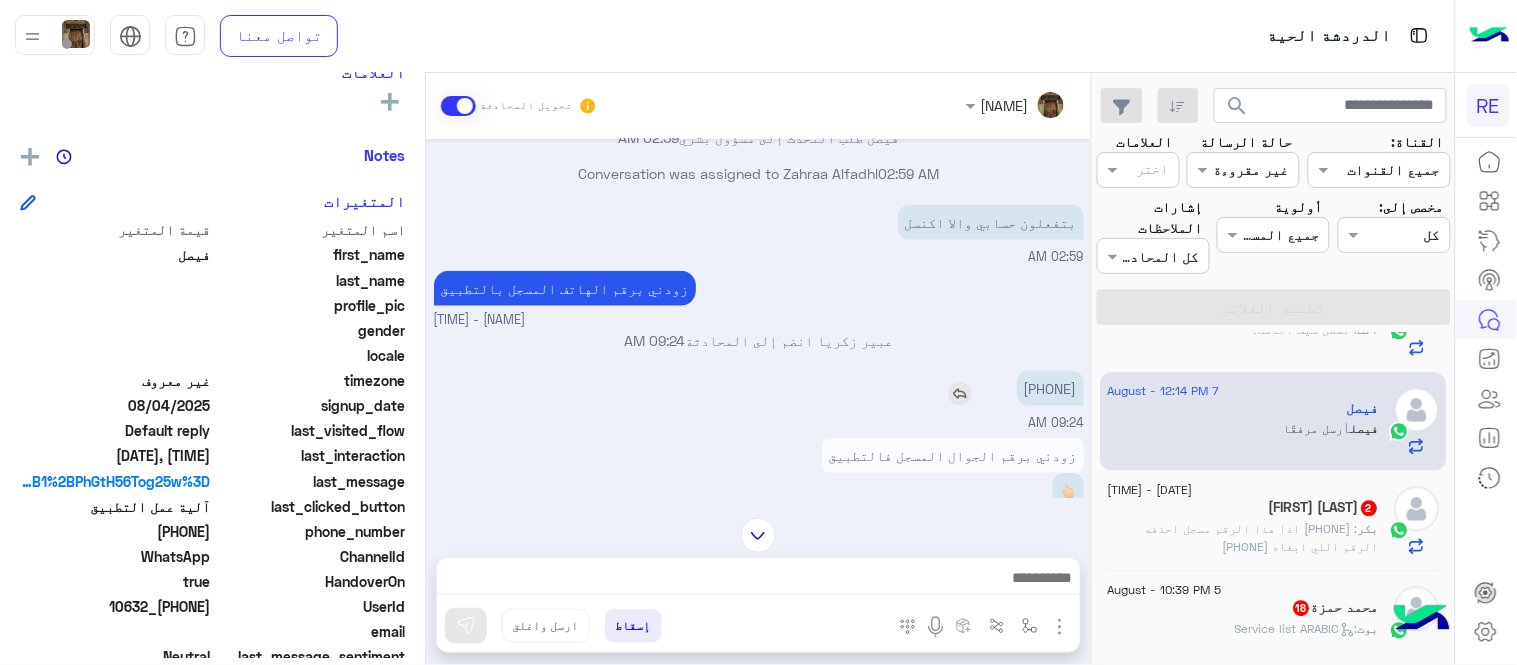 click on "[PHONE]" at bounding box center [1050, 388] 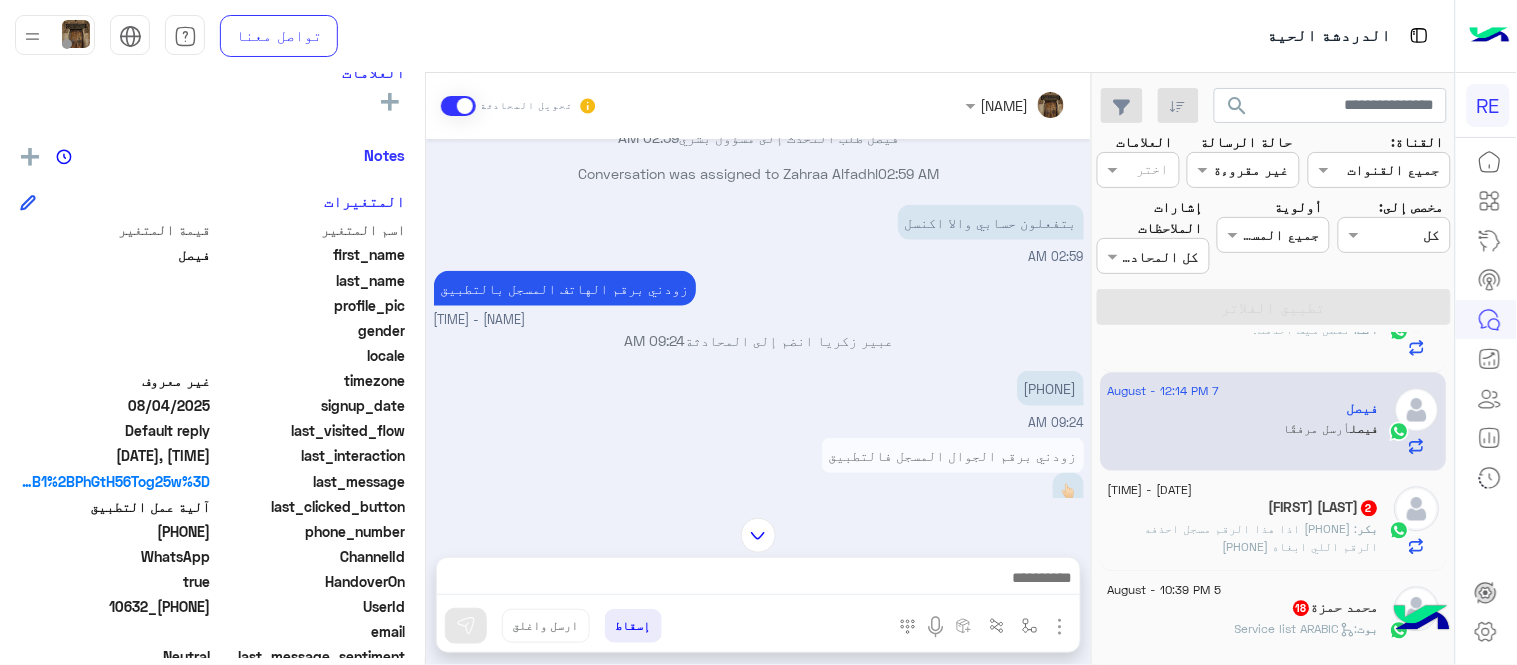 click at bounding box center (758, 535) 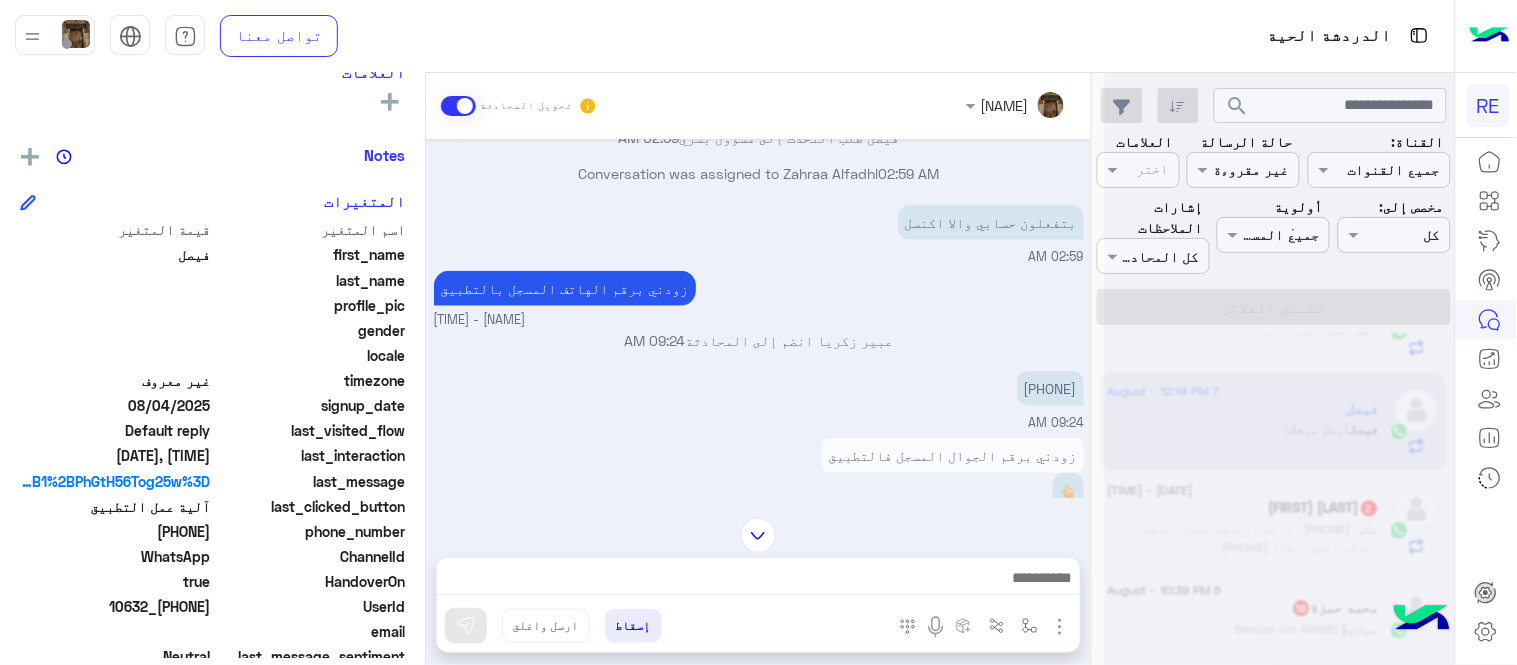 scroll, scrollTop: 1290, scrollLeft: 0, axis: vertical 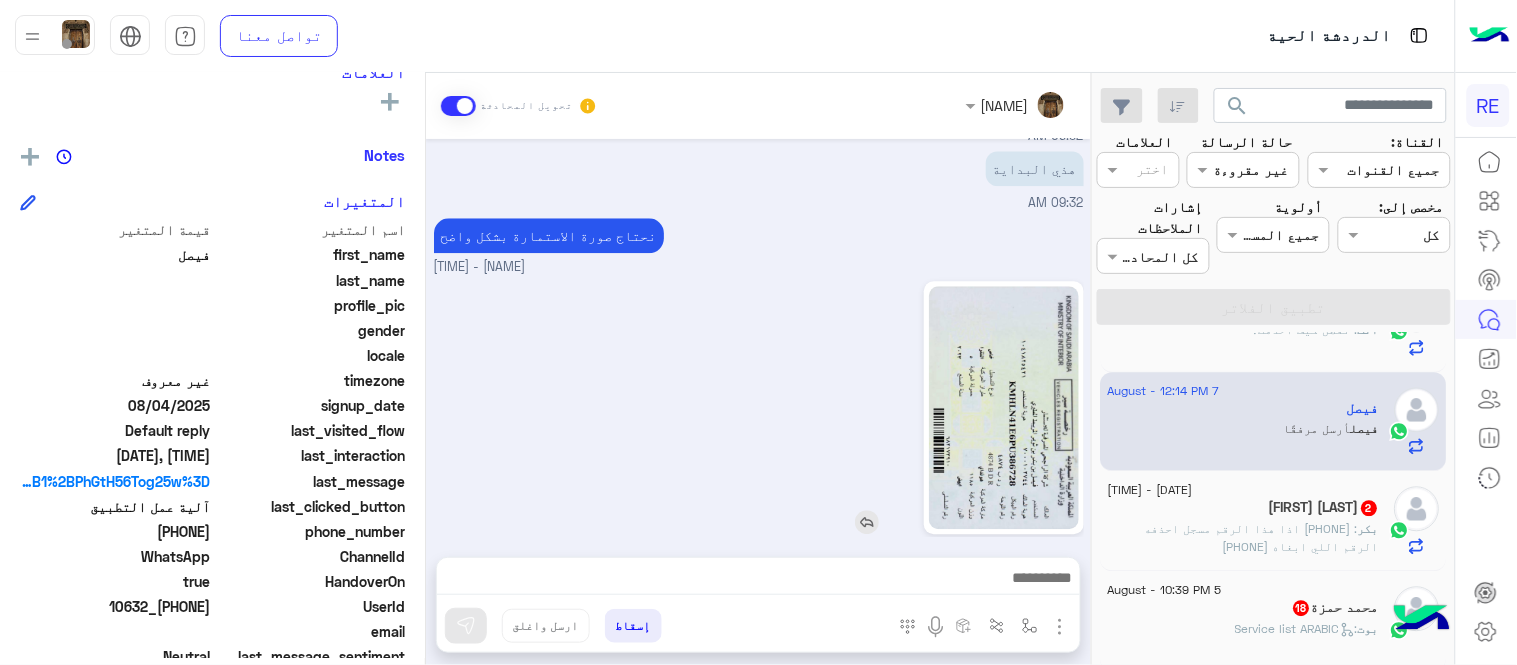 click 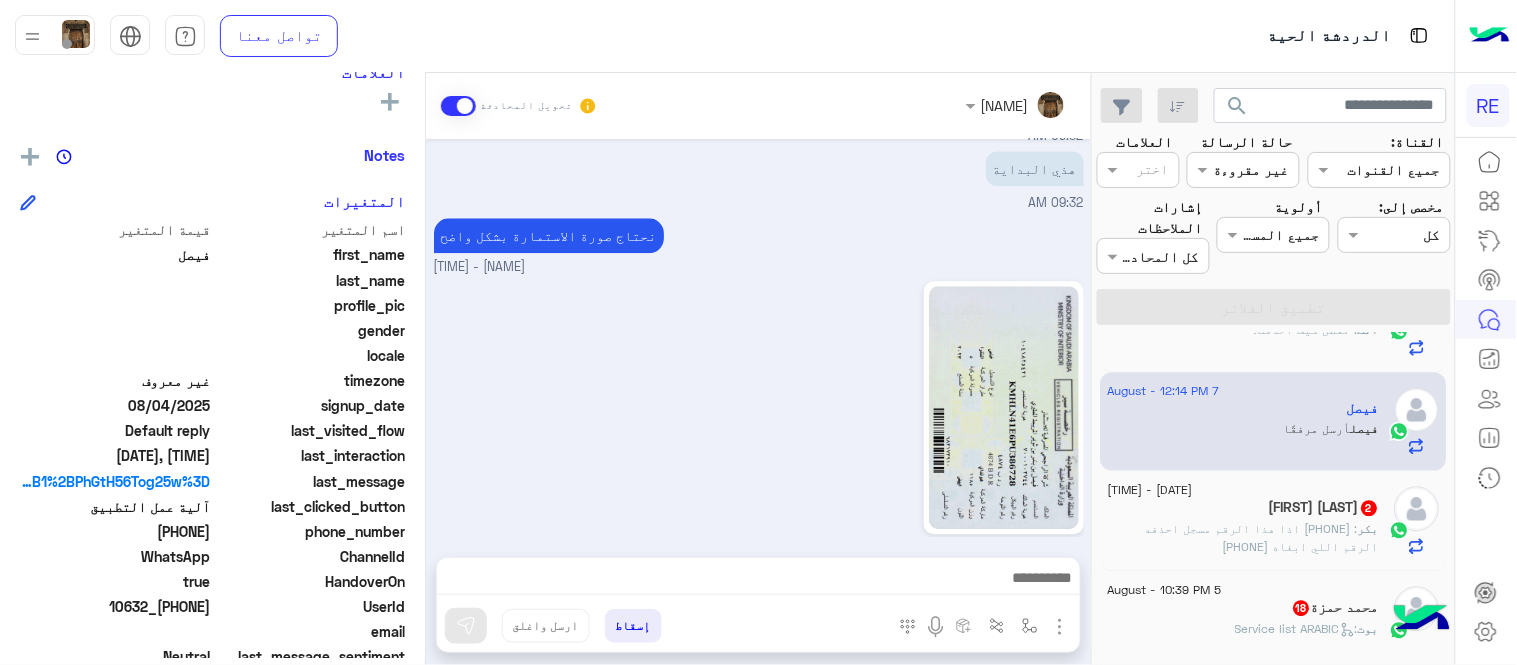 drag, startPoint x: 893, startPoint y: 596, endPoint x: 878, endPoint y: 580, distance: 21.931713 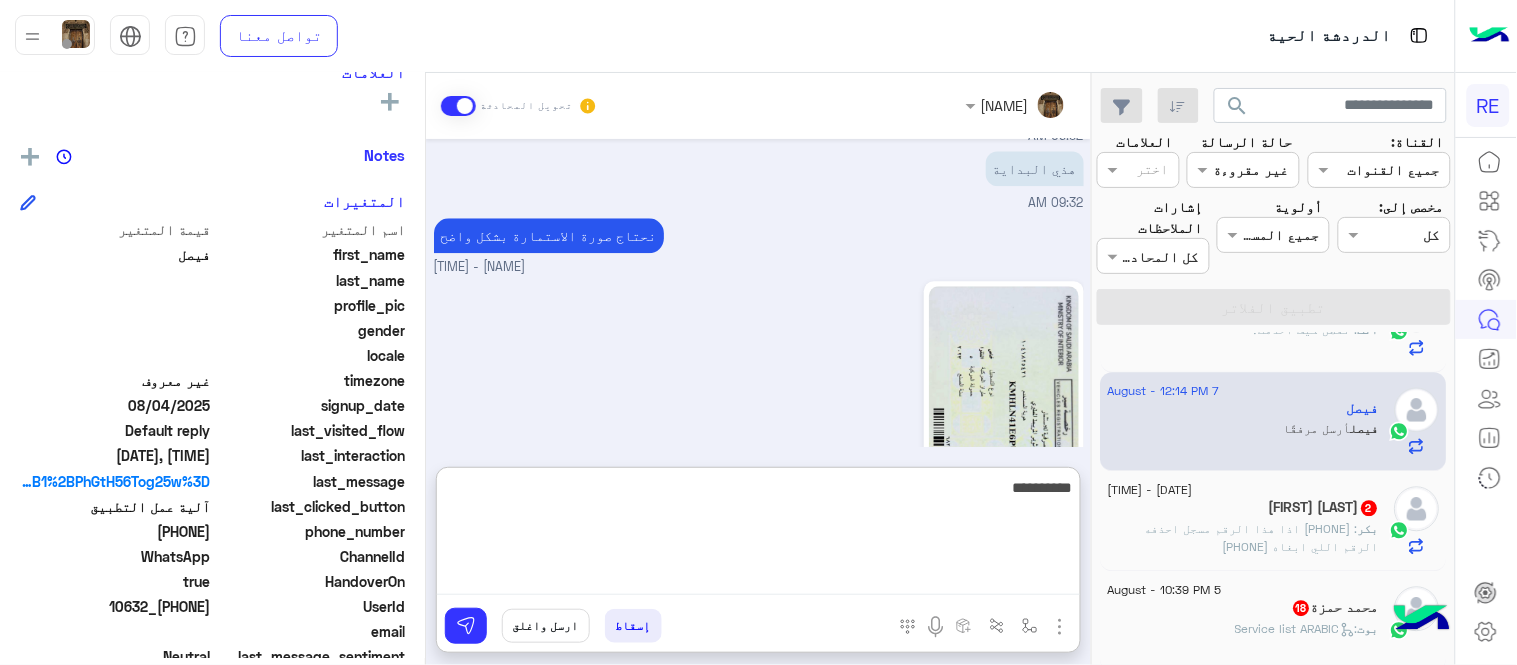 type on "**********" 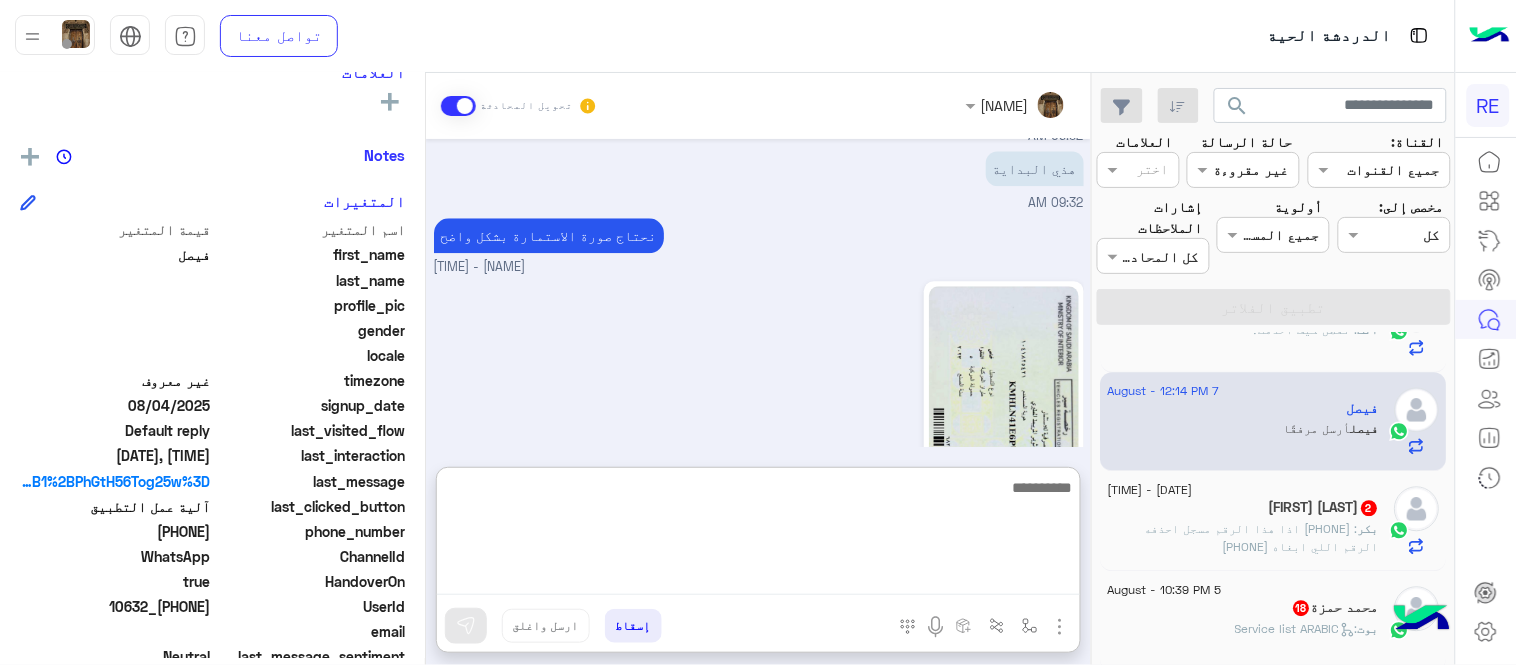 scroll, scrollTop: 1443, scrollLeft: 0, axis: vertical 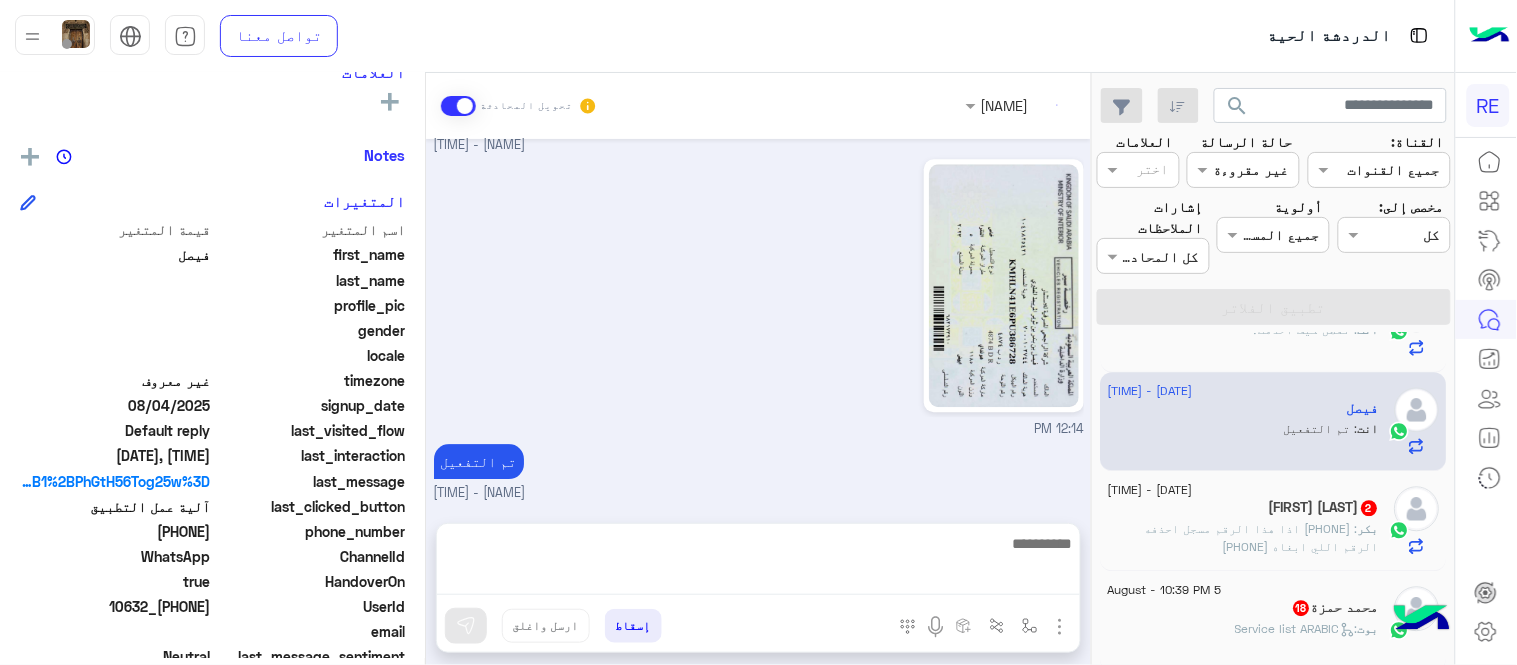 click on "Aug 5, 2025 Terhal Almodon انضم إلى المحادثة 11:15 AM [PHONE] 11:16 AM Aug 6, 2025 تم إلغاء تخصيص المحادثة تلقائيًا وإغلاقها بواسطة النظام 10:45 AM Aug 7, 2025 بتفعلون حسابي والا اكنسل 02:59 AM سعدنا بتواصلك، نأمل منك توضيح استفسارك أكثر 02:59 AM بتفعلون حسابي والا اكنسل 02:59 AM تم إعادة توجيه المحادثة. للعودة إلي الرد الالي، أنقر الزر الموجود بالأسفل عودة الى البوت 02:59 AM Conversation was assigned to Zahraa Alfadhl 02:59 AM فيصل طلب التحدث إلى مسؤول بشري 02:59 AM بتفعلون حسابي والا اكنسل 02:59 AM زودني برقم الهاتف المسجل بالتطبيق [FIRST] [LAST] - 09:24 AM [FIRST] [LAST] انضم إلى المحادثة 09:24 AM [PHONE] 09:24 AM" at bounding box center (758, 321) 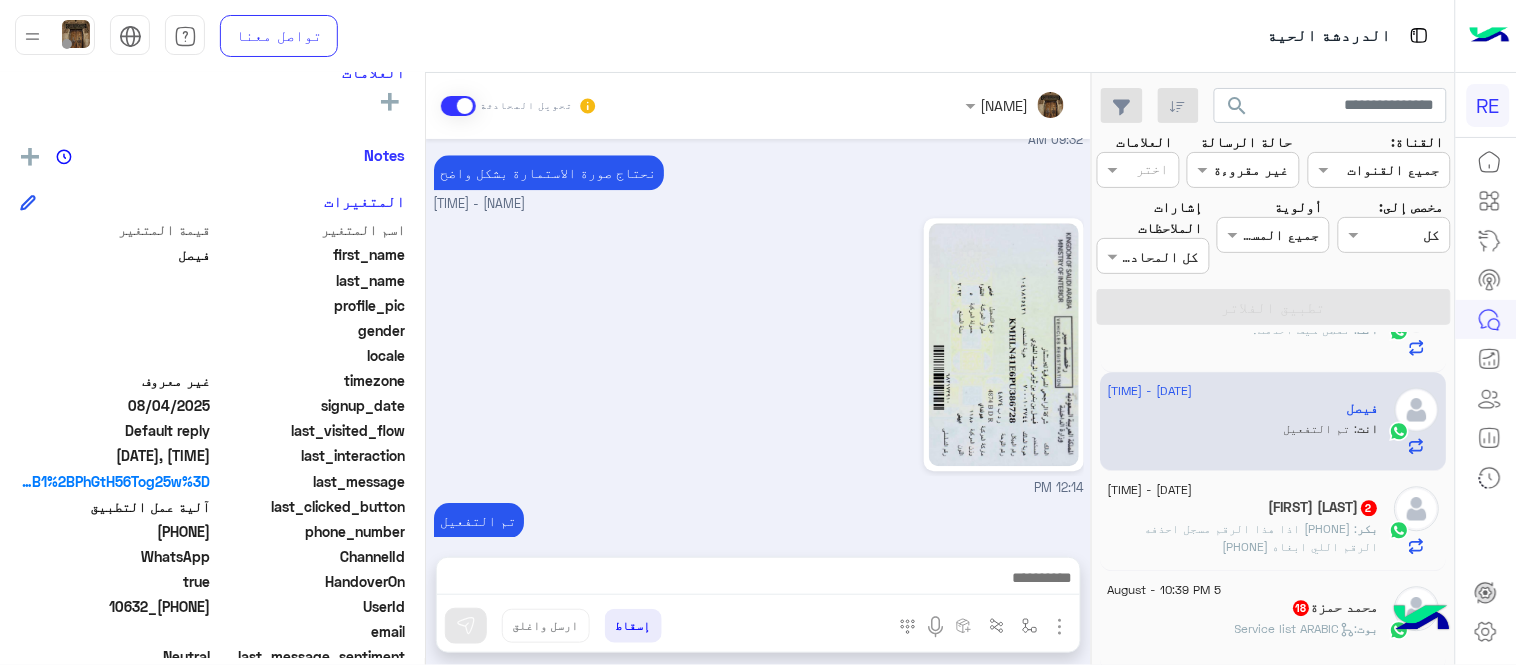 click on "[NAME]  2" 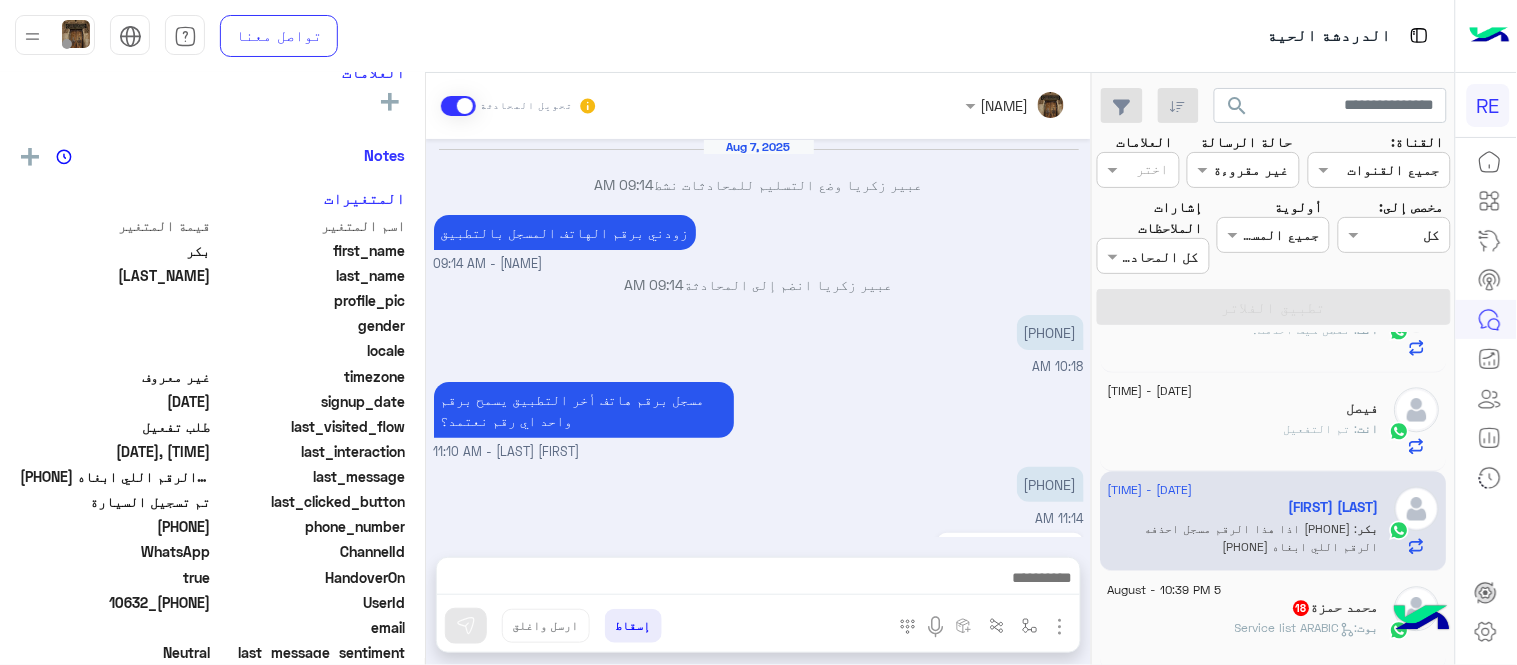 scroll, scrollTop: 535, scrollLeft: 0, axis: vertical 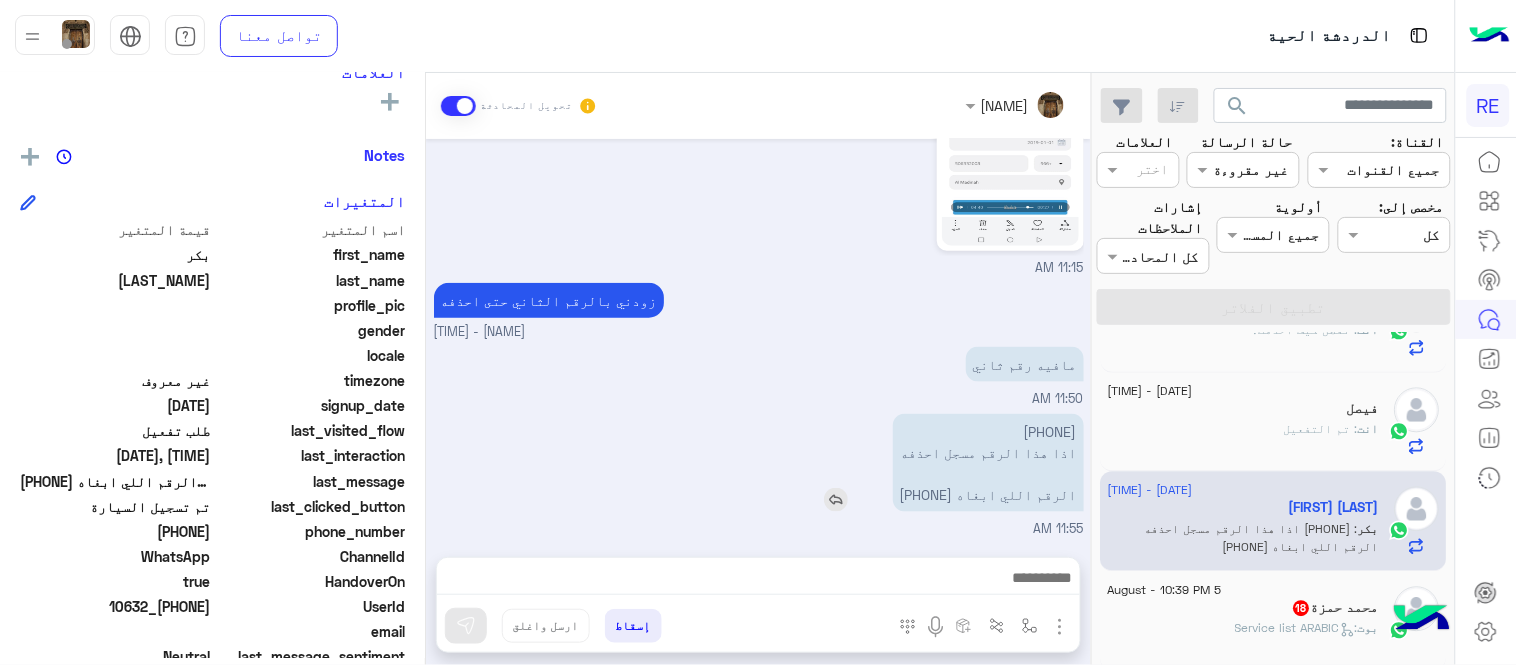 click on "[PHONE] اذا هذا الرقم مسجل احذفه الرقم اللي ابغاه [PHONE]" at bounding box center [988, 463] 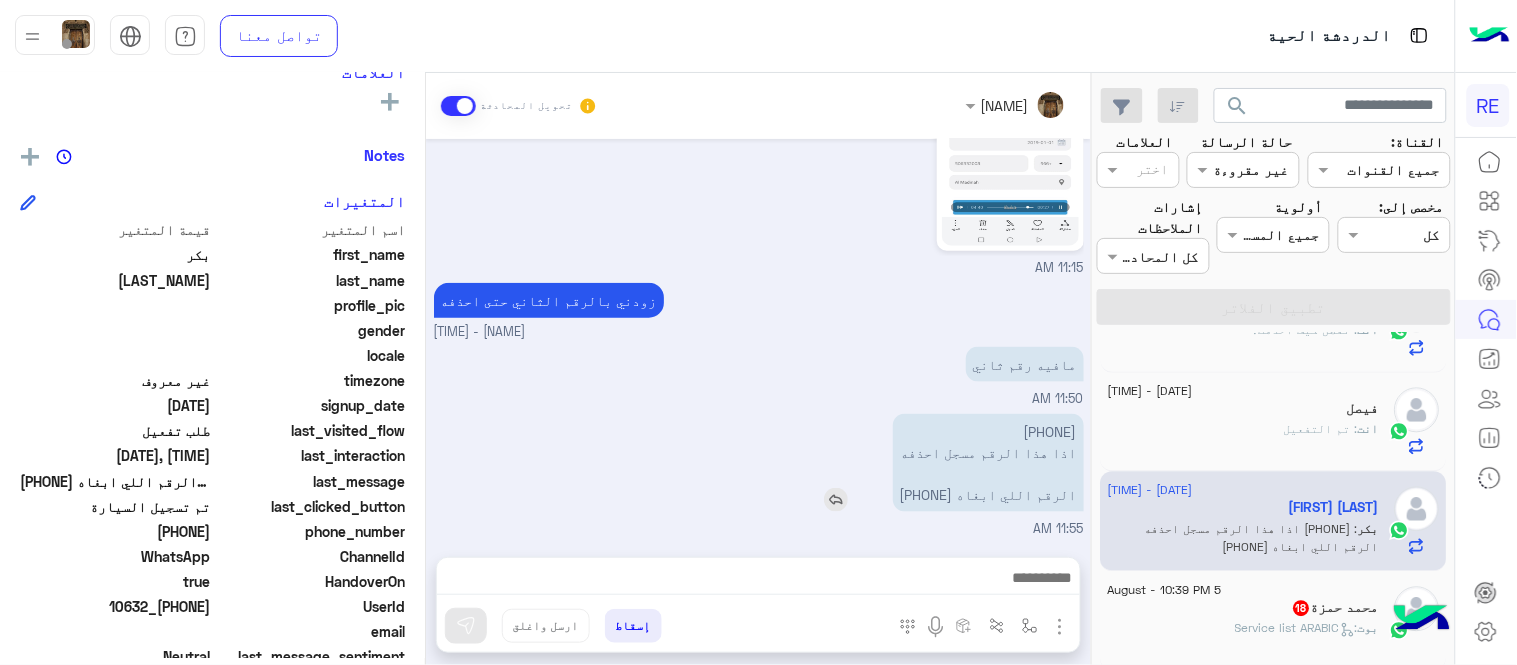 click on "[PHONE] اذا هذا الرقم مسجل احذفه الرقم اللي ابغاه [PHONE]" at bounding box center [988, 463] 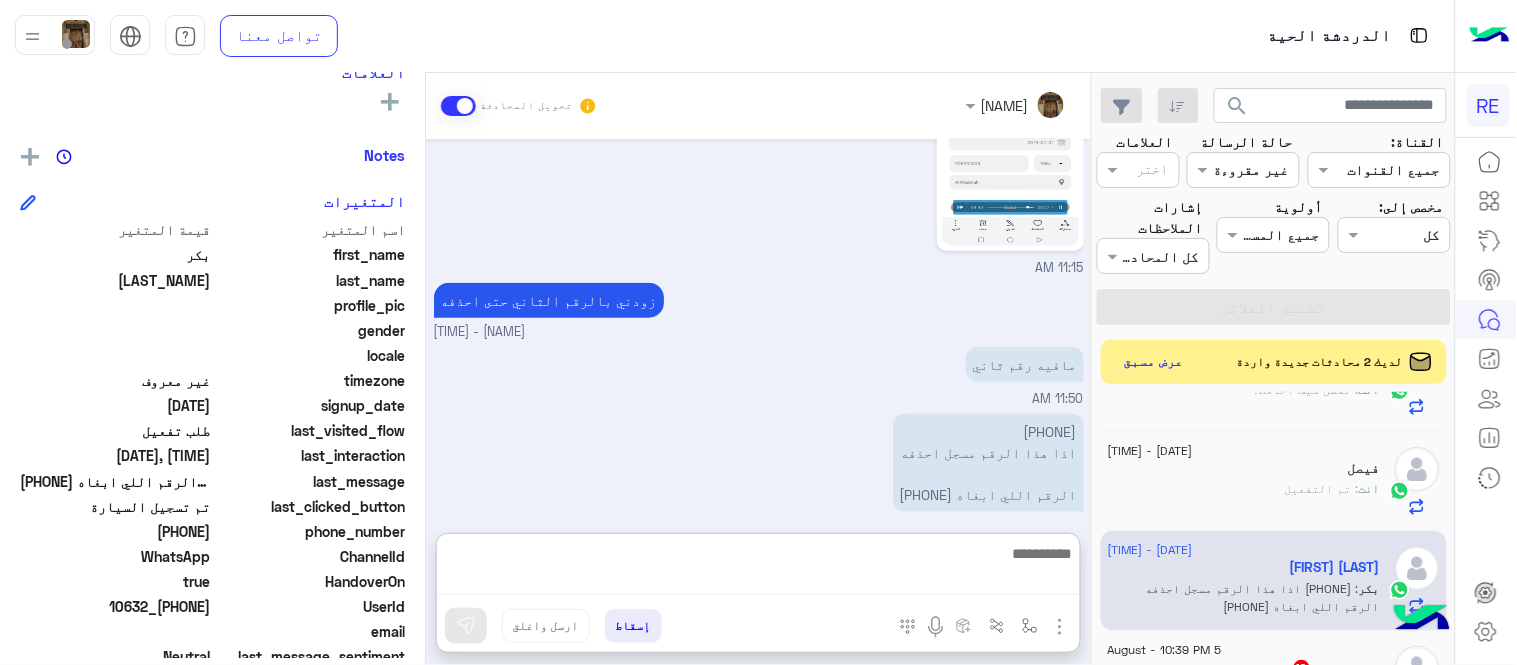 click at bounding box center (758, 568) 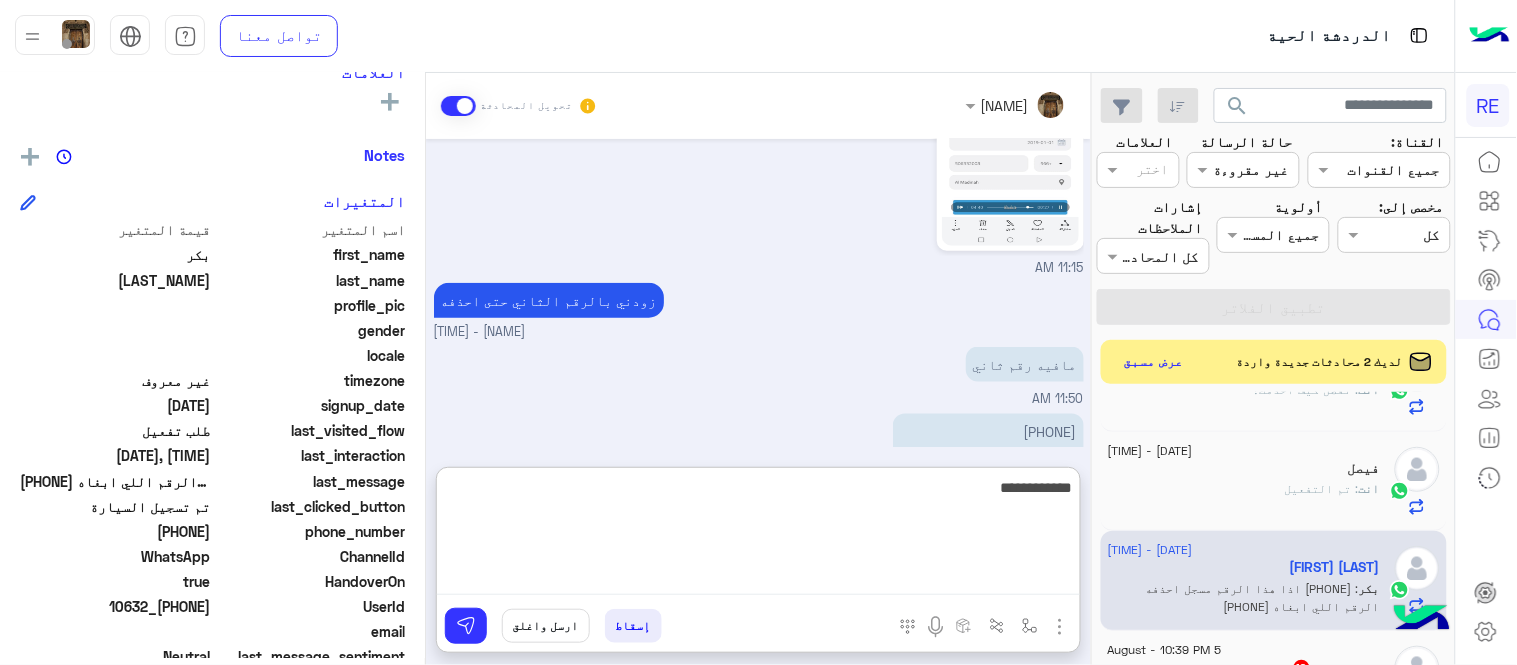 type on "**********" 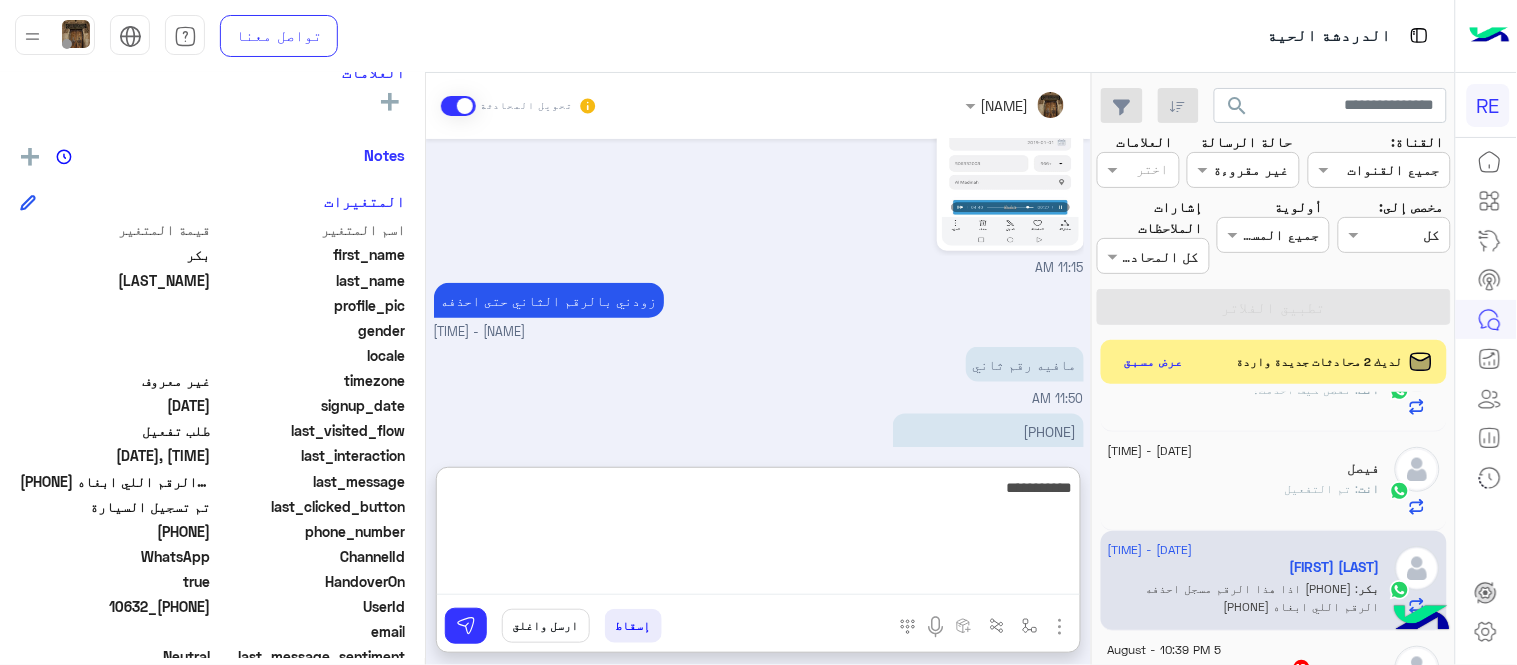 type 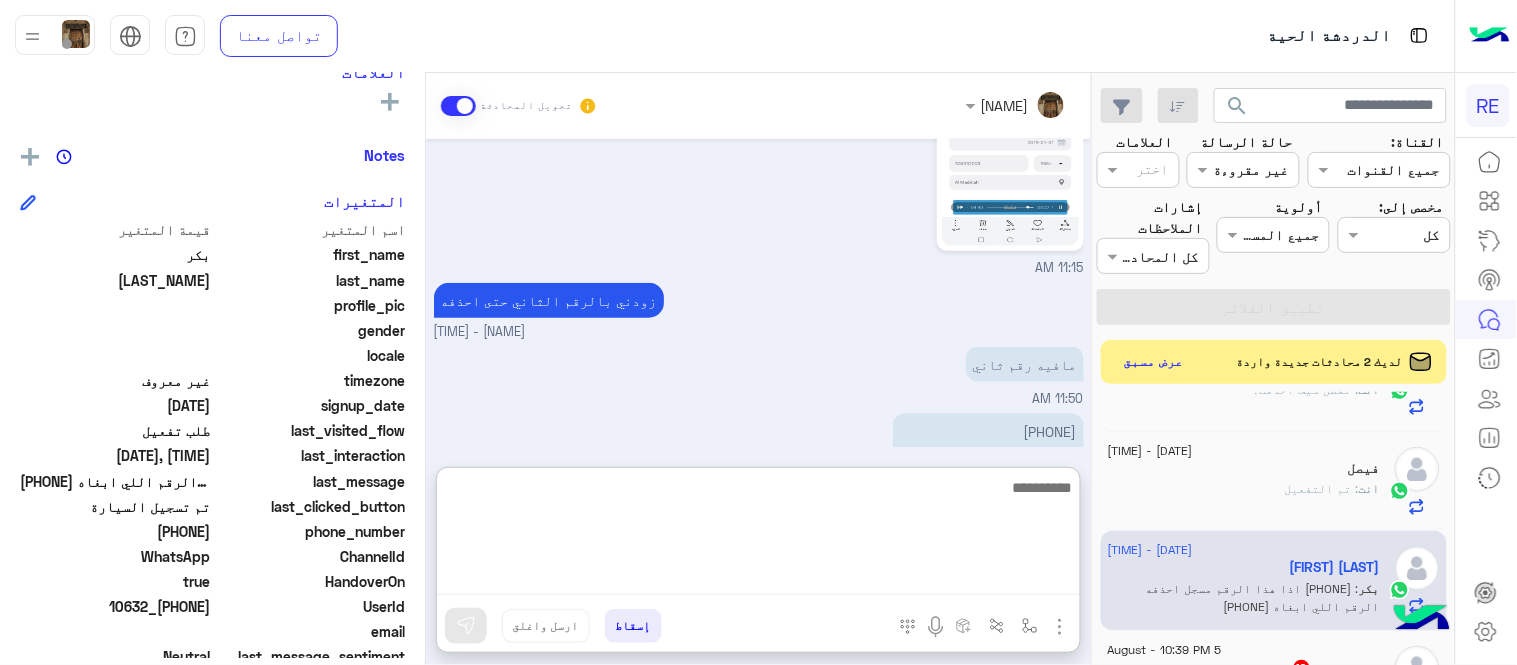 scroll, scrollTop: 688, scrollLeft: 0, axis: vertical 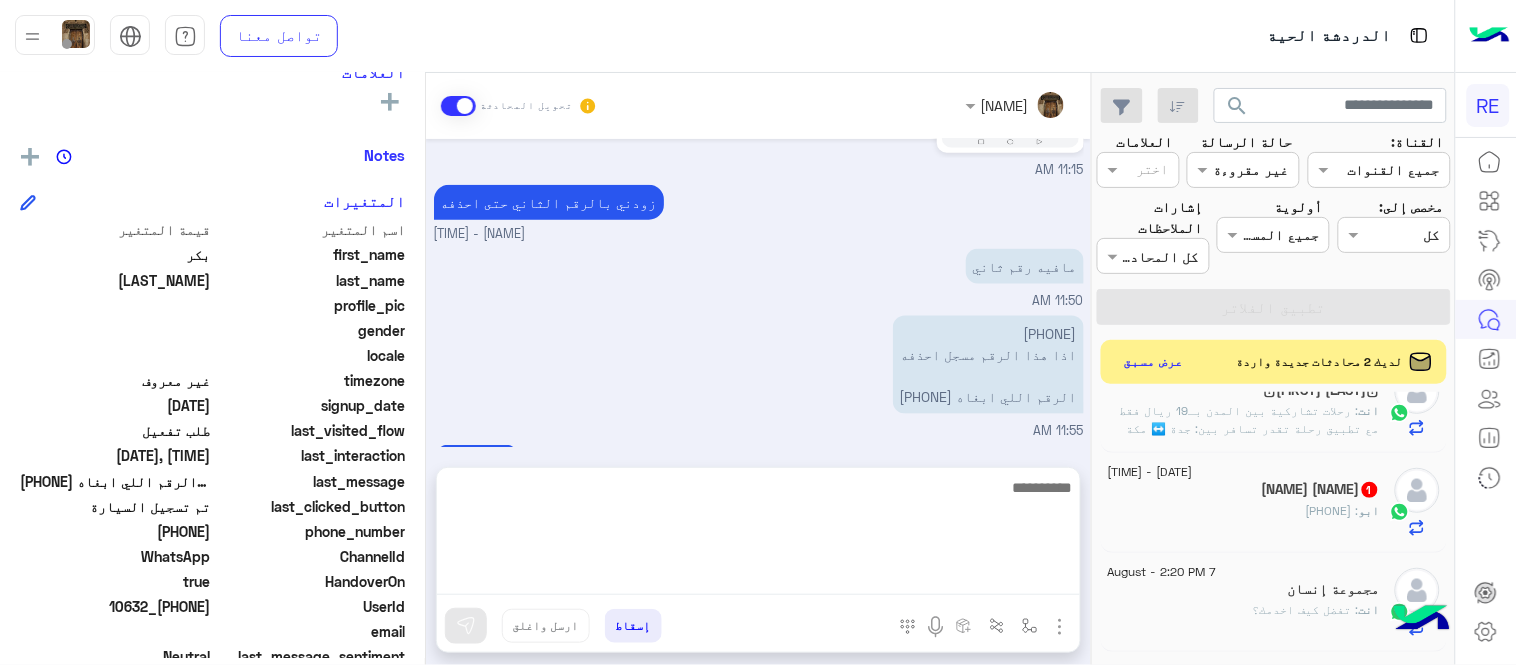 click on ": رحلات تشاركية بين المدن بـ19 ريال فقط مع تطبيق رحلة تقدر تسافر بين: جدة ↔️ مكة جدة ↔️ الطائف الدمام ↔️ الرياض مكة ↔️ الطائف 📥 حمّل تطبيق رحلة من هنا: 🔗 www.bit.ly/RehlaApp 📹 شاهد شرح خطوات الحجز بالفيديو: ▶️ https://www.youtube.com/watch?v=f17Q_oUCIMQ" 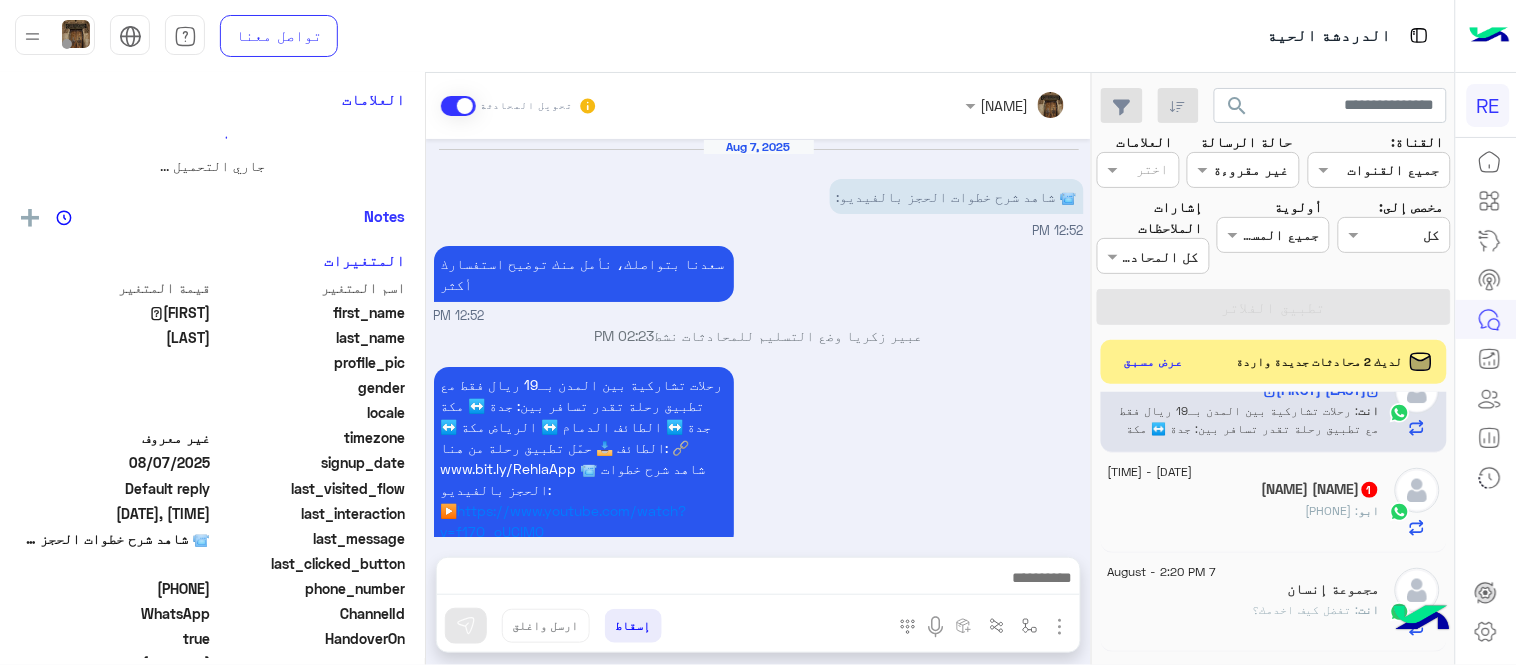 scroll, scrollTop: 51, scrollLeft: 0, axis: vertical 